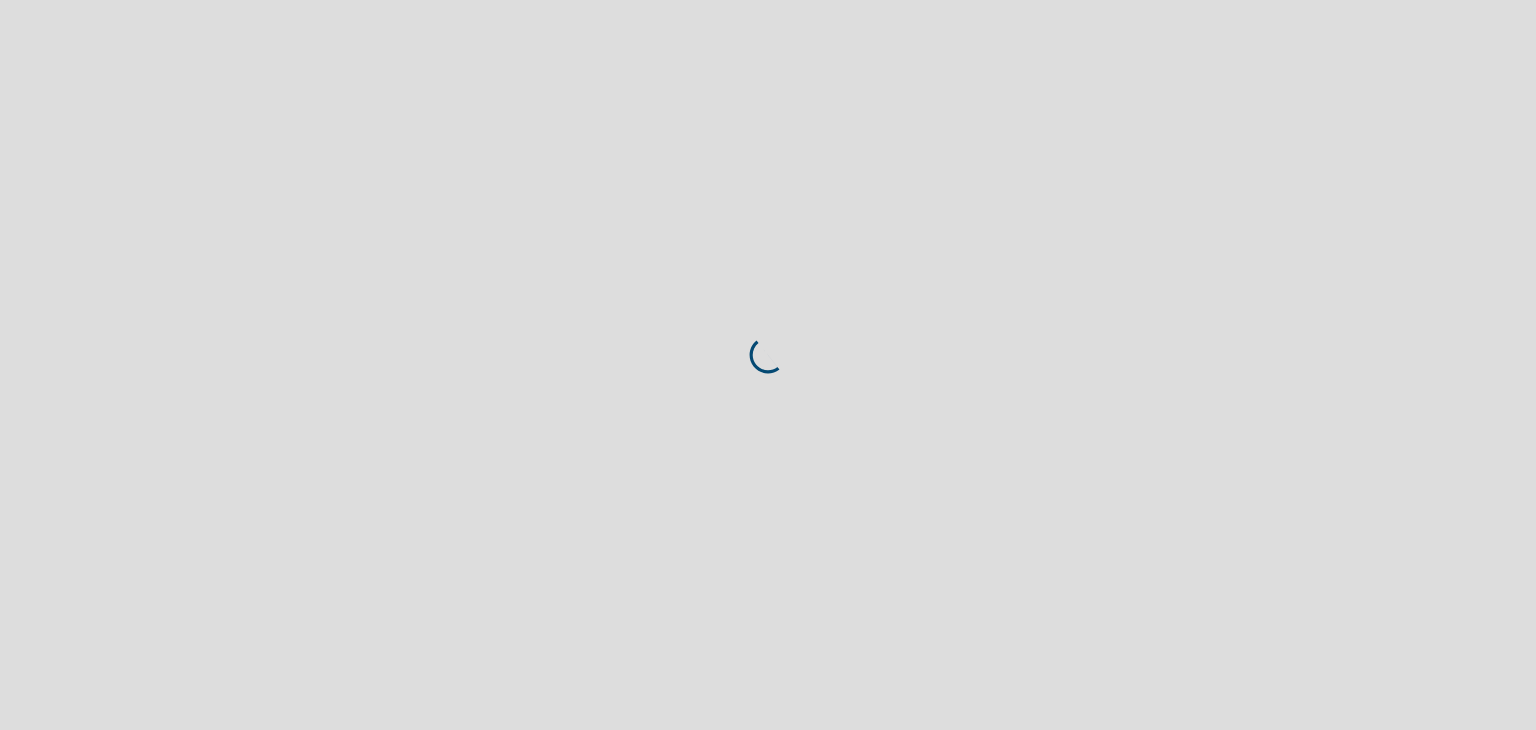 scroll, scrollTop: 0, scrollLeft: 0, axis: both 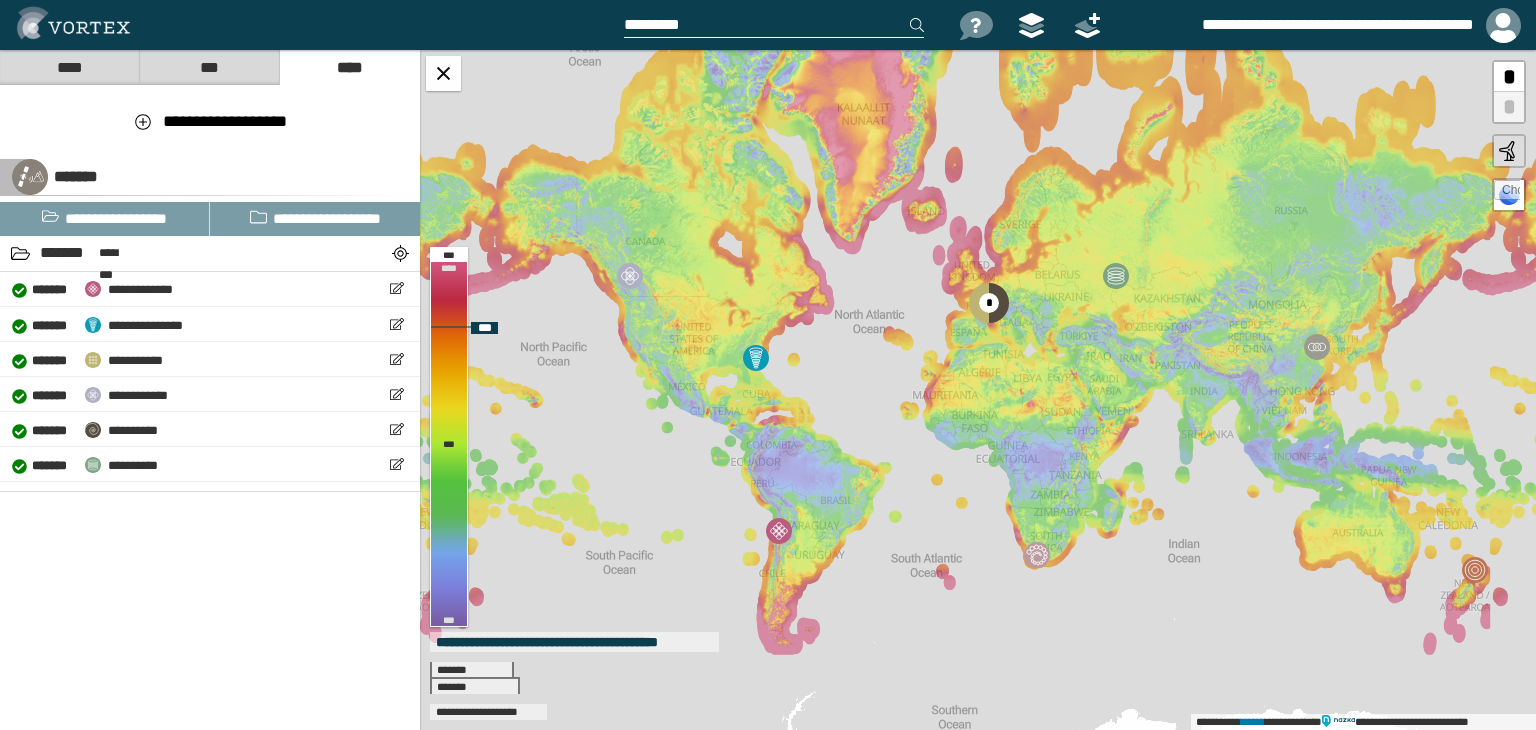 click at bounding box center [1507, 193] 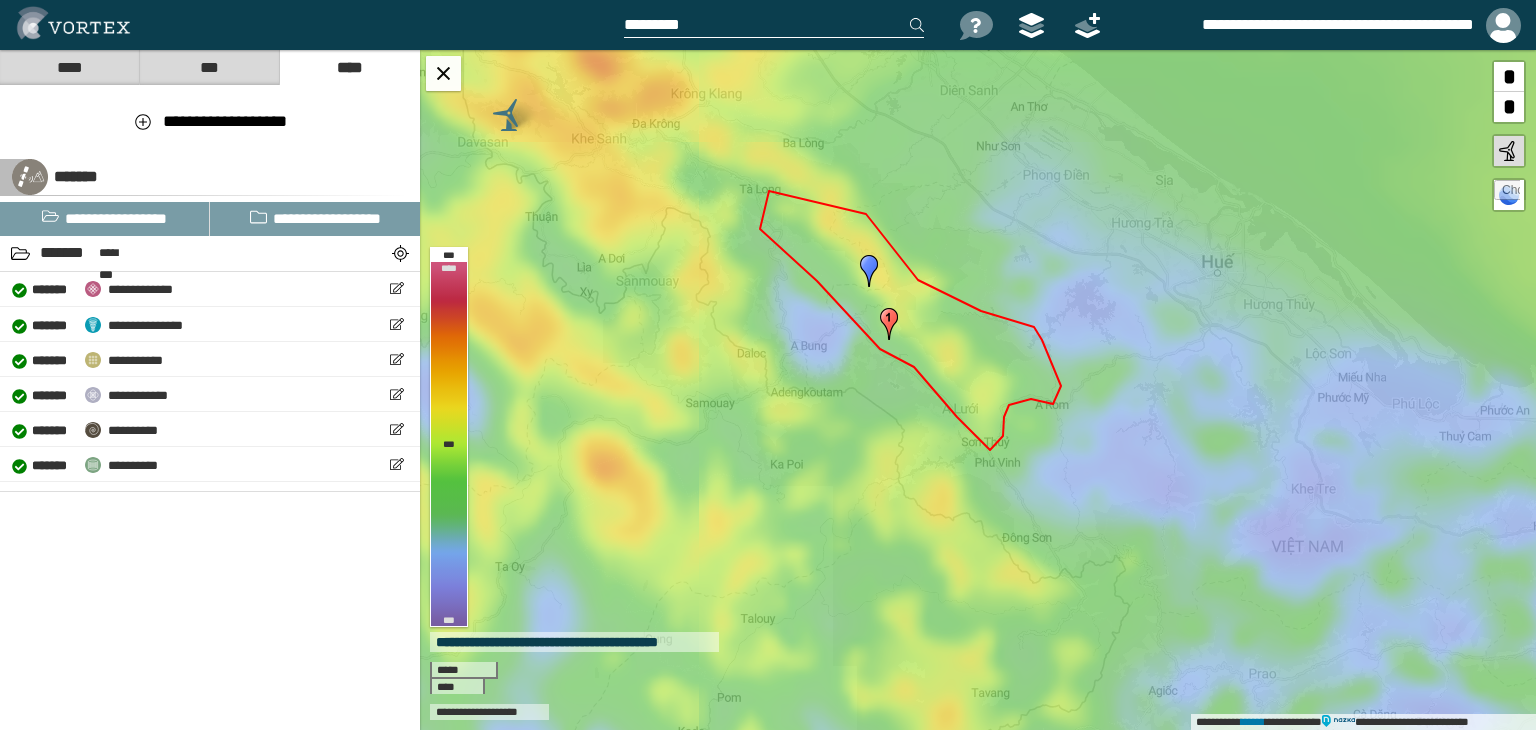 click on "***" at bounding box center [209, 67] 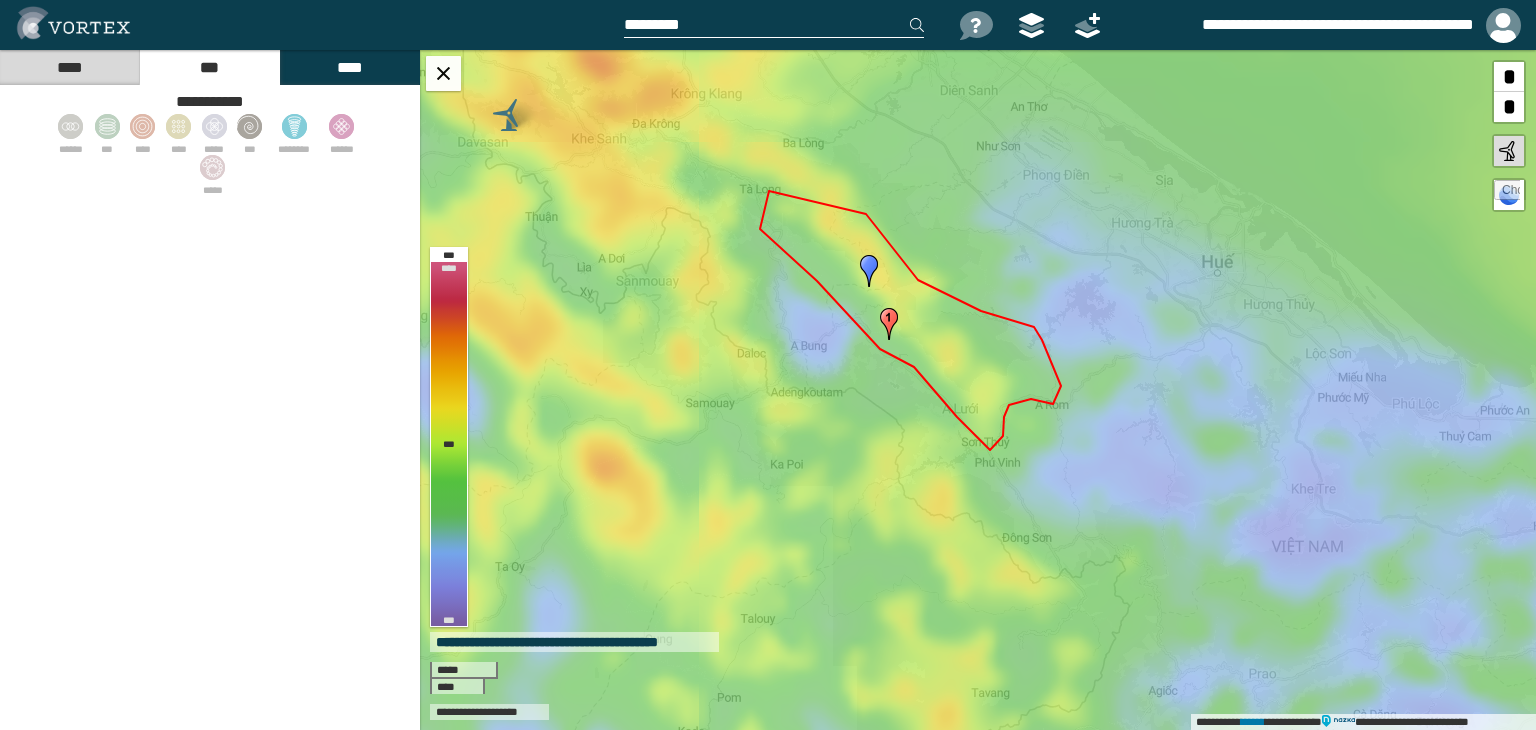 click on "****" at bounding box center (349, 67) 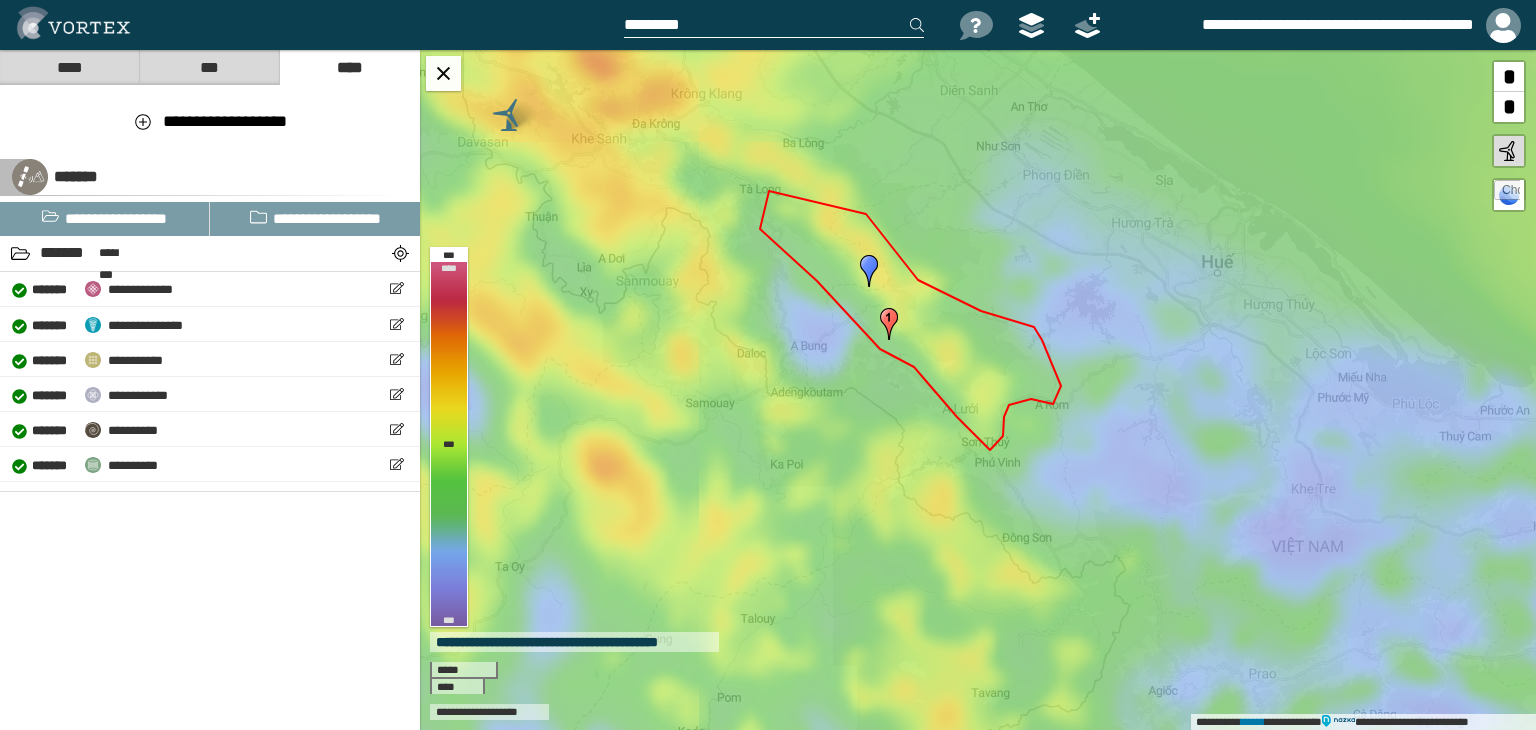 click on "****" at bounding box center [69, 67] 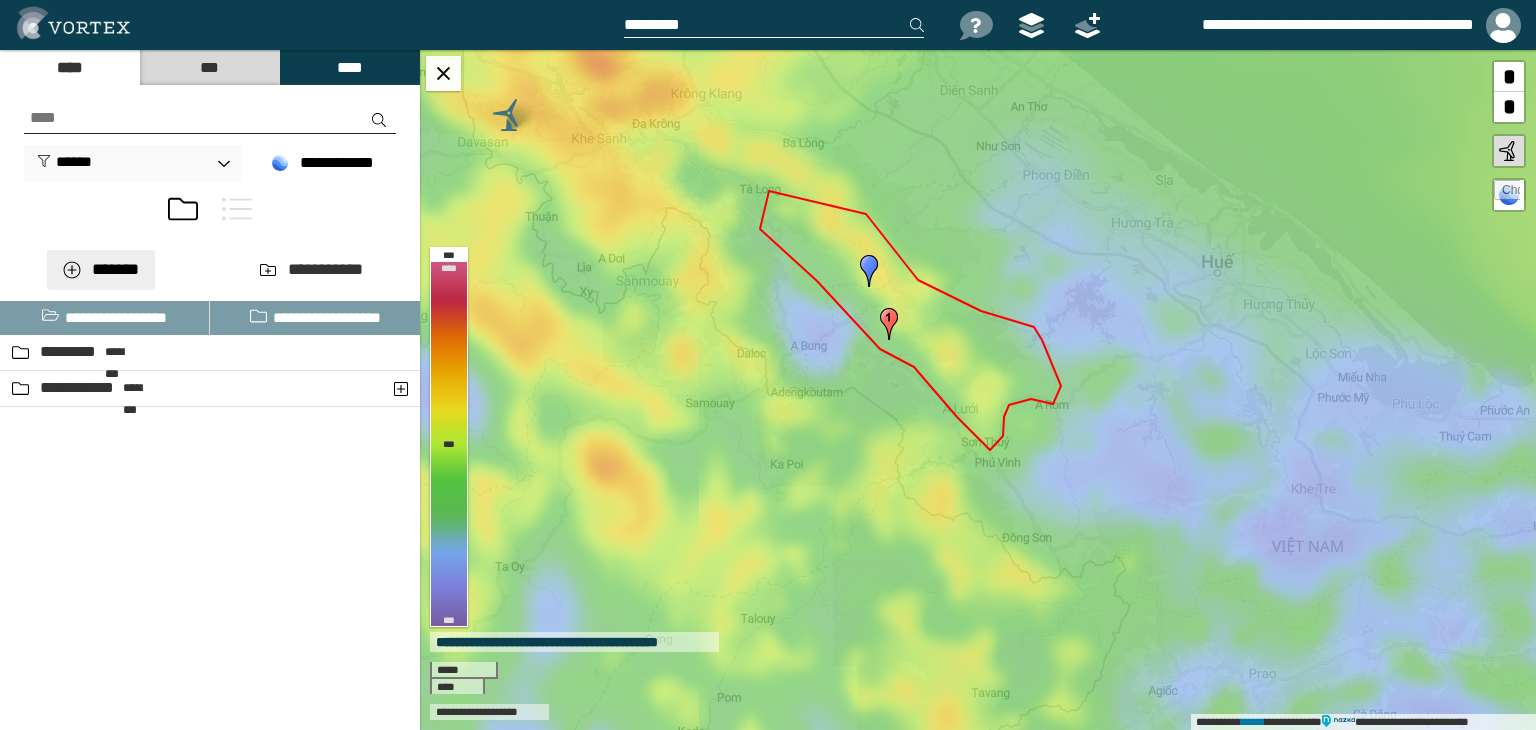 click on "*******" at bounding box center [101, 270] 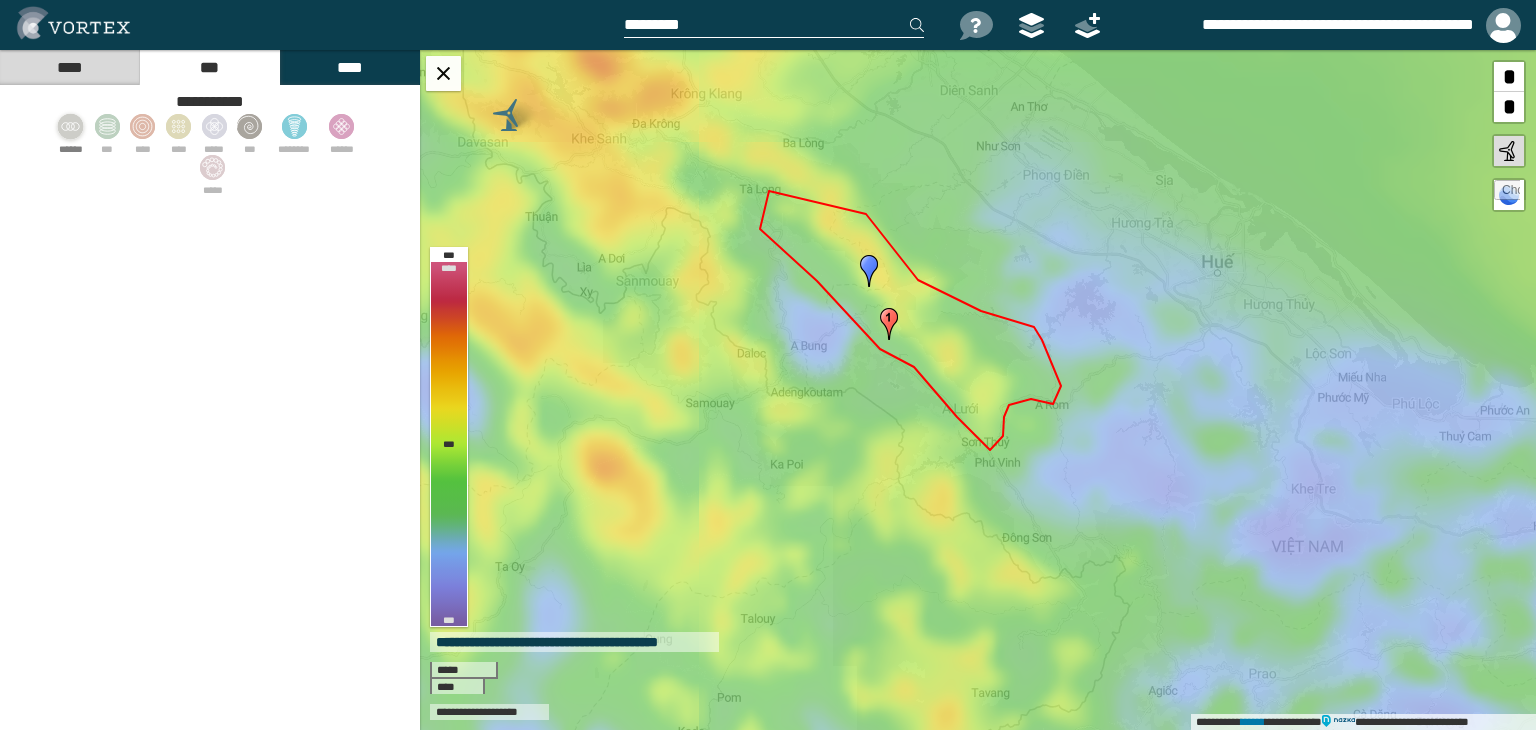 click 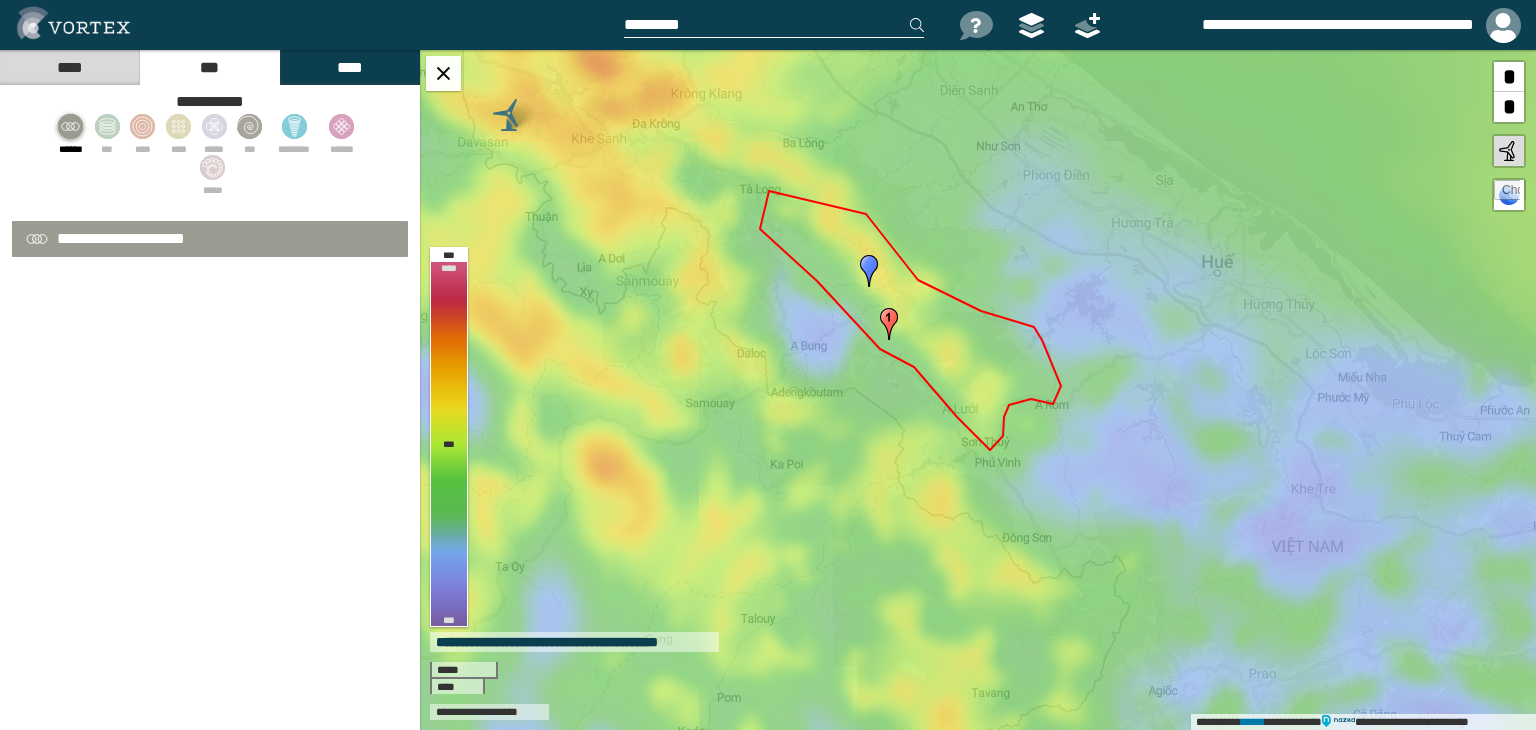 select on "**" 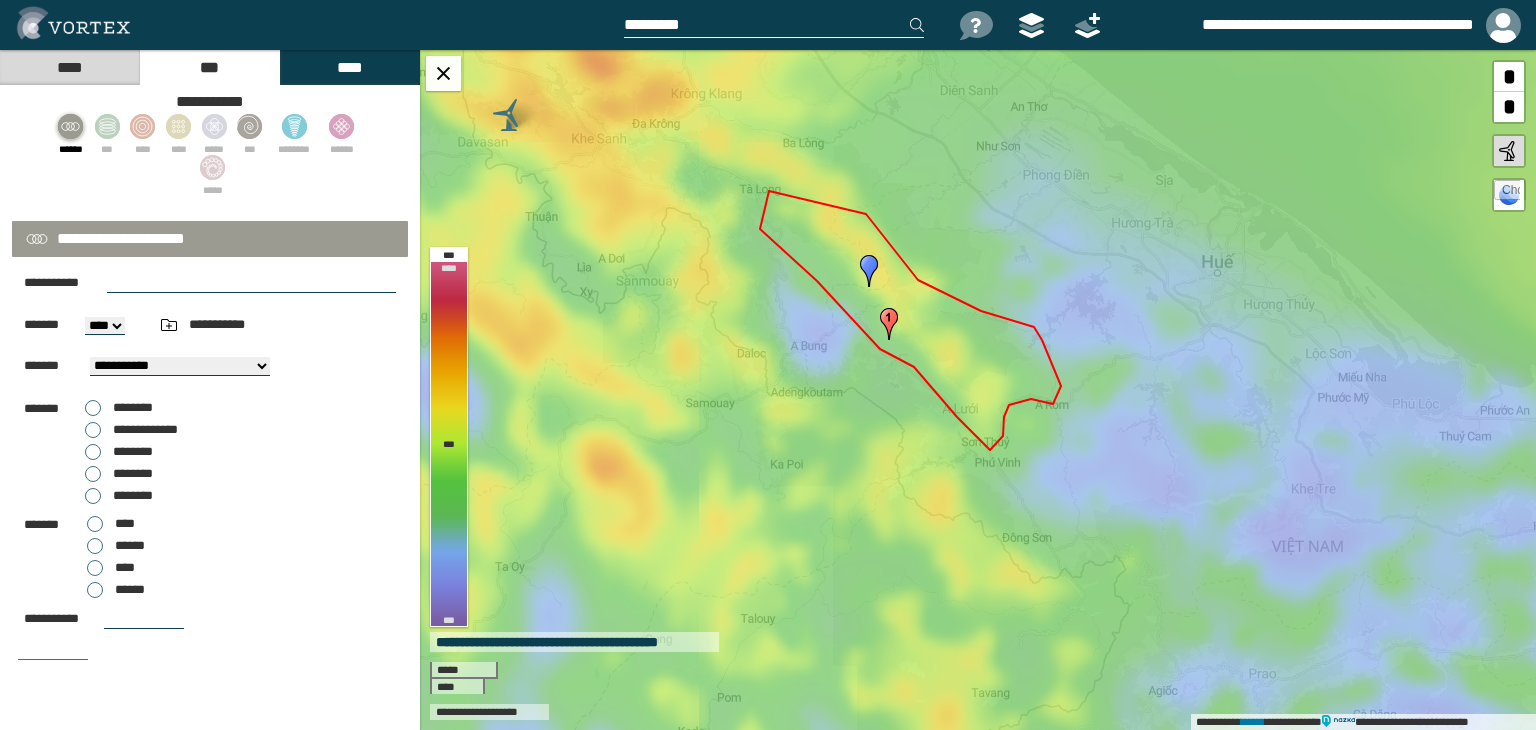 scroll, scrollTop: 82, scrollLeft: 0, axis: vertical 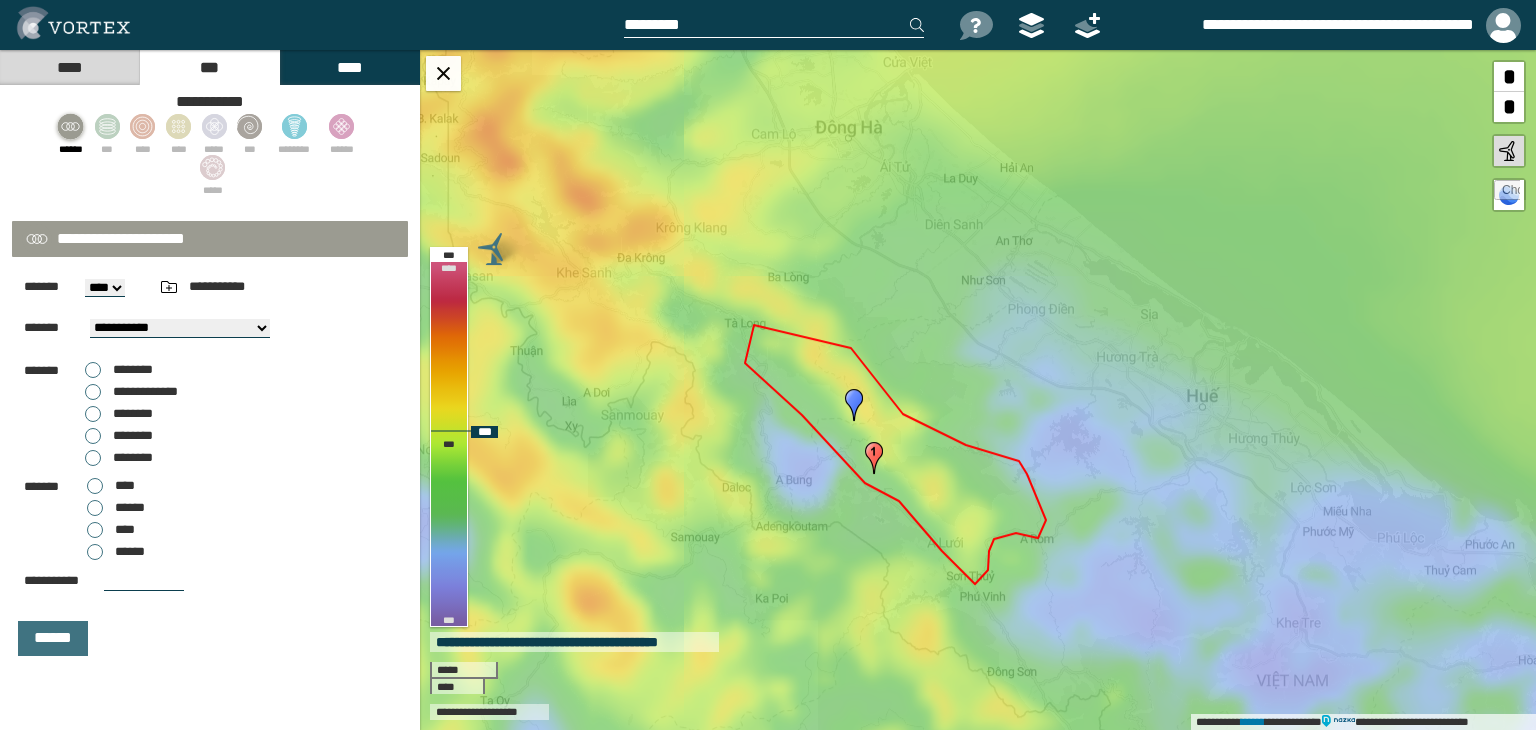 drag, startPoint x: 741, startPoint y: 155, endPoint x: 724, endPoint y: 286, distance: 132.09845 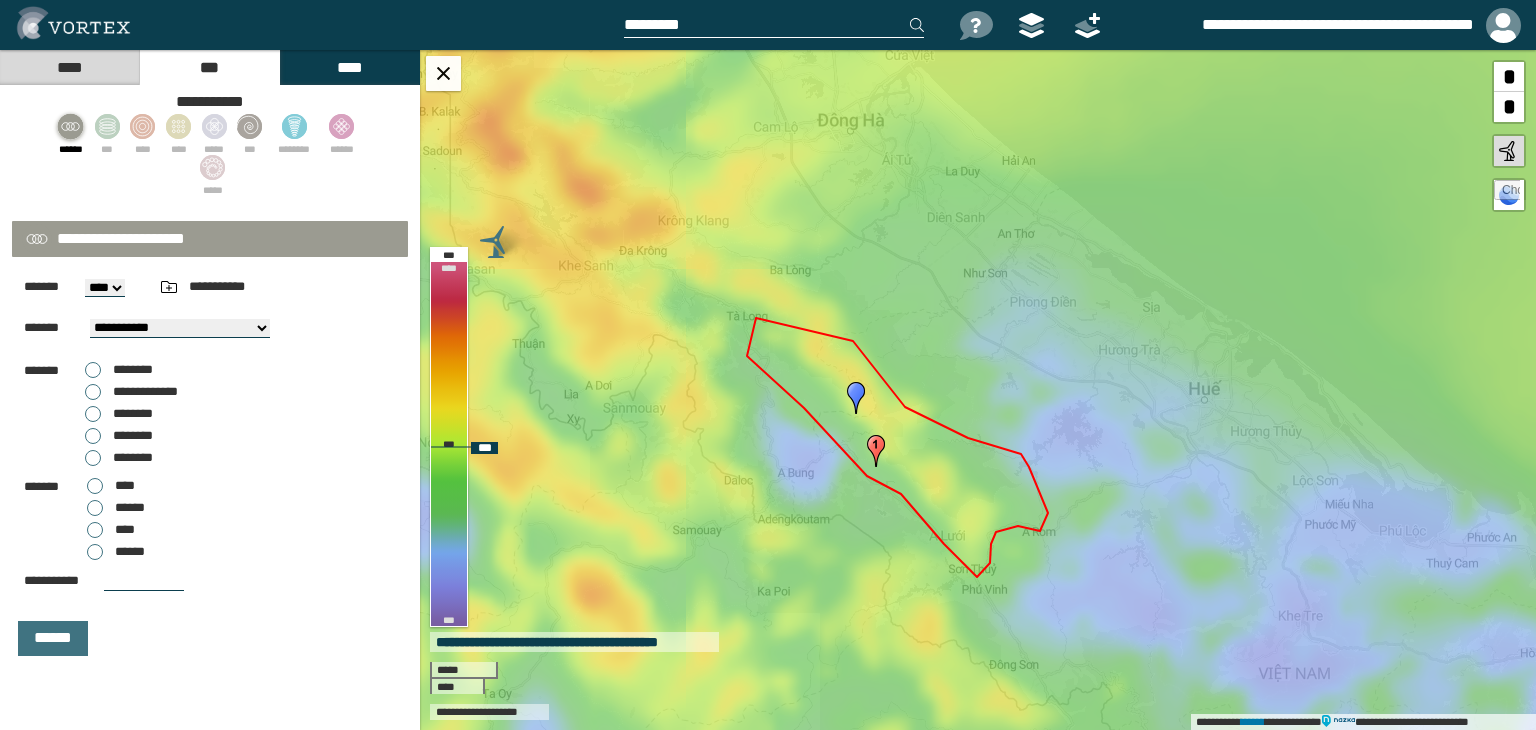 click on "**********" at bounding box center [978, 390] 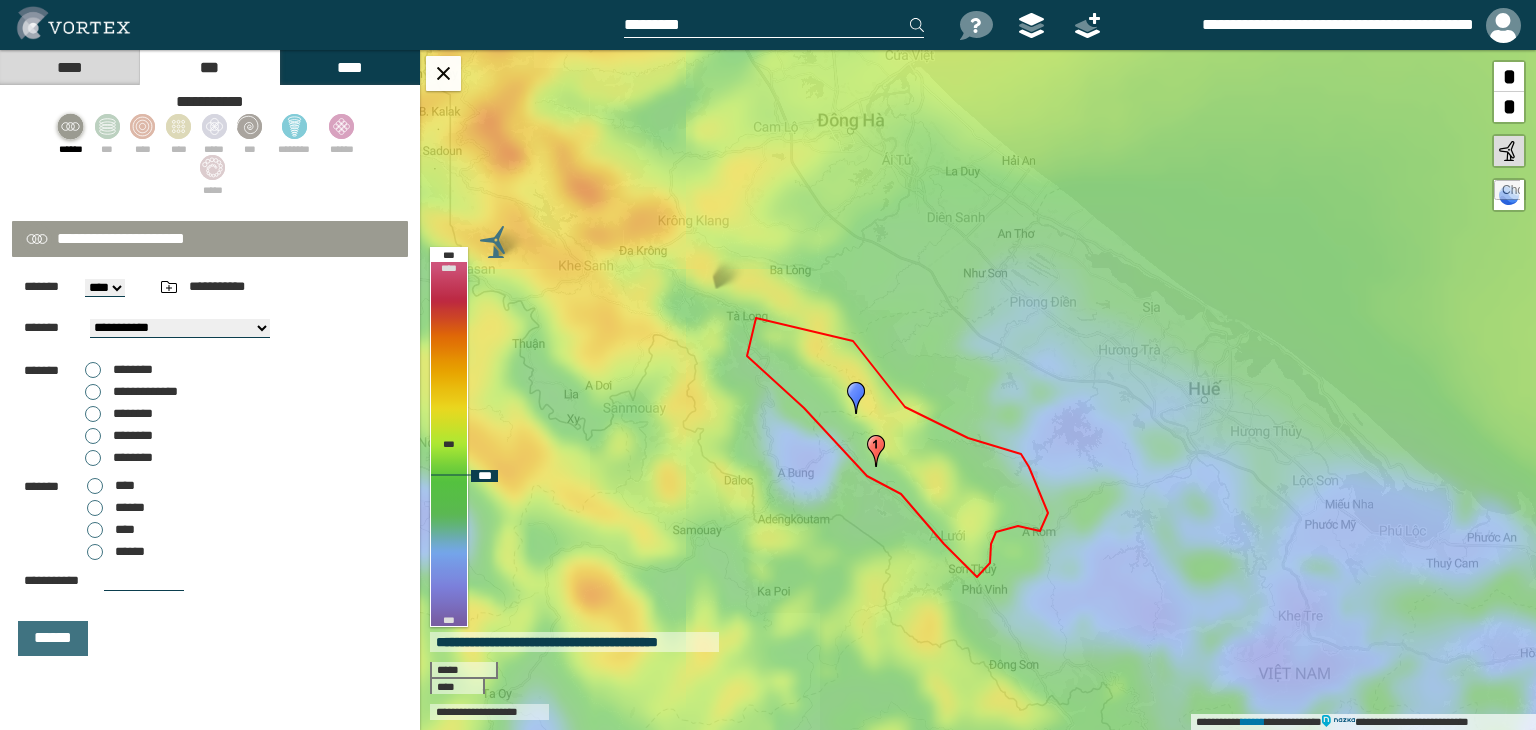 select on "**" 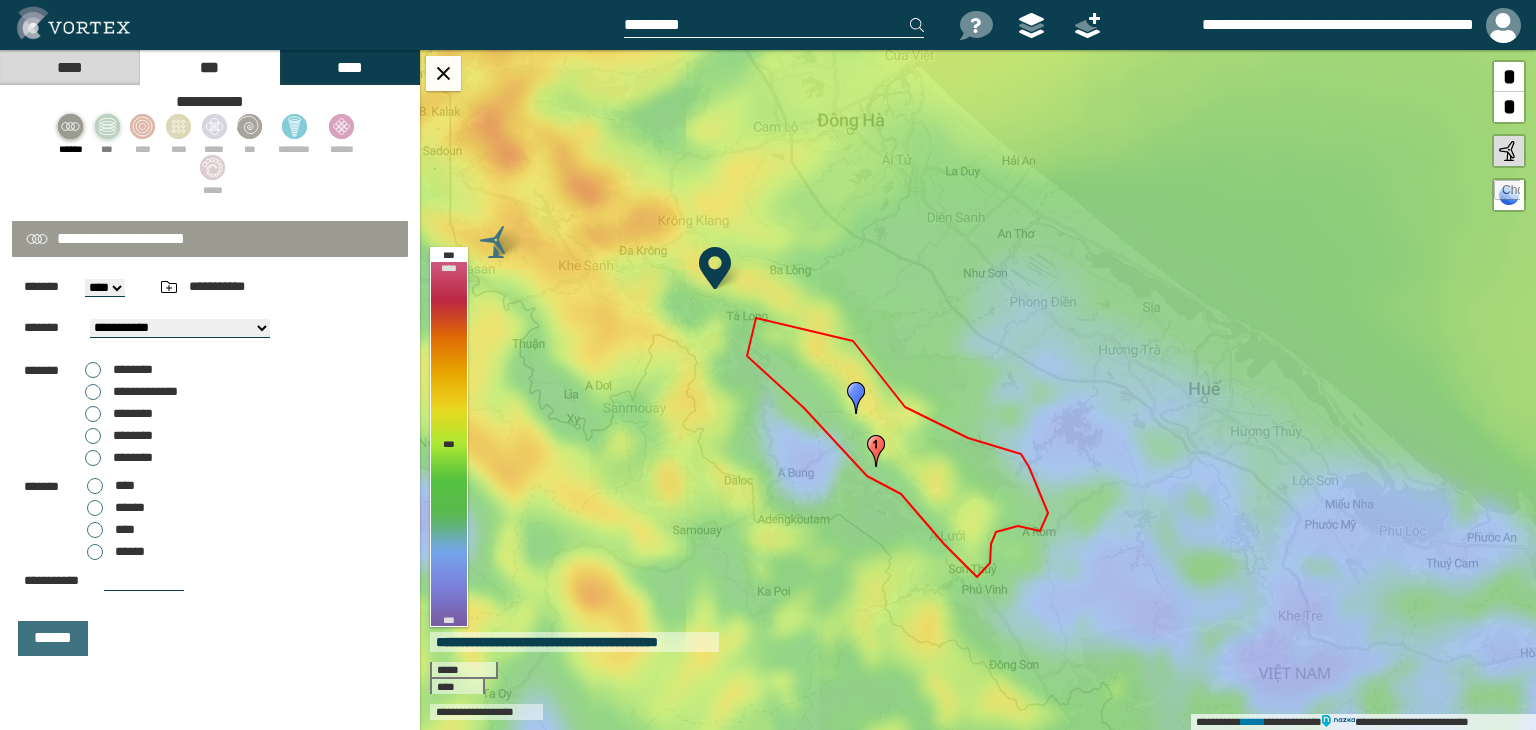 click 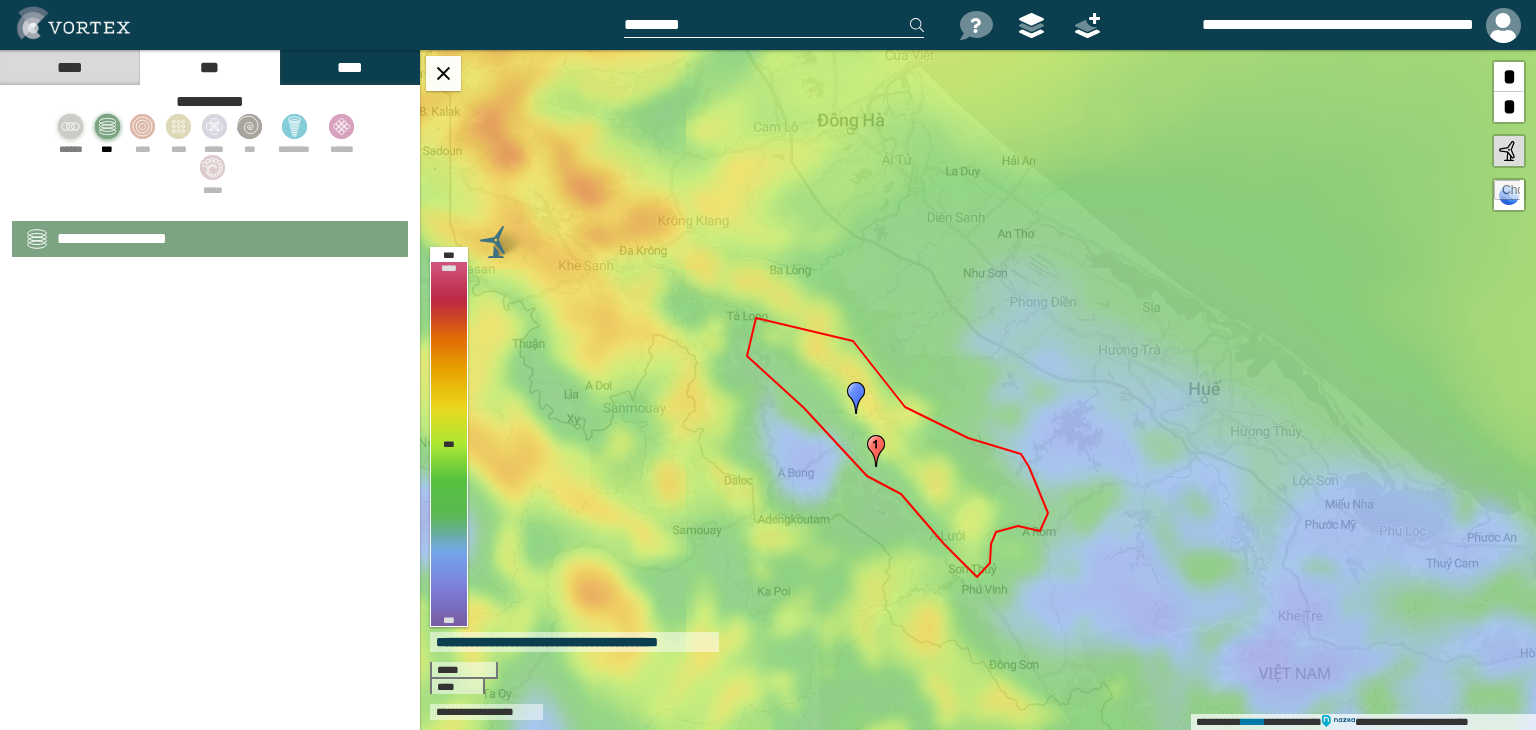 scroll, scrollTop: 0, scrollLeft: 0, axis: both 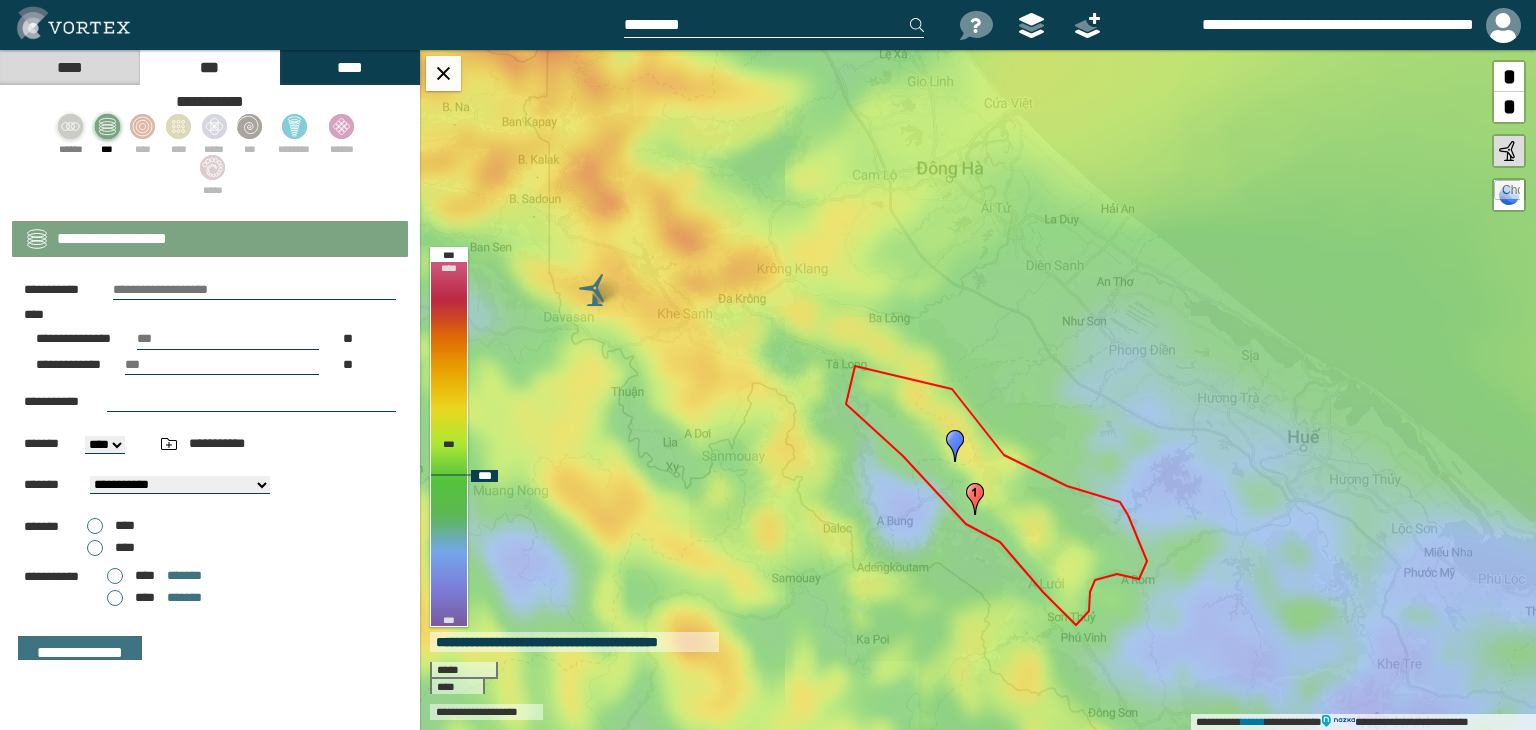 drag, startPoint x: 692, startPoint y: 306, endPoint x: 761, endPoint y: 297, distance: 69.58448 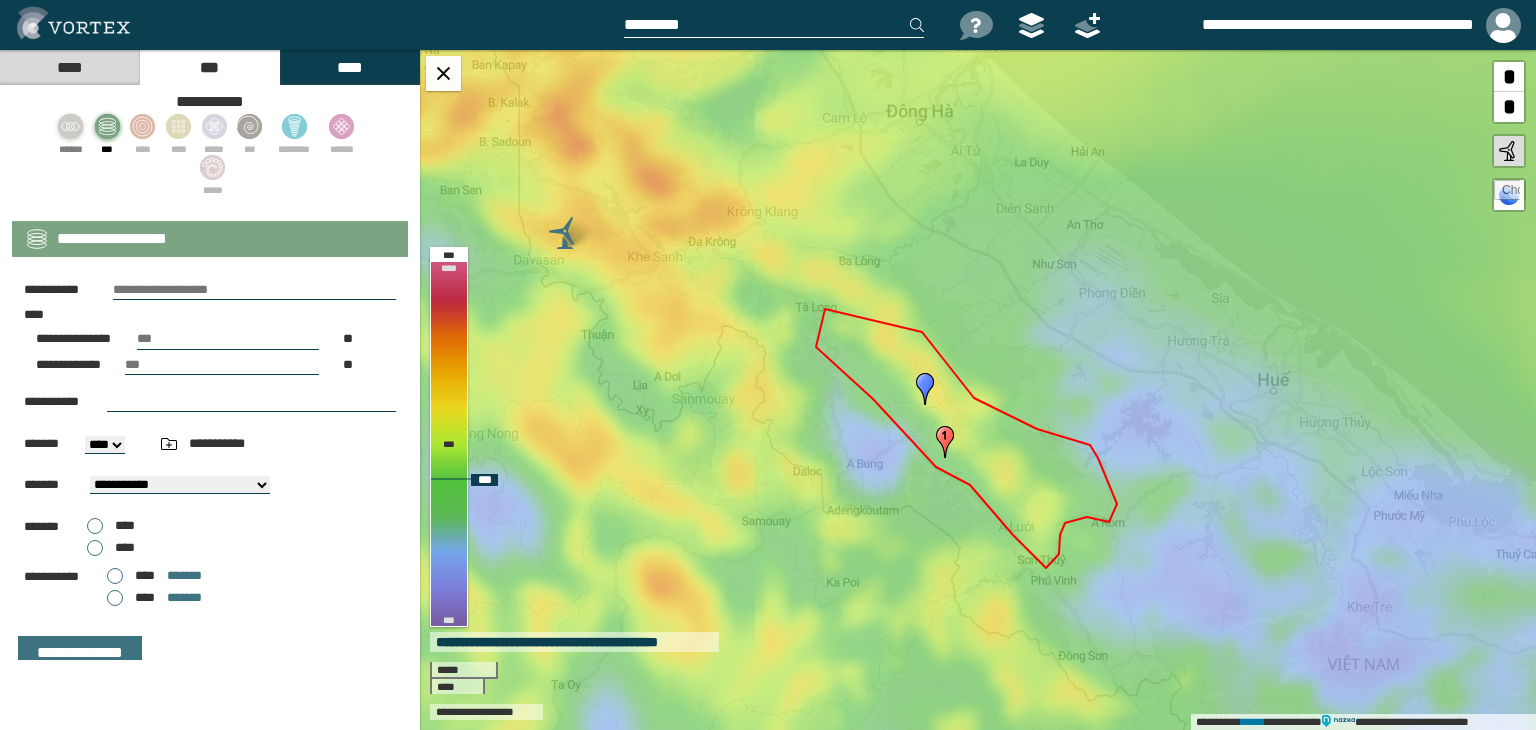 click on "**********" at bounding box center (978, 390) 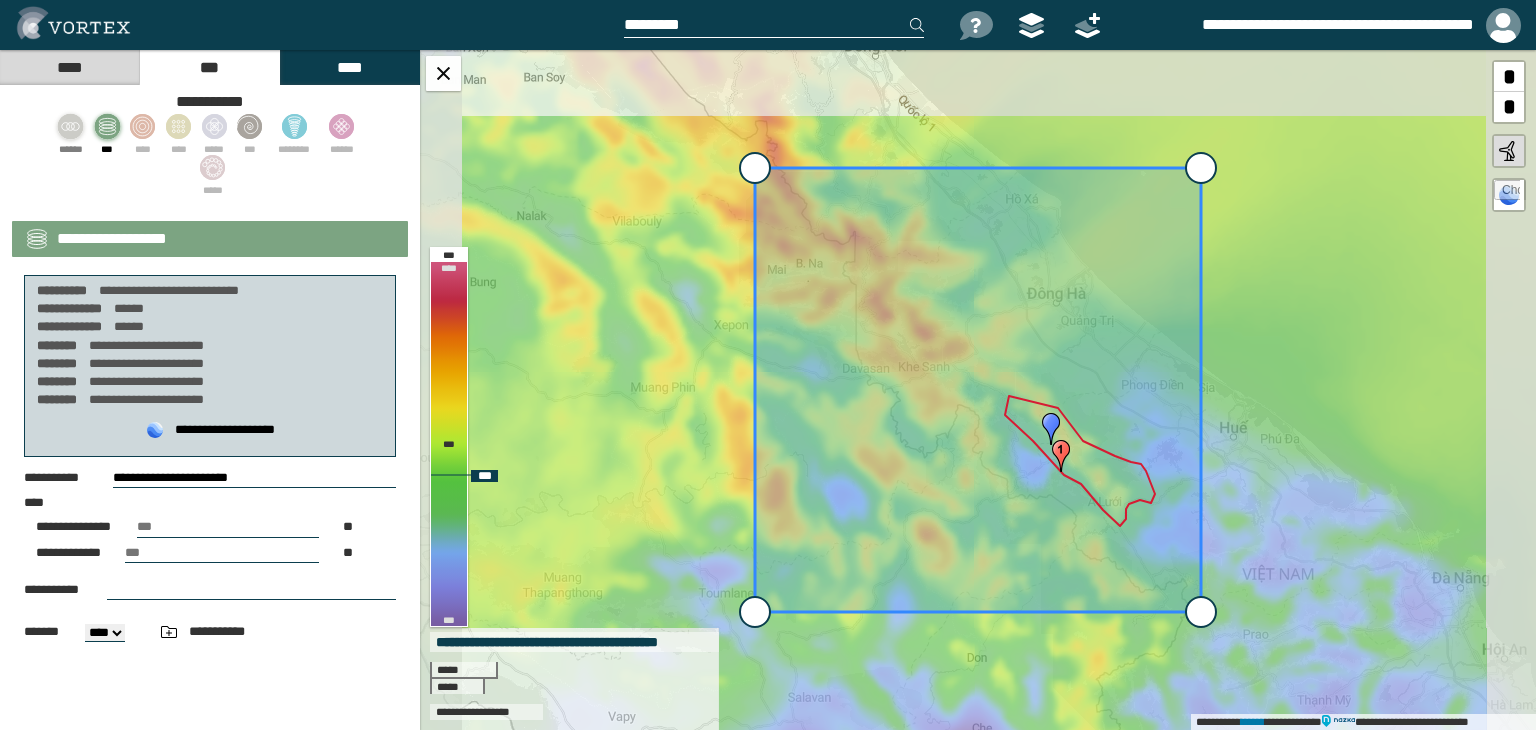 select on "**" 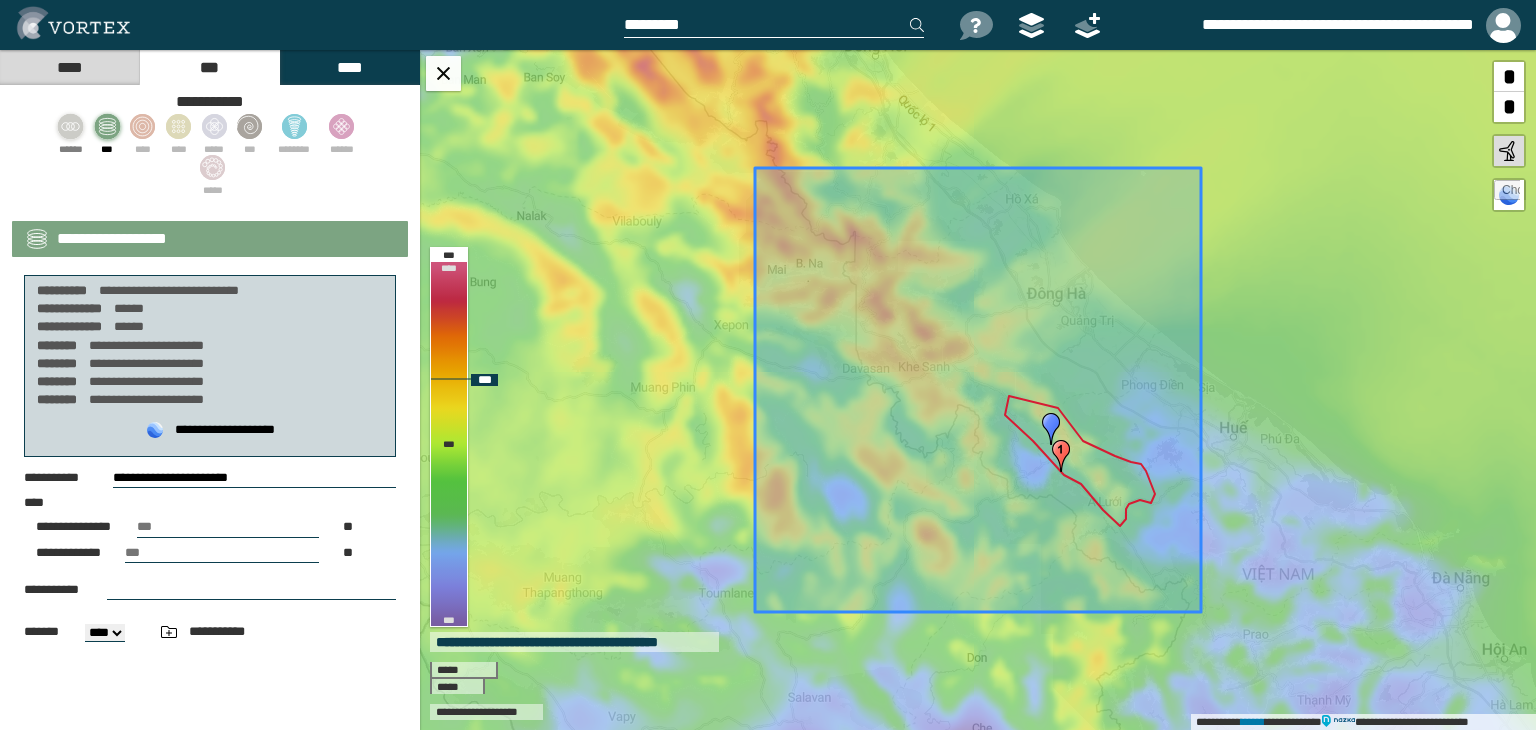 drag, startPoint x: 773, startPoint y: 185, endPoint x: 851, endPoint y: 249, distance: 100.89599 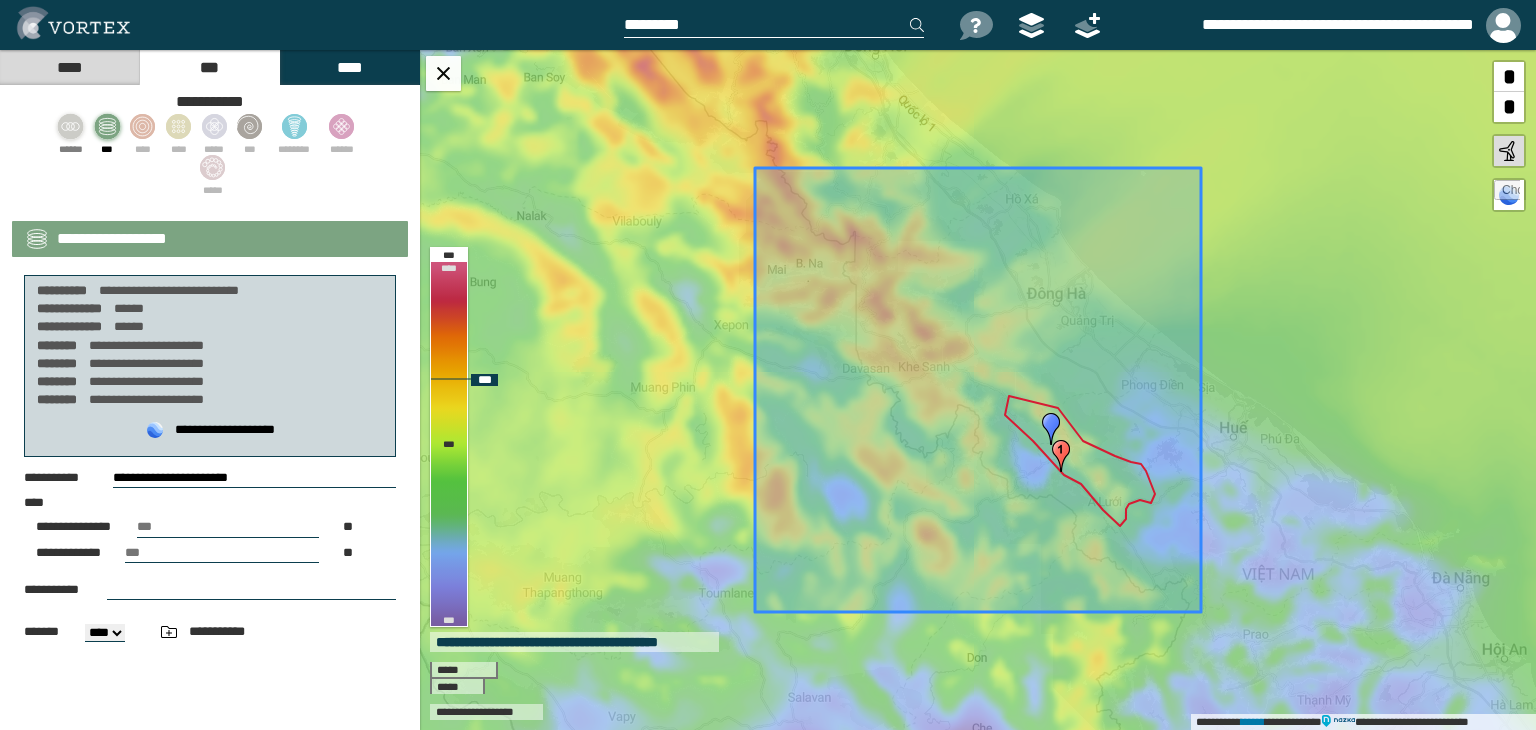 click 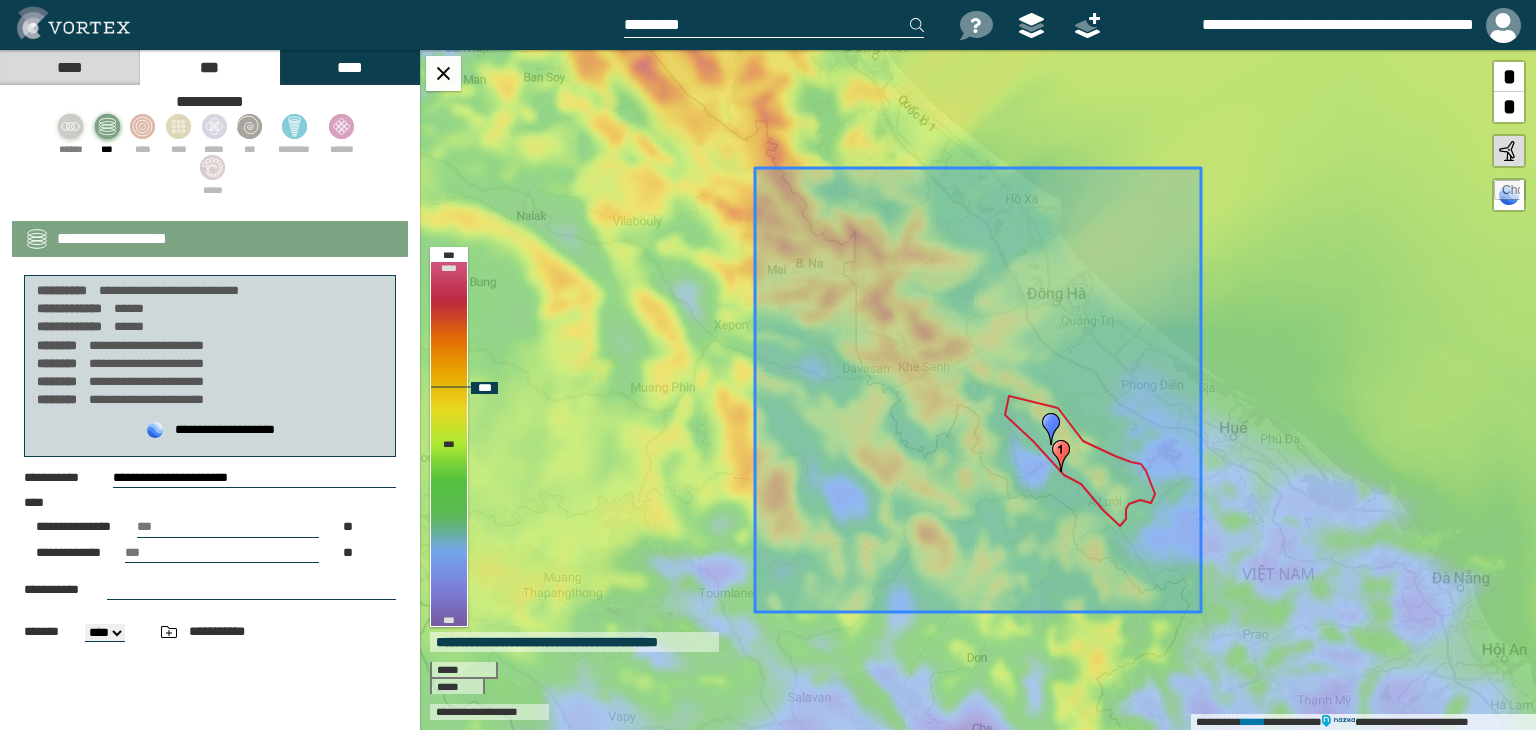 drag, startPoint x: 755, startPoint y: 166, endPoint x: 864, endPoint y: 253, distance: 139.46326 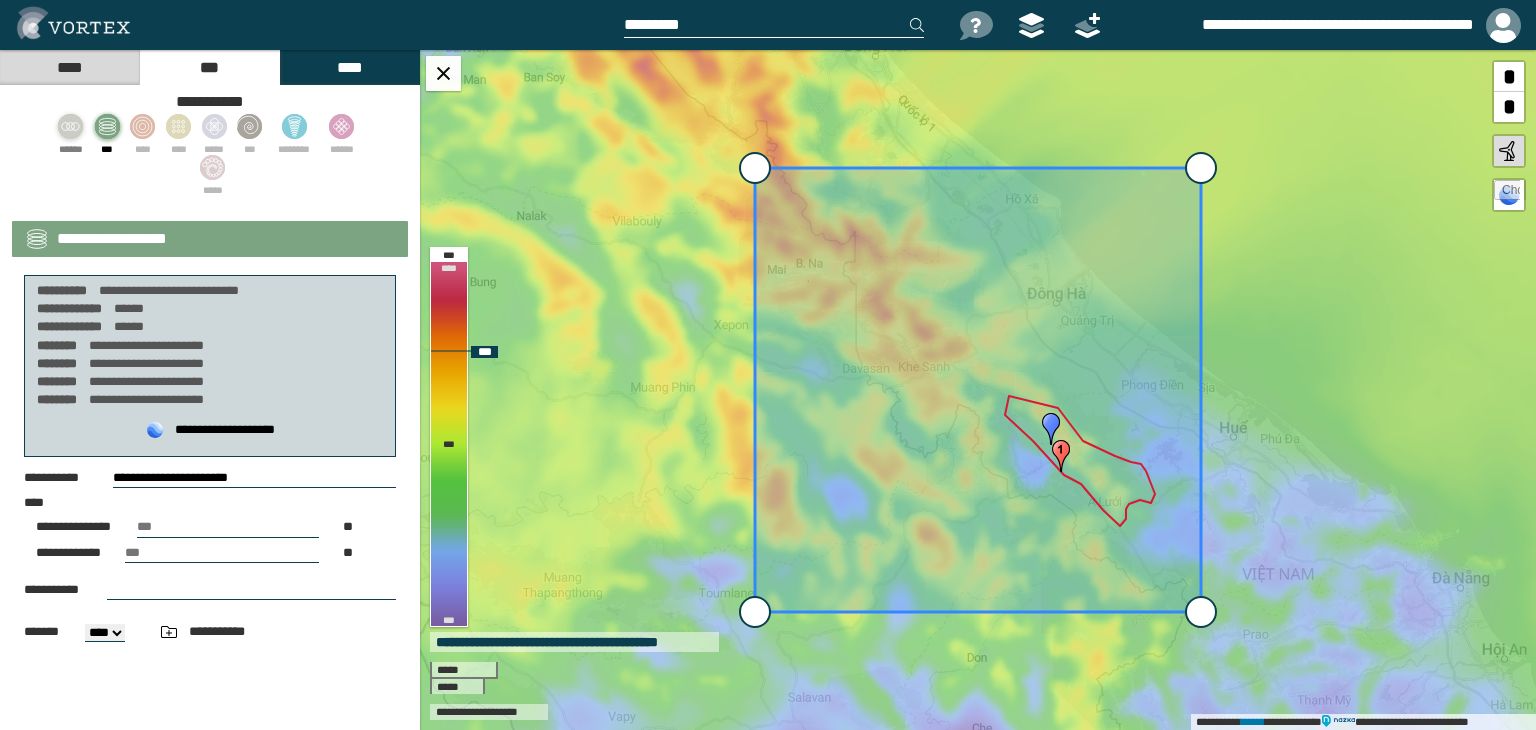 drag, startPoint x: 752, startPoint y: 165, endPoint x: 888, endPoint y: 298, distance: 190.22356 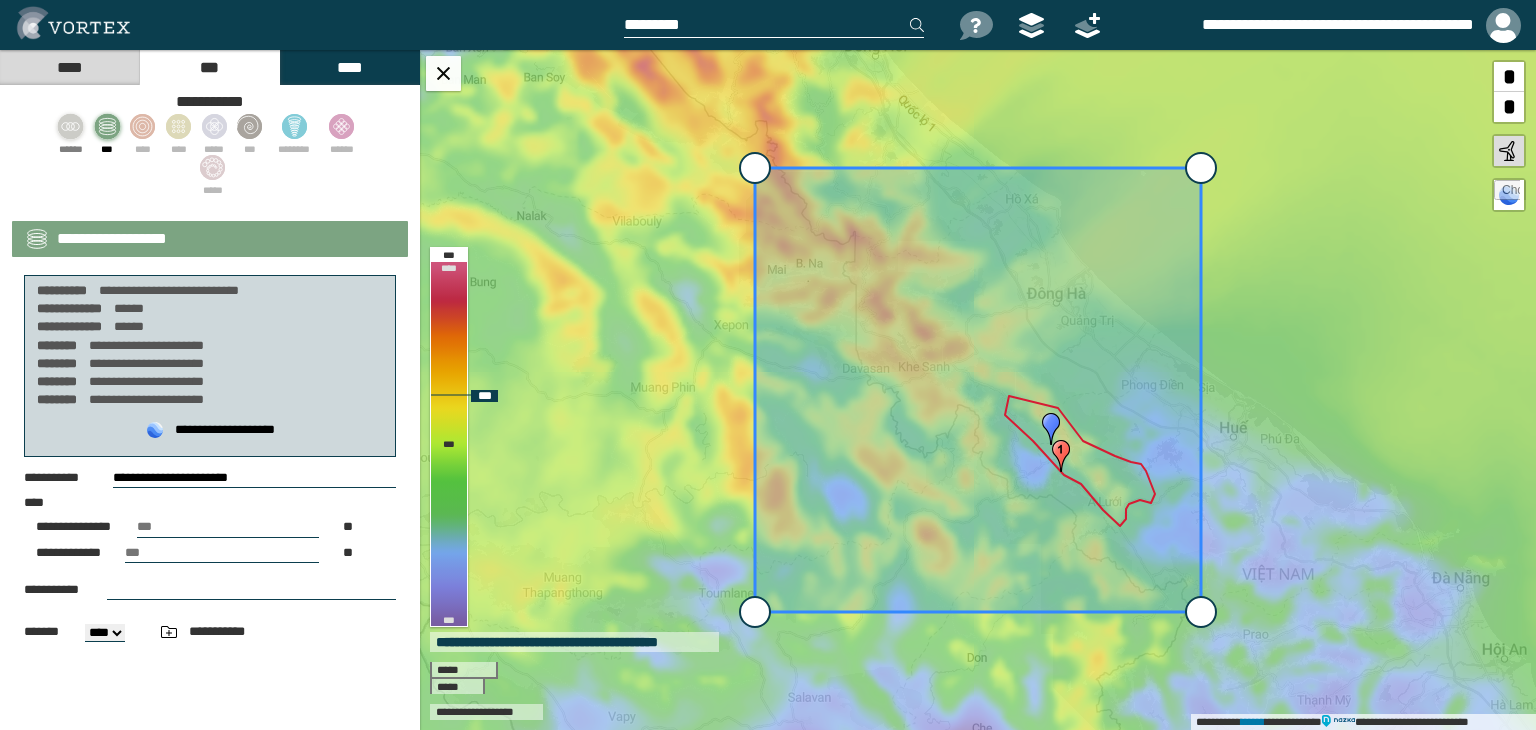drag, startPoint x: 753, startPoint y: 169, endPoint x: 857, endPoint y: 276, distance: 149.21461 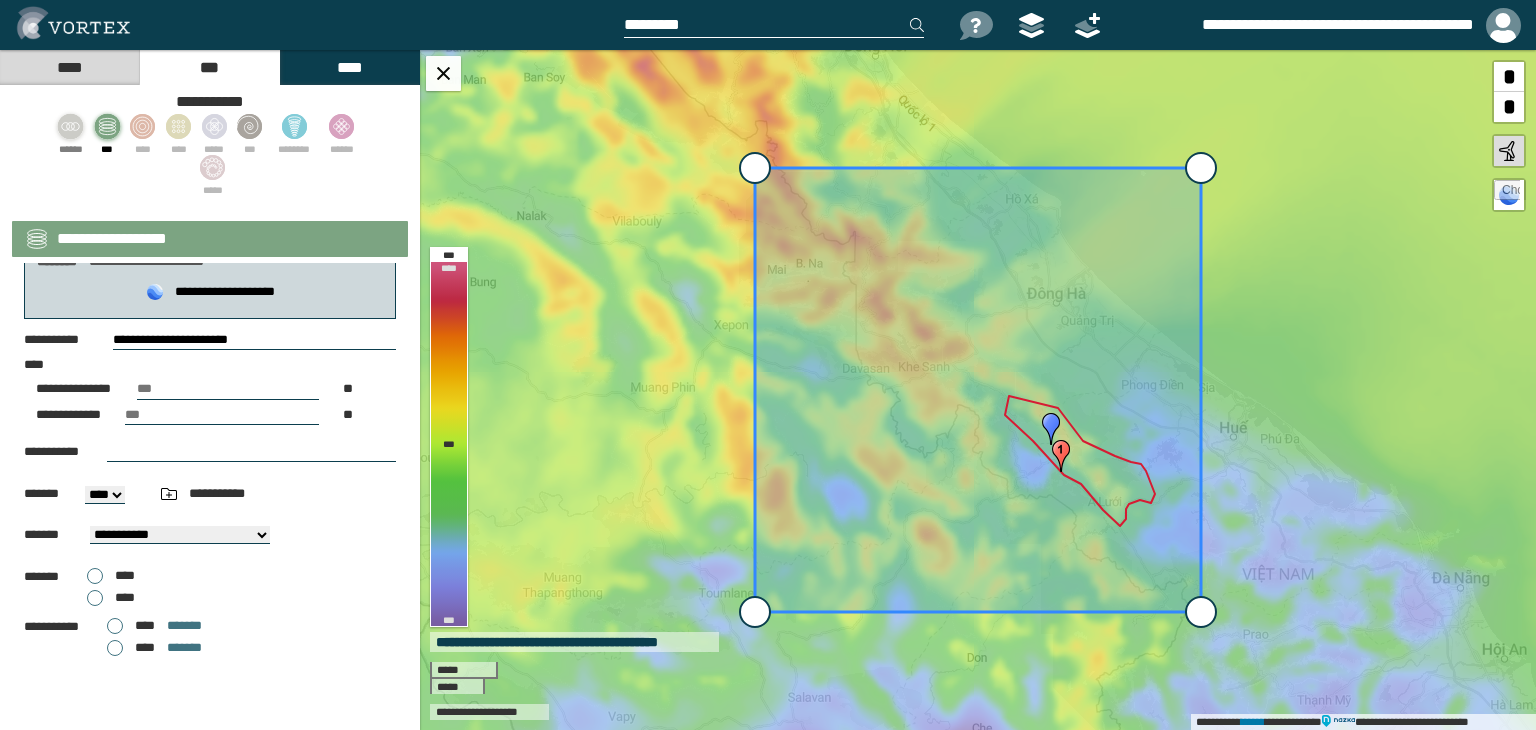 scroll, scrollTop: 0, scrollLeft: 0, axis: both 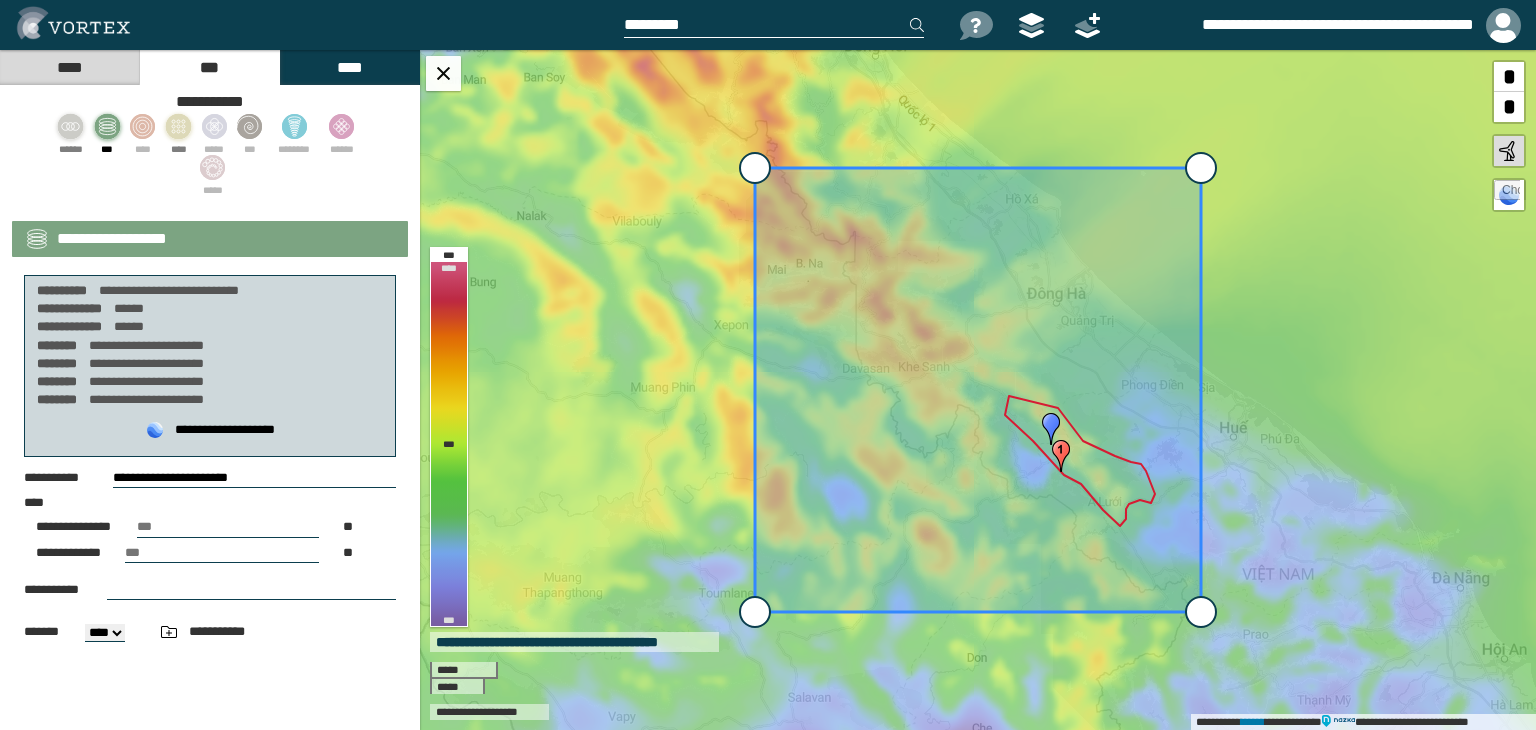 click 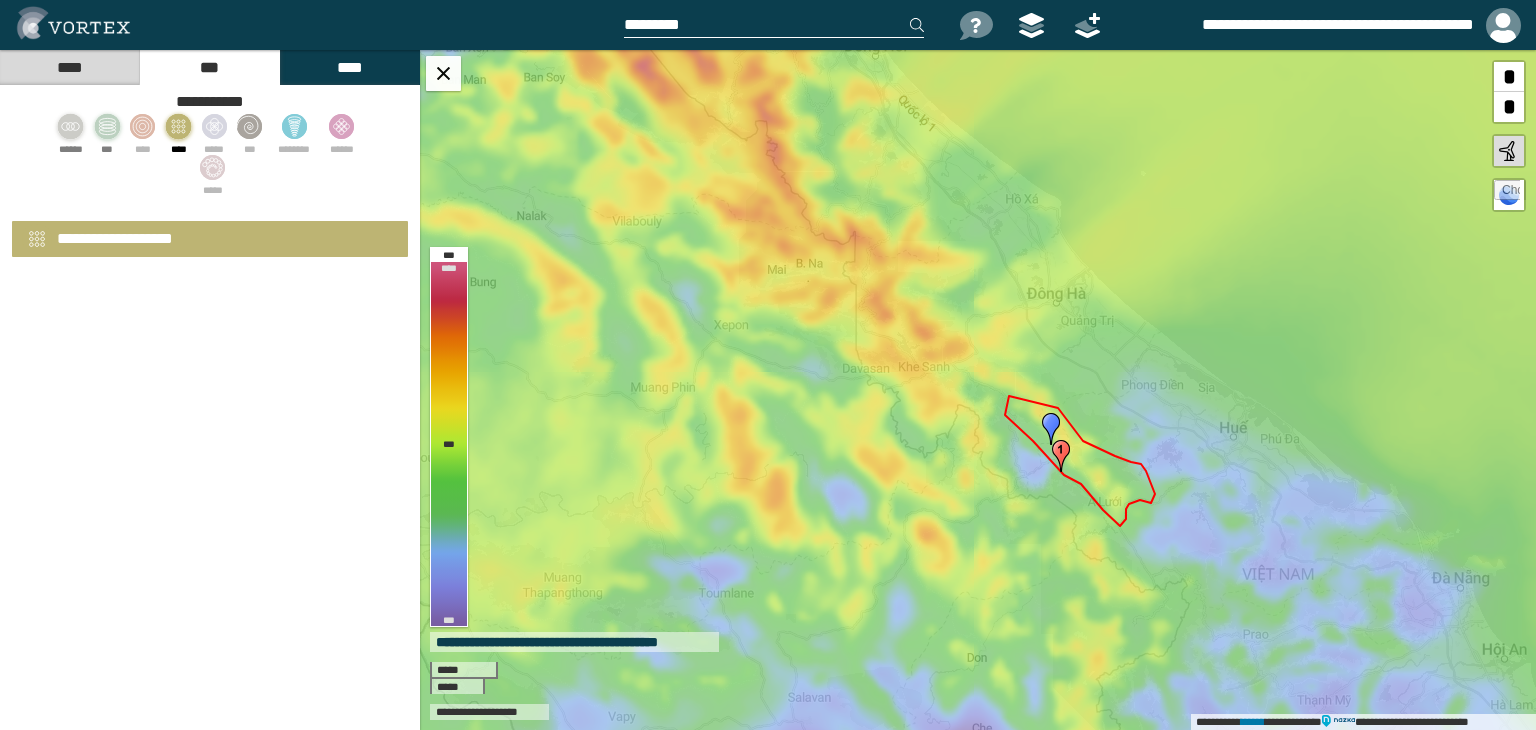 select on "**" 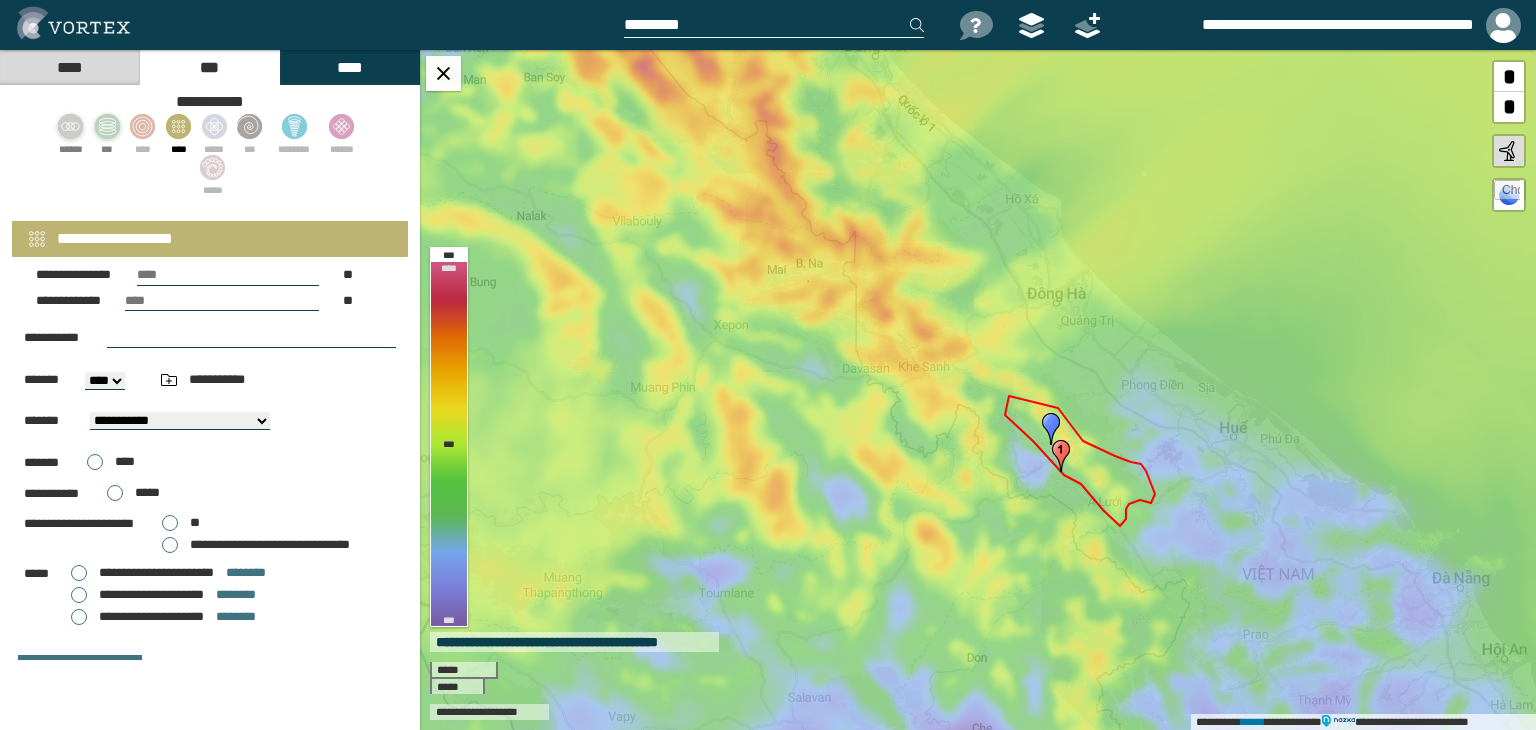 scroll, scrollTop: 98, scrollLeft: 0, axis: vertical 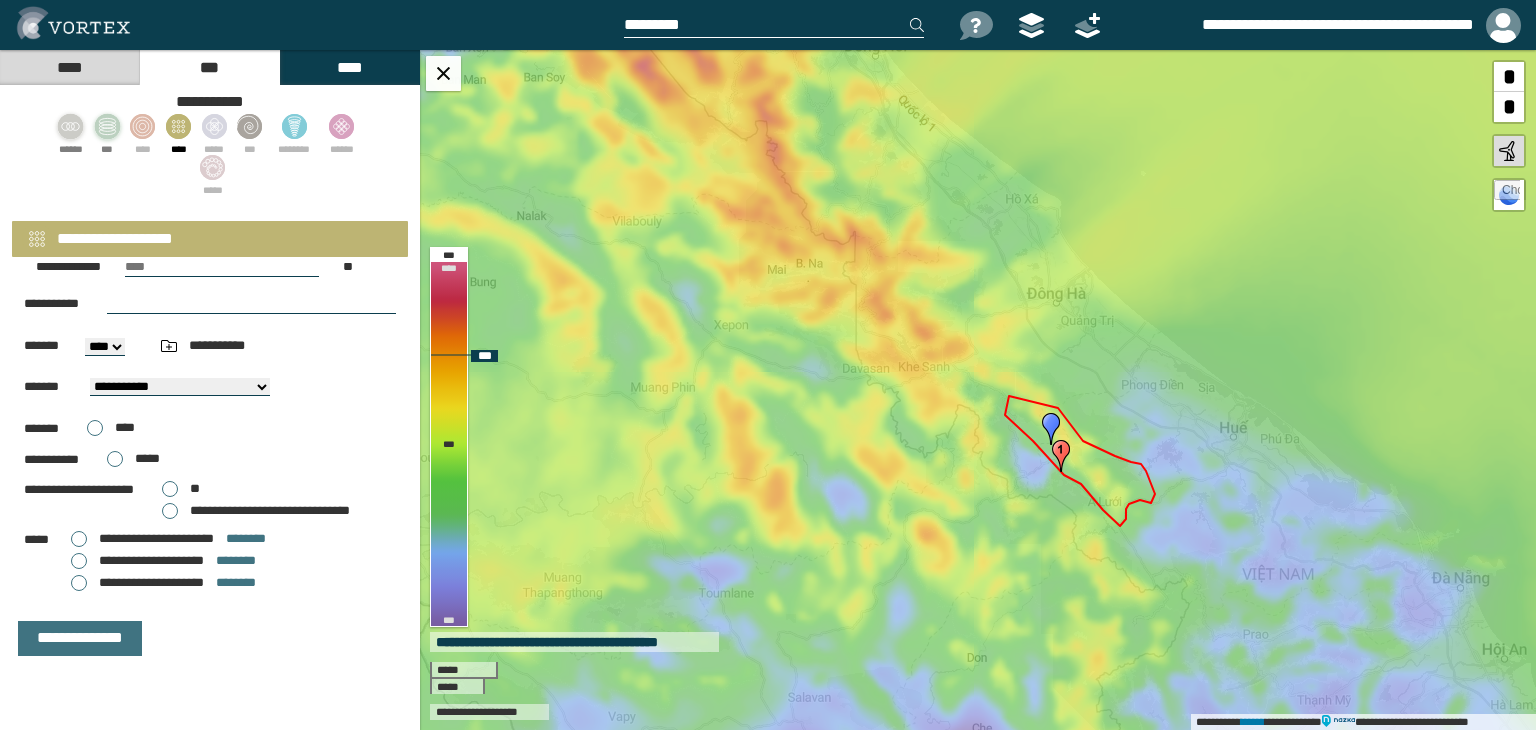 click on "**********" at bounding box center [978, 390] 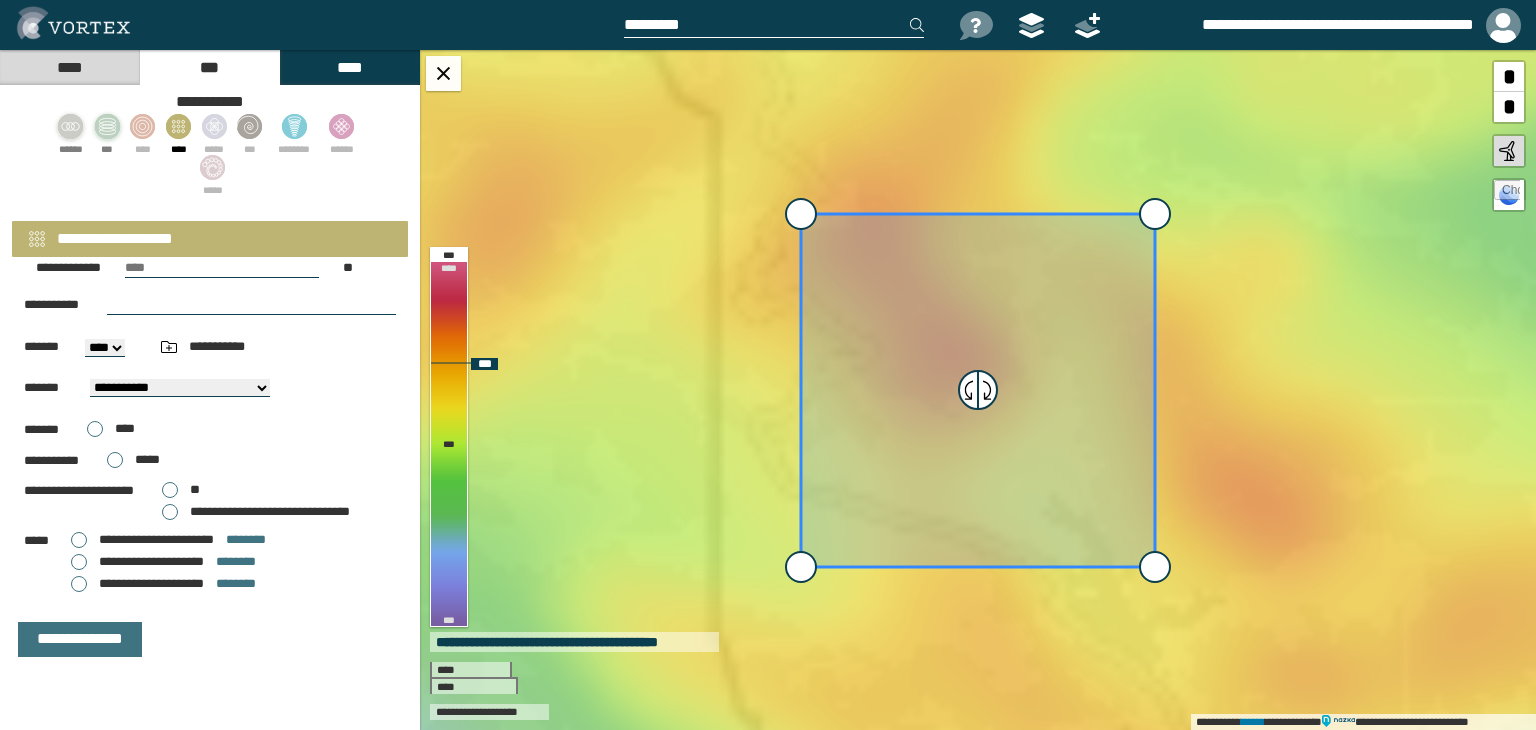 select on "**" 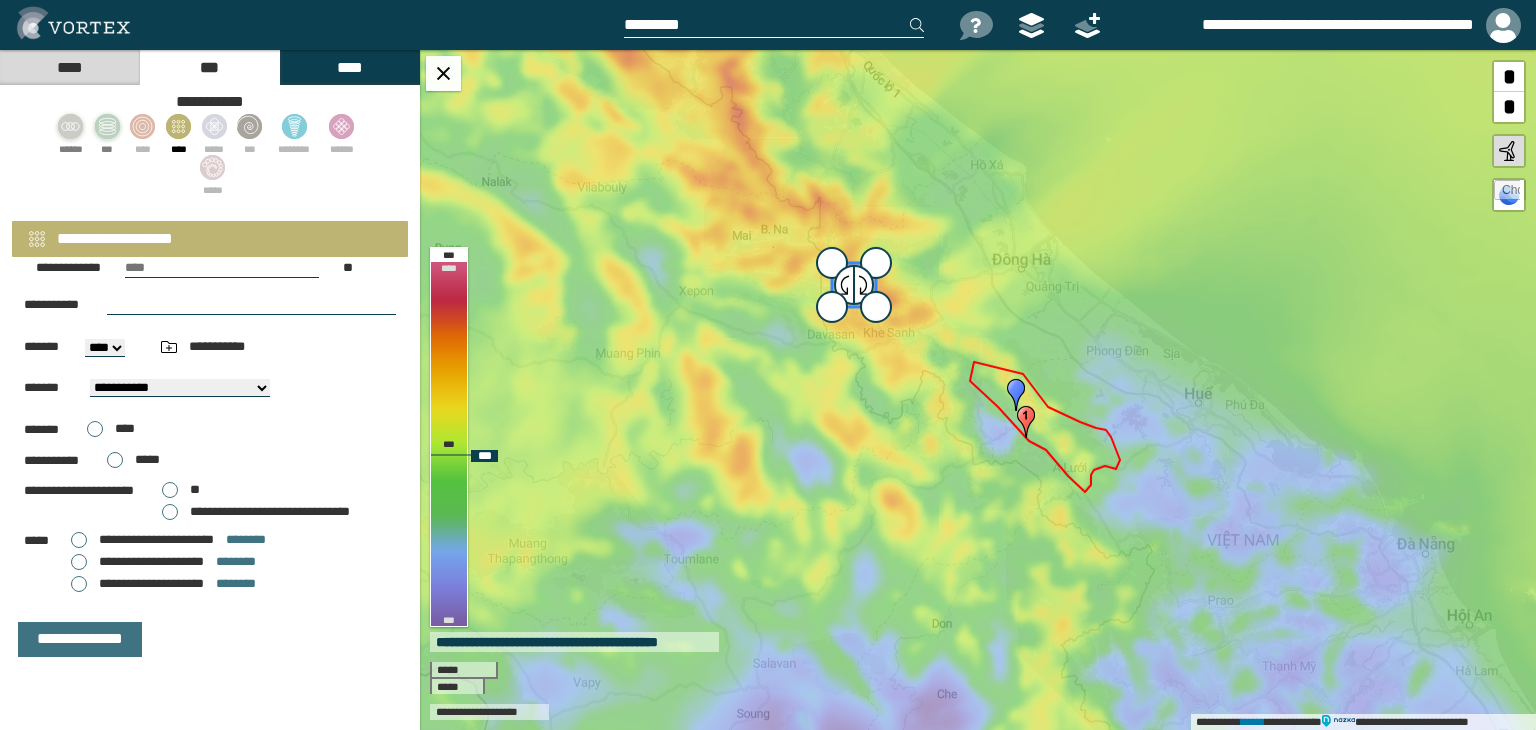 drag, startPoint x: 1172, startPoint y: 387, endPoint x: 934, endPoint y: 285, distance: 258.93628 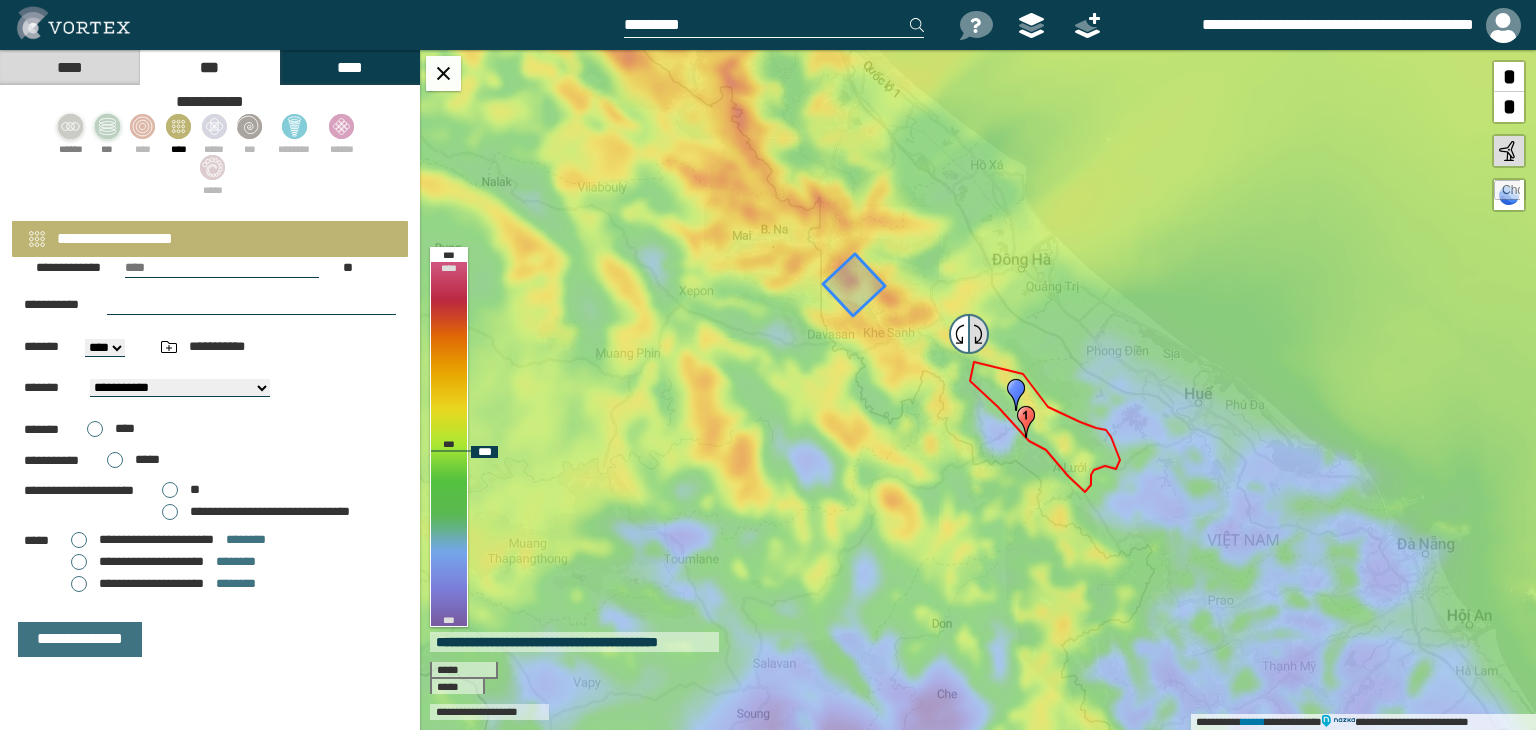 drag, startPoint x: 856, startPoint y: 281, endPoint x: 971, endPoint y: 329, distance: 124.61541 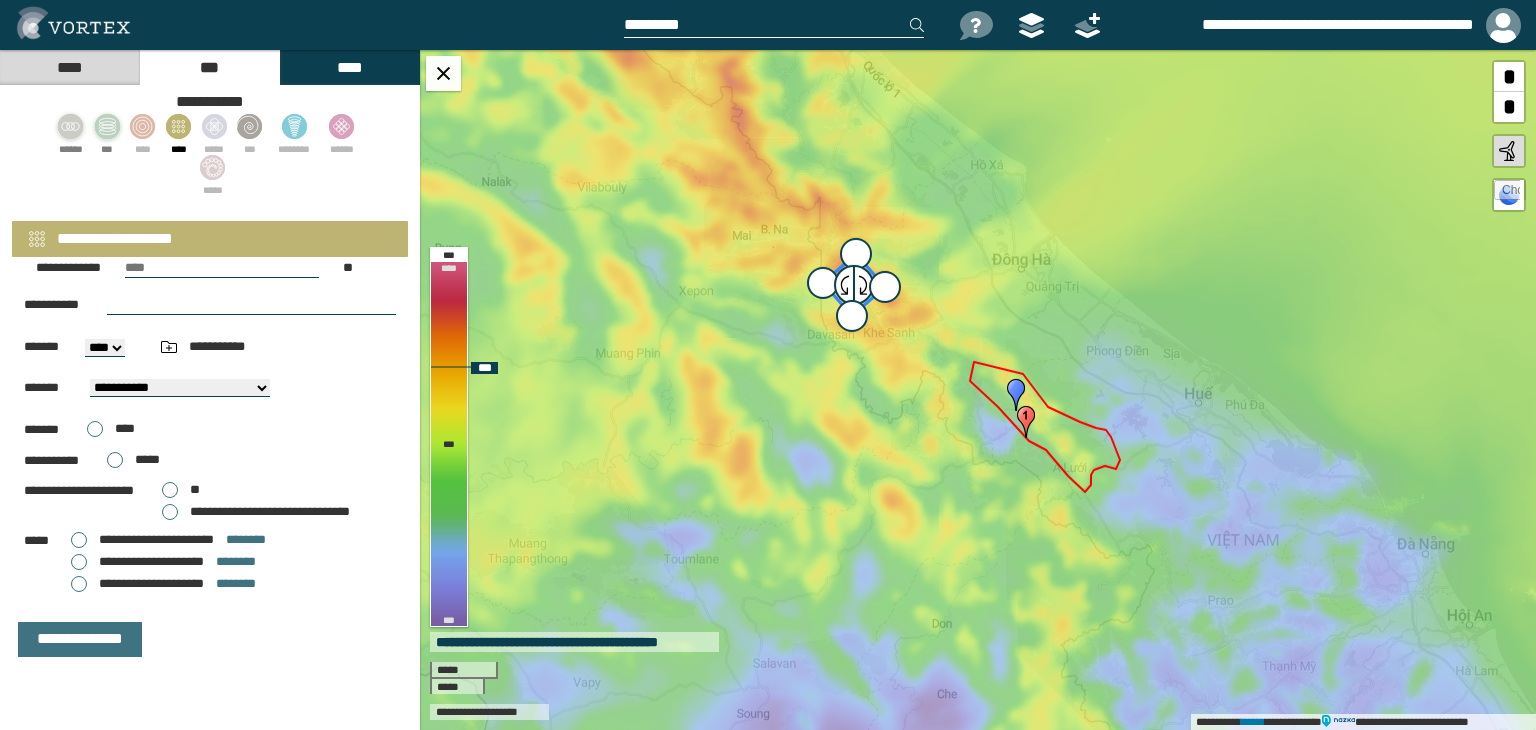 type on "**********" 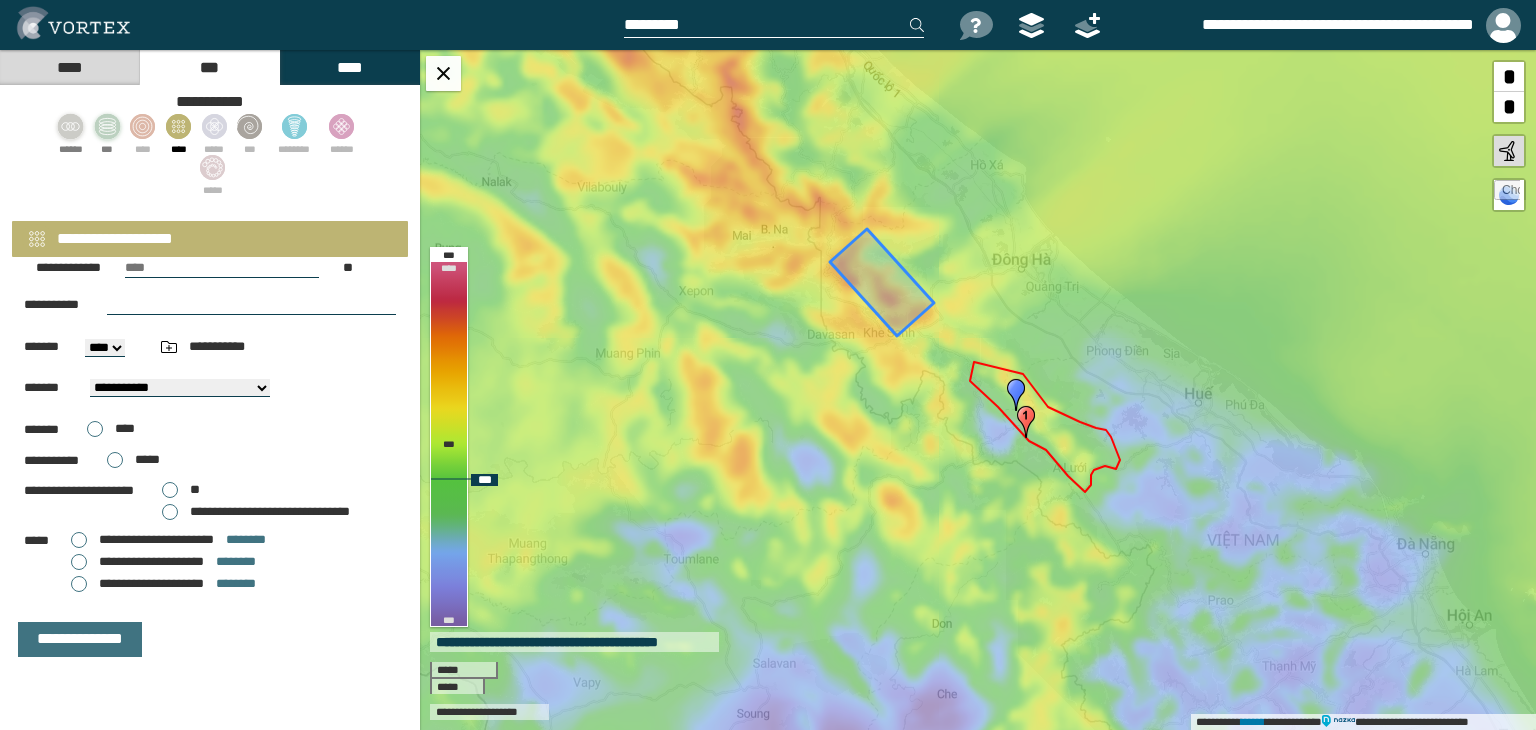 drag, startPoint x: 888, startPoint y: 292, endPoint x: 1065, endPoint y: 402, distance: 208.39626 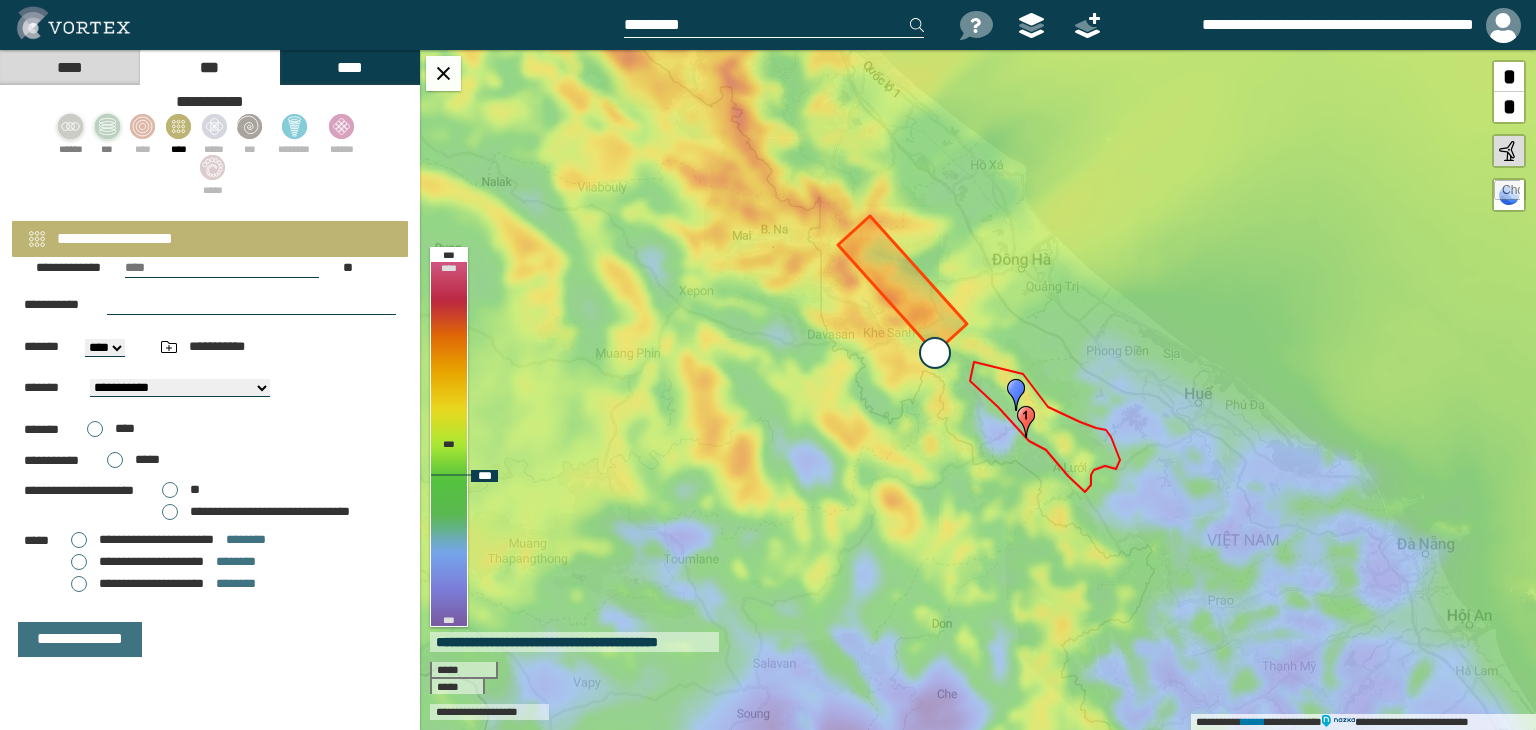 type on "**********" 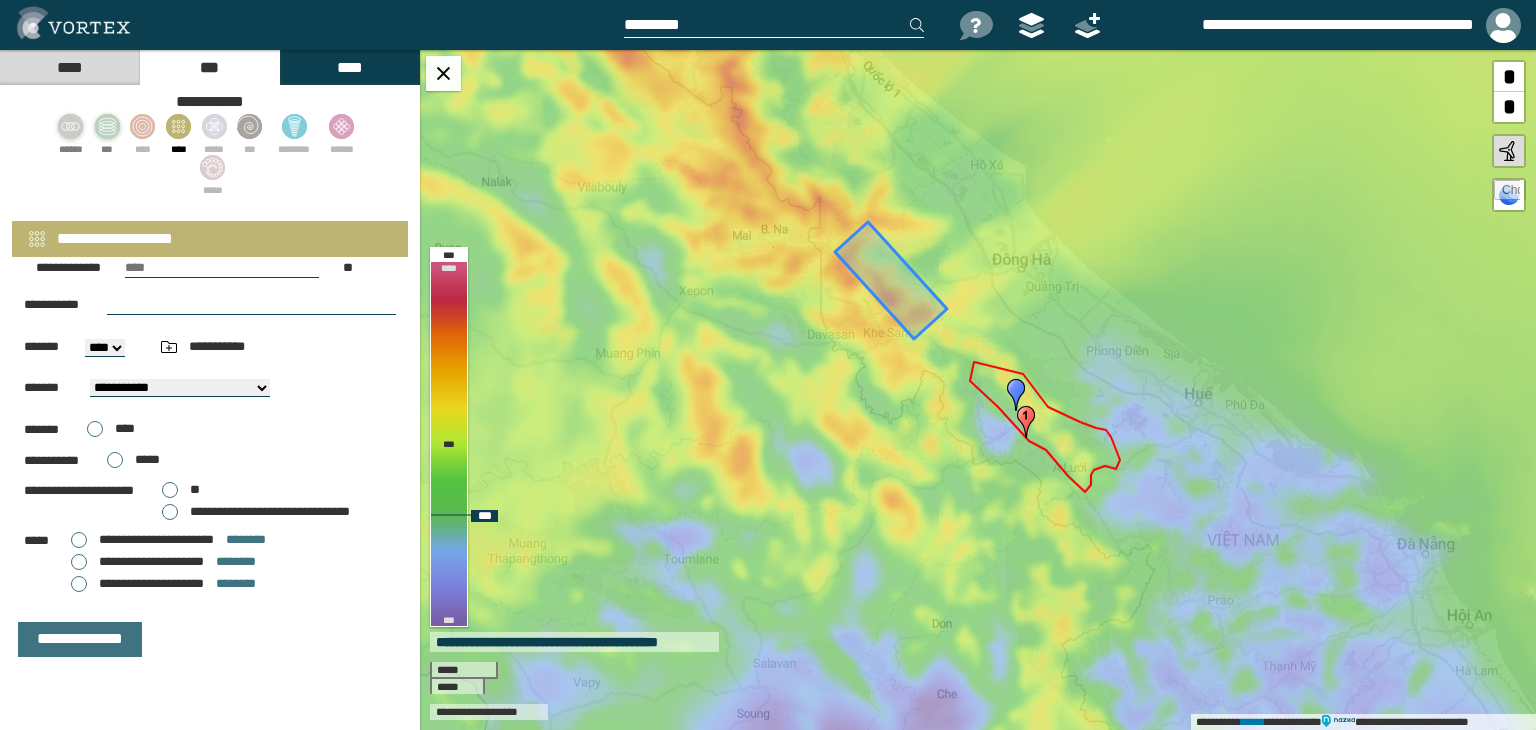 drag, startPoint x: 893, startPoint y: 337, endPoint x: 974, endPoint y: 392, distance: 97.90812 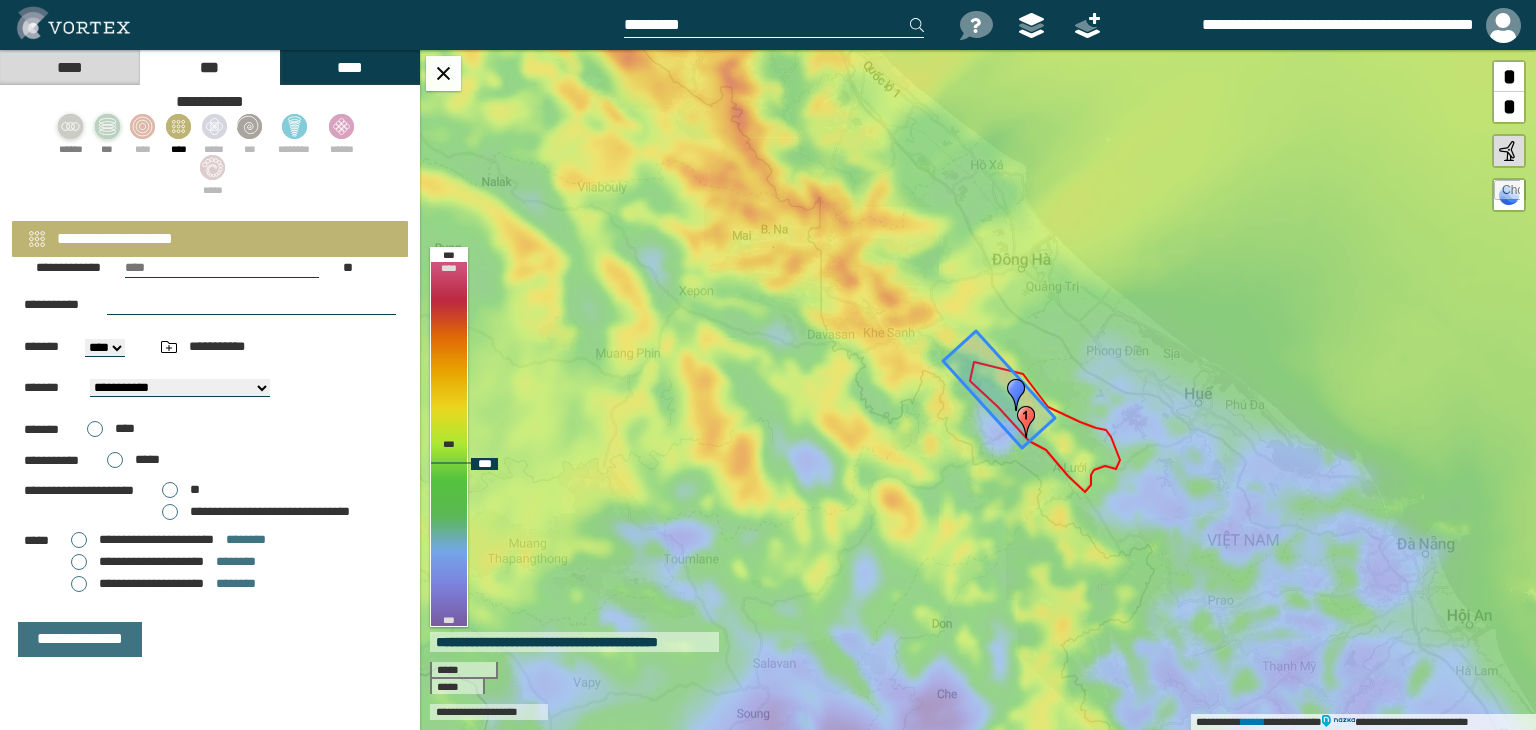 drag, startPoint x: 920, startPoint y: 308, endPoint x: 1028, endPoint y: 417, distance: 153.4438 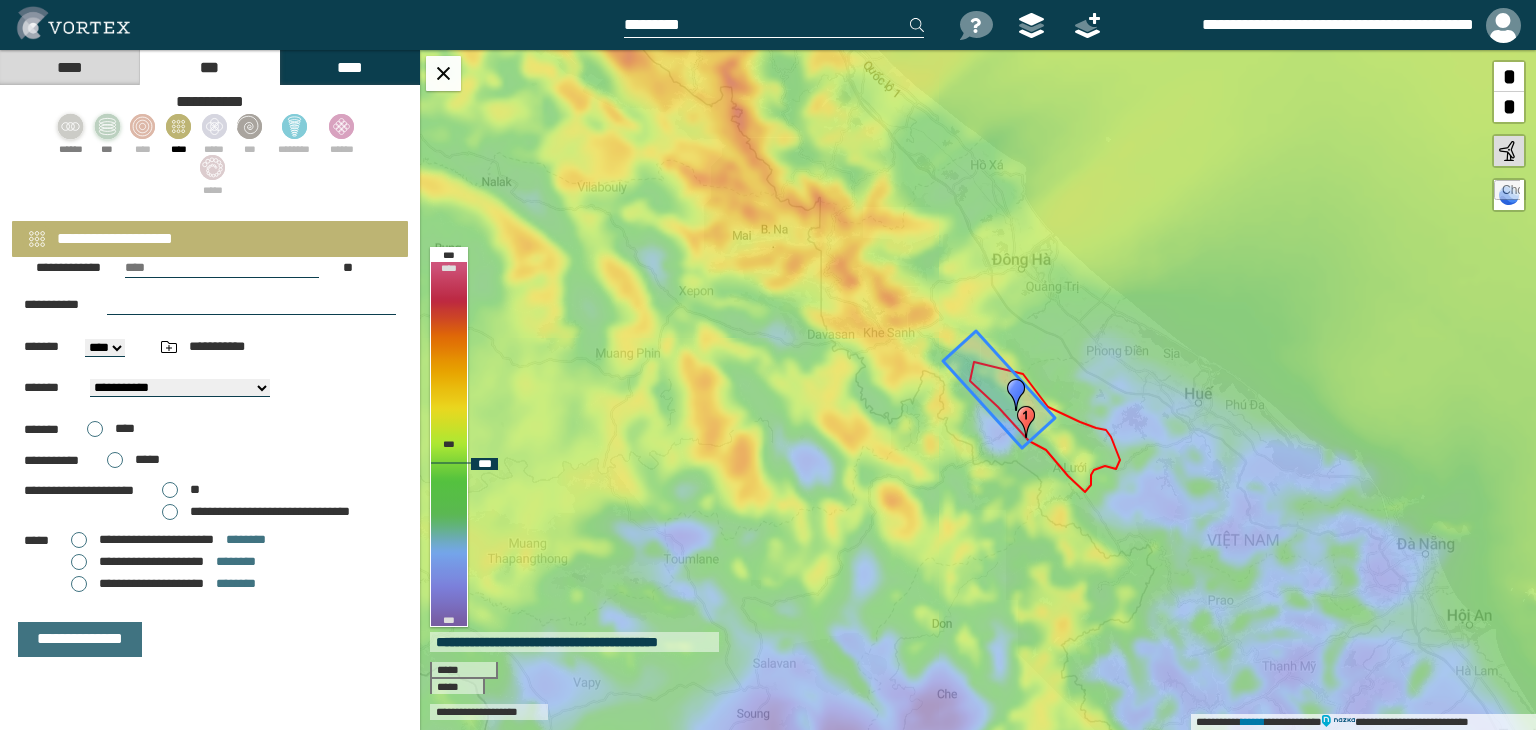 click at bounding box center [238, 66] 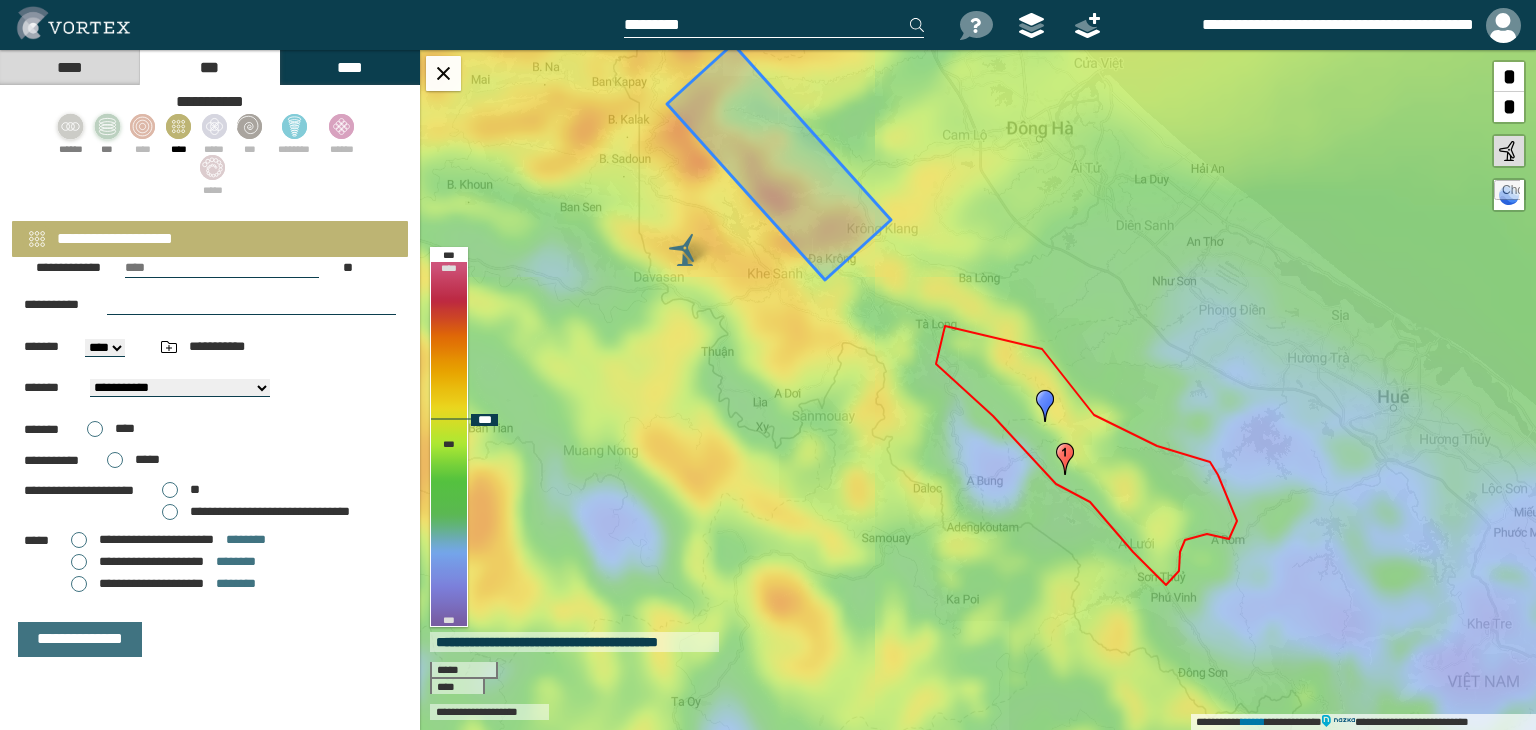 drag, startPoint x: 1101, startPoint y: 437, endPoint x: 805, endPoint y: 365, distance: 304.63092 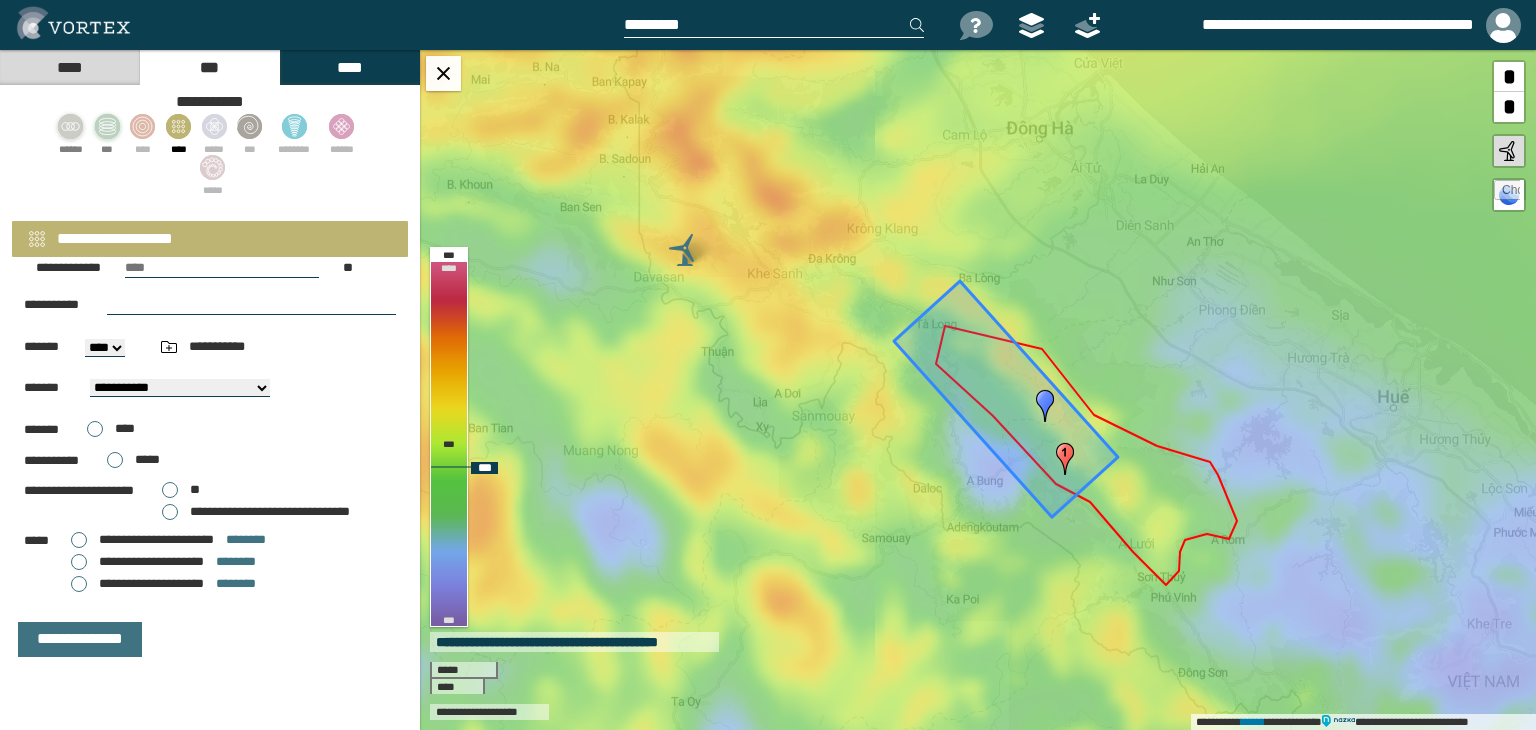 drag, startPoint x: 829, startPoint y: 205, endPoint x: 1058, endPoint y: 443, distance: 330.28018 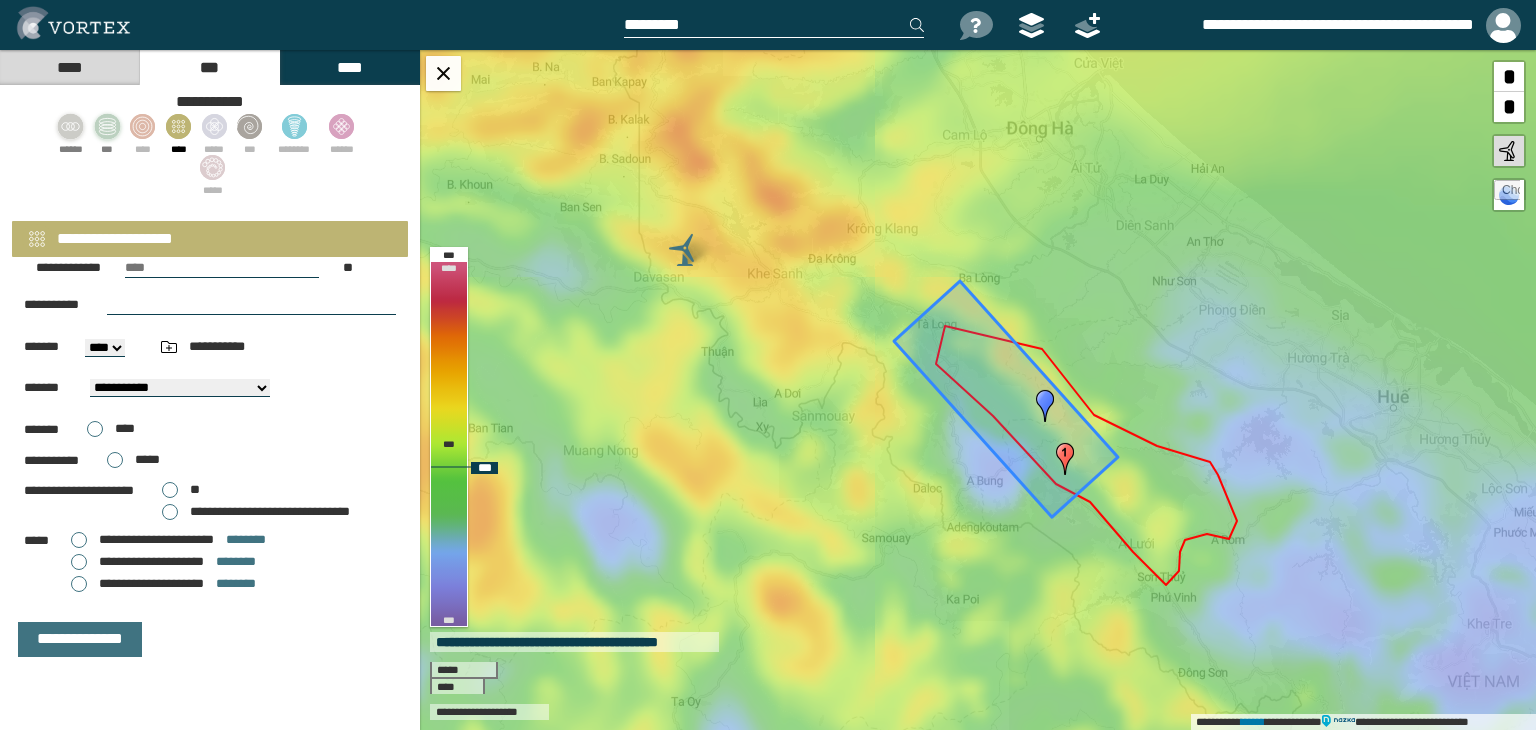 click at bounding box center (238, 66) 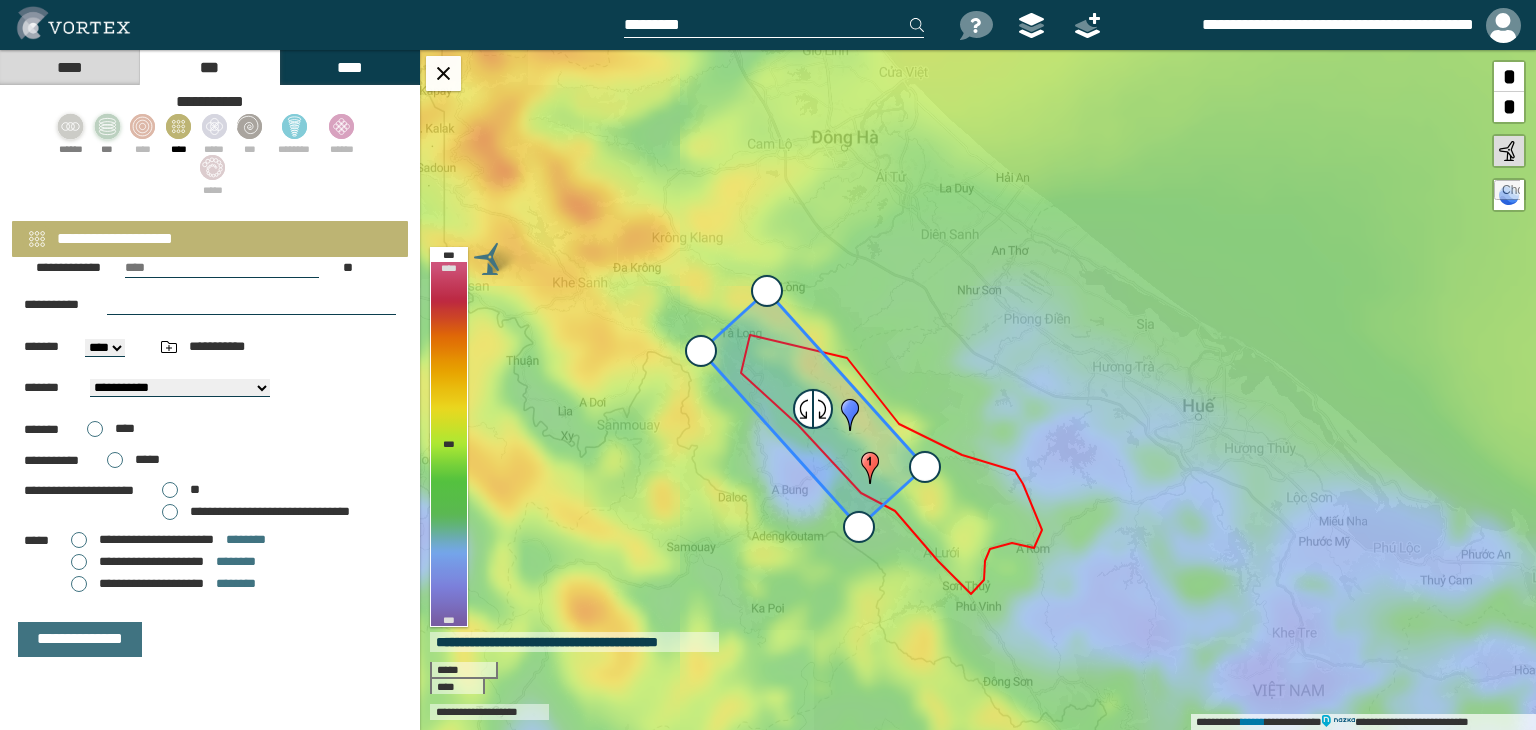 click on "**********" at bounding box center (151, 561) 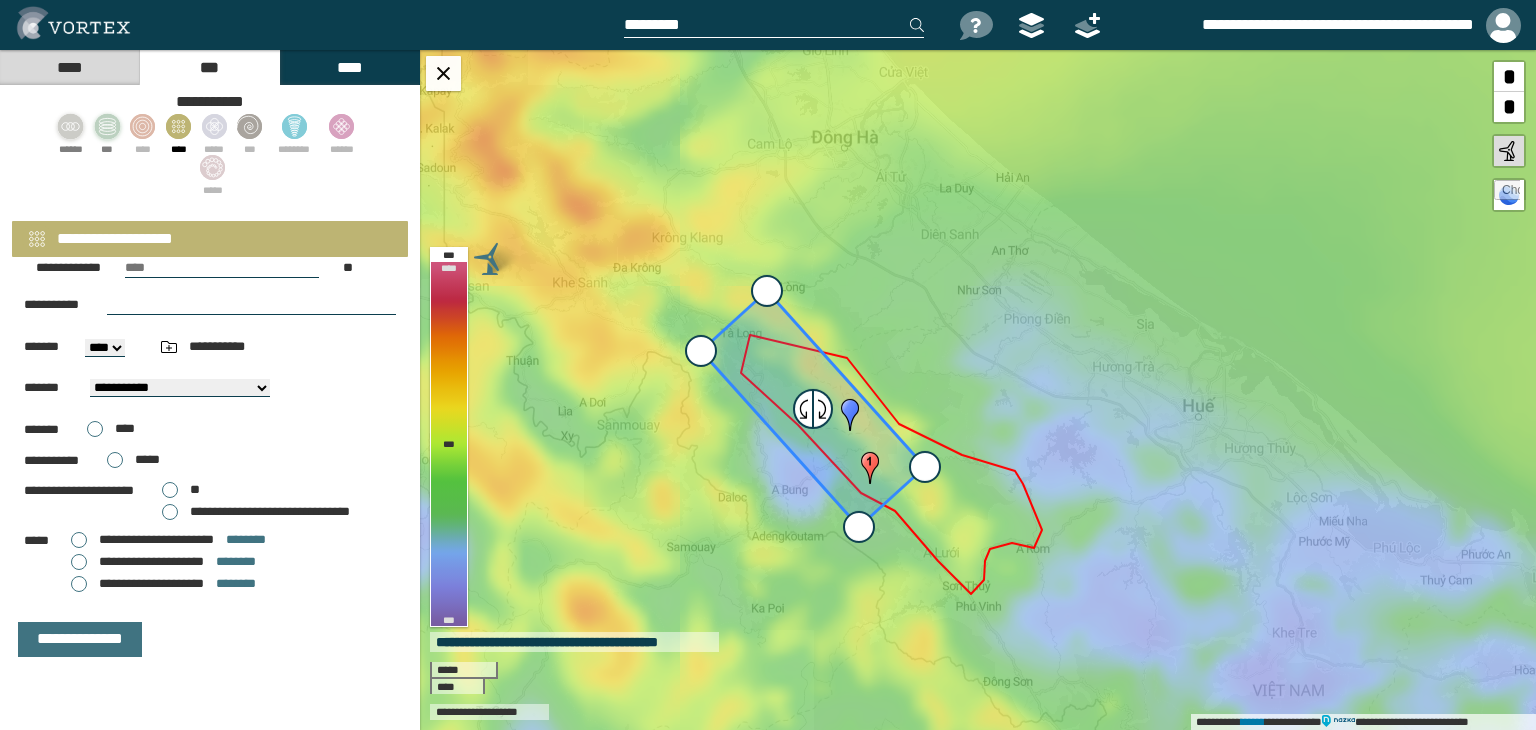 type on "****" 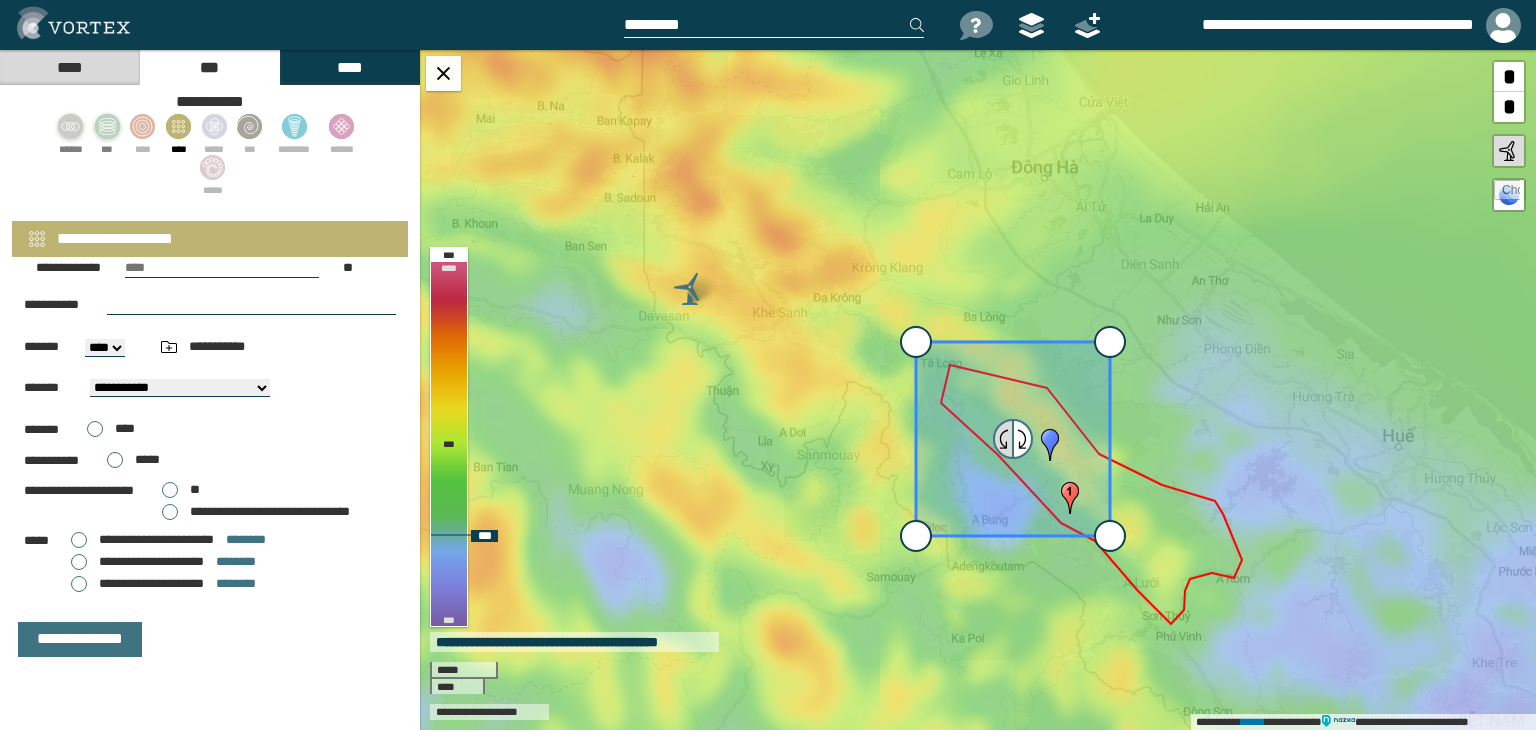 drag, startPoint x: 1112, startPoint y: 528, endPoint x: 1001, endPoint y: 453, distance: 133.96268 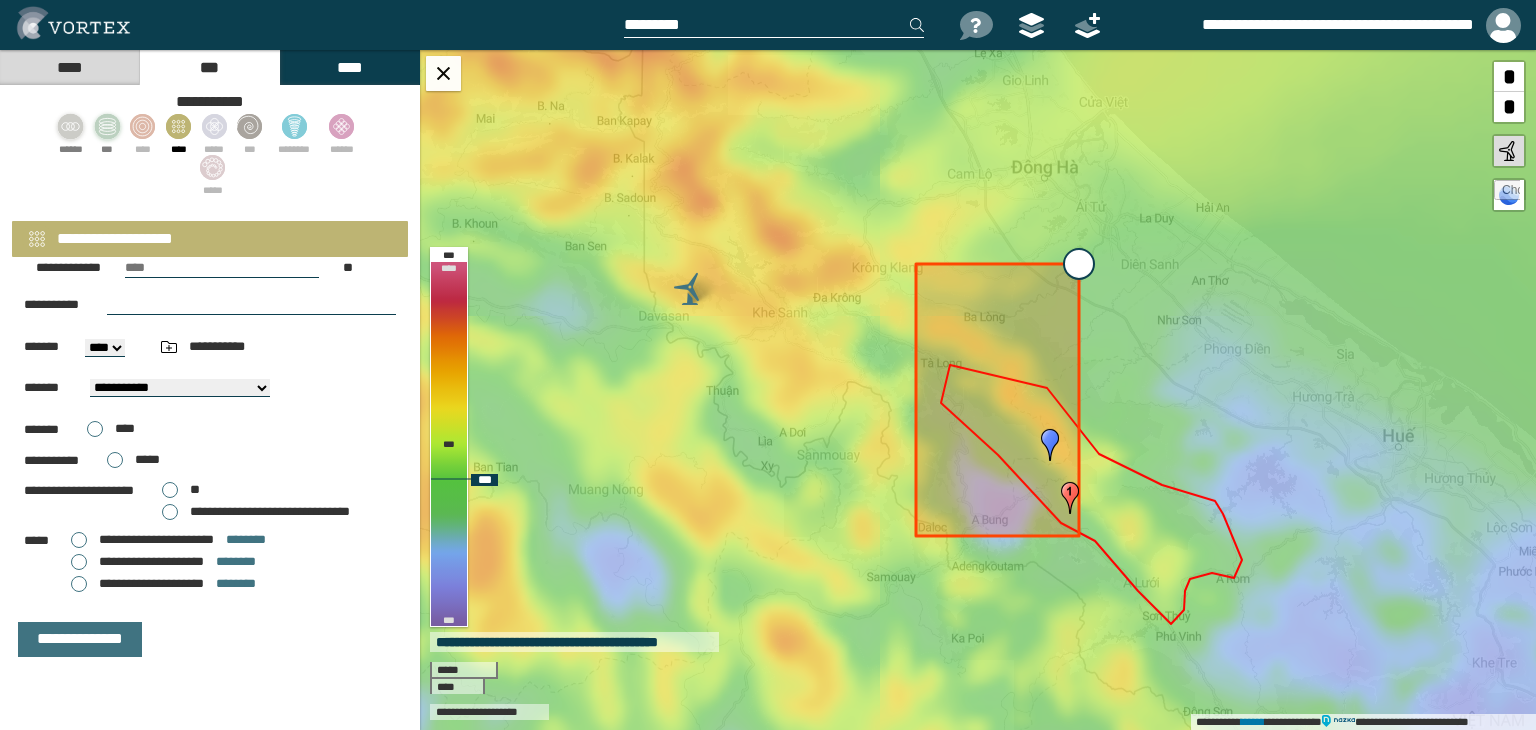 type on "**********" 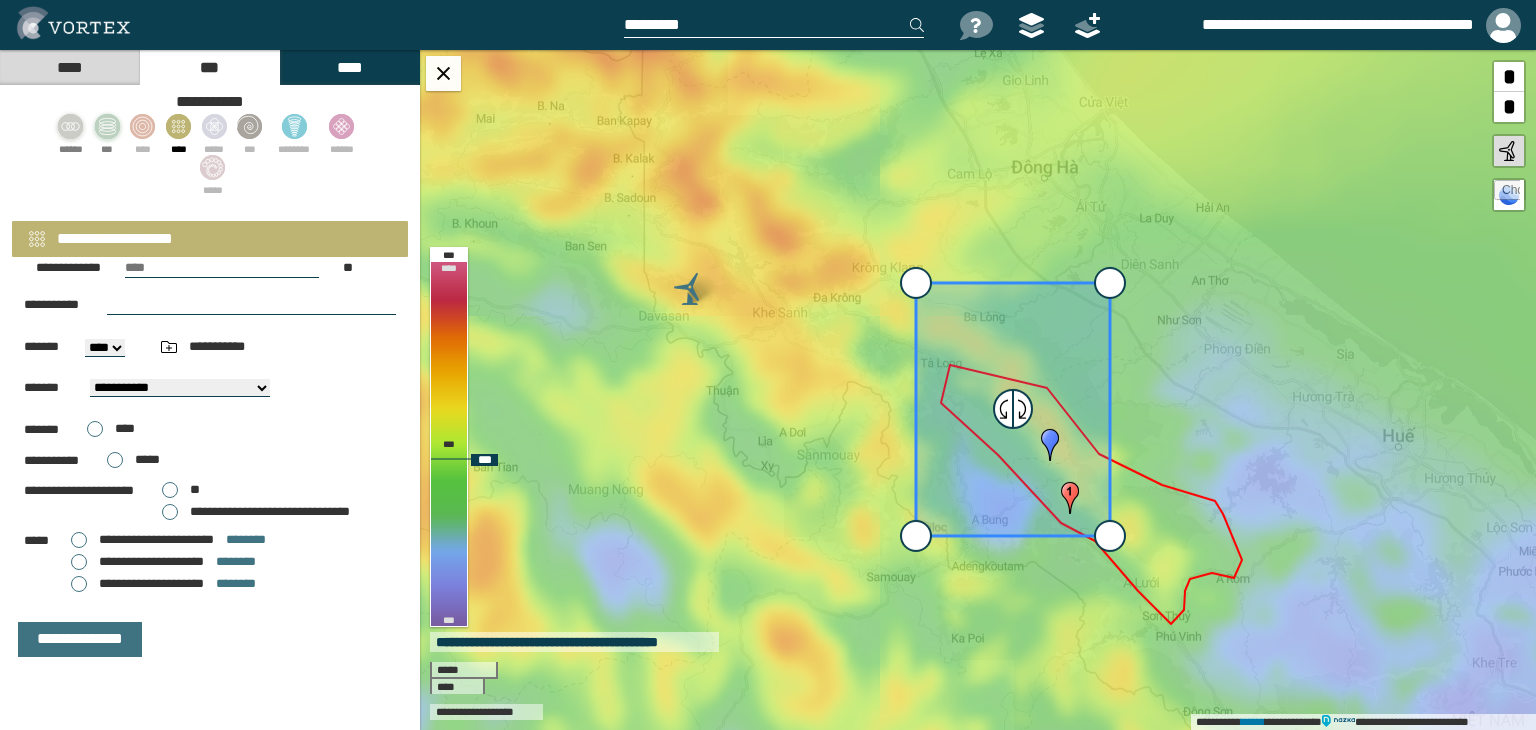 drag, startPoint x: 1107, startPoint y: 333, endPoint x: 955, endPoint y: 314, distance: 153.18289 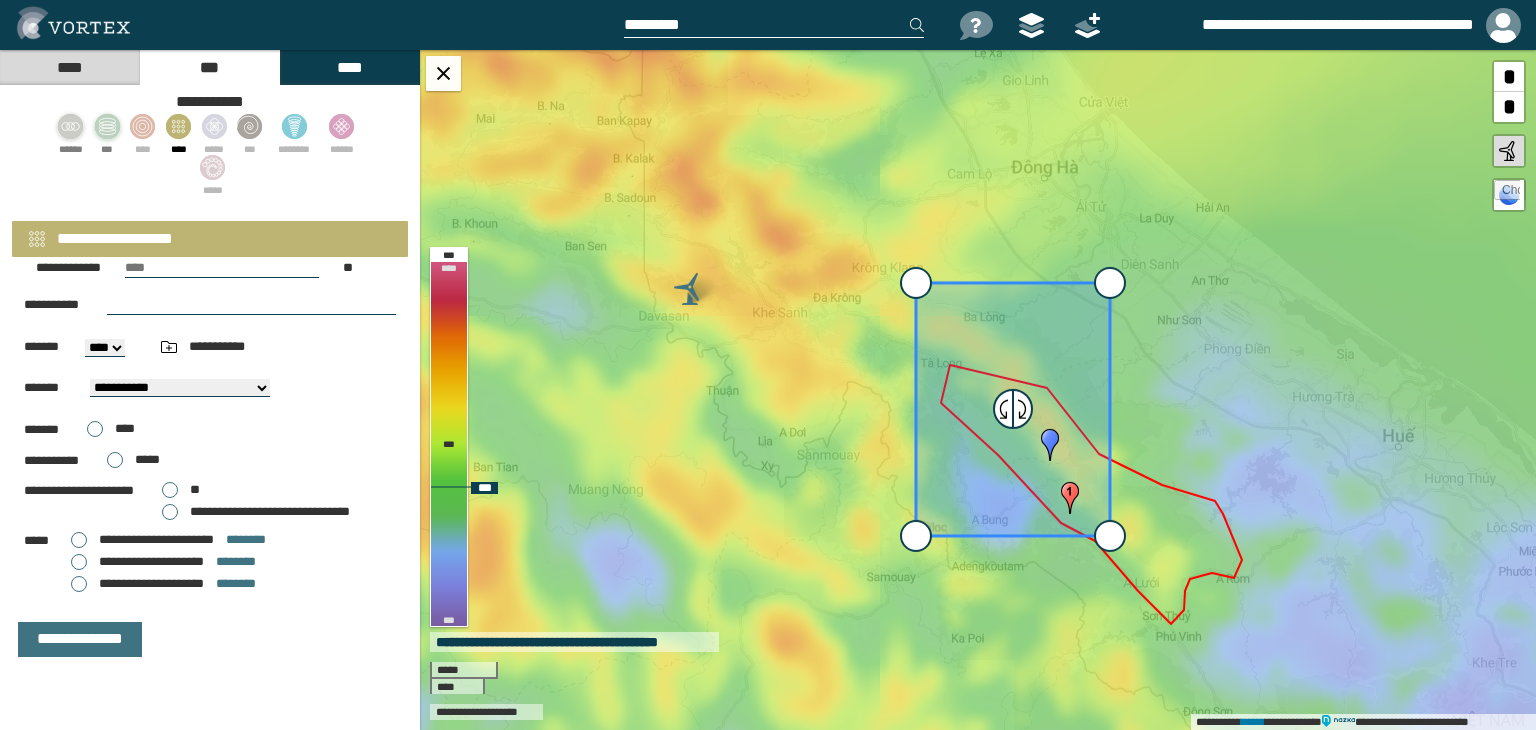 drag, startPoint x: 1103, startPoint y: 284, endPoint x: 1085, endPoint y: 354, distance: 72.277245 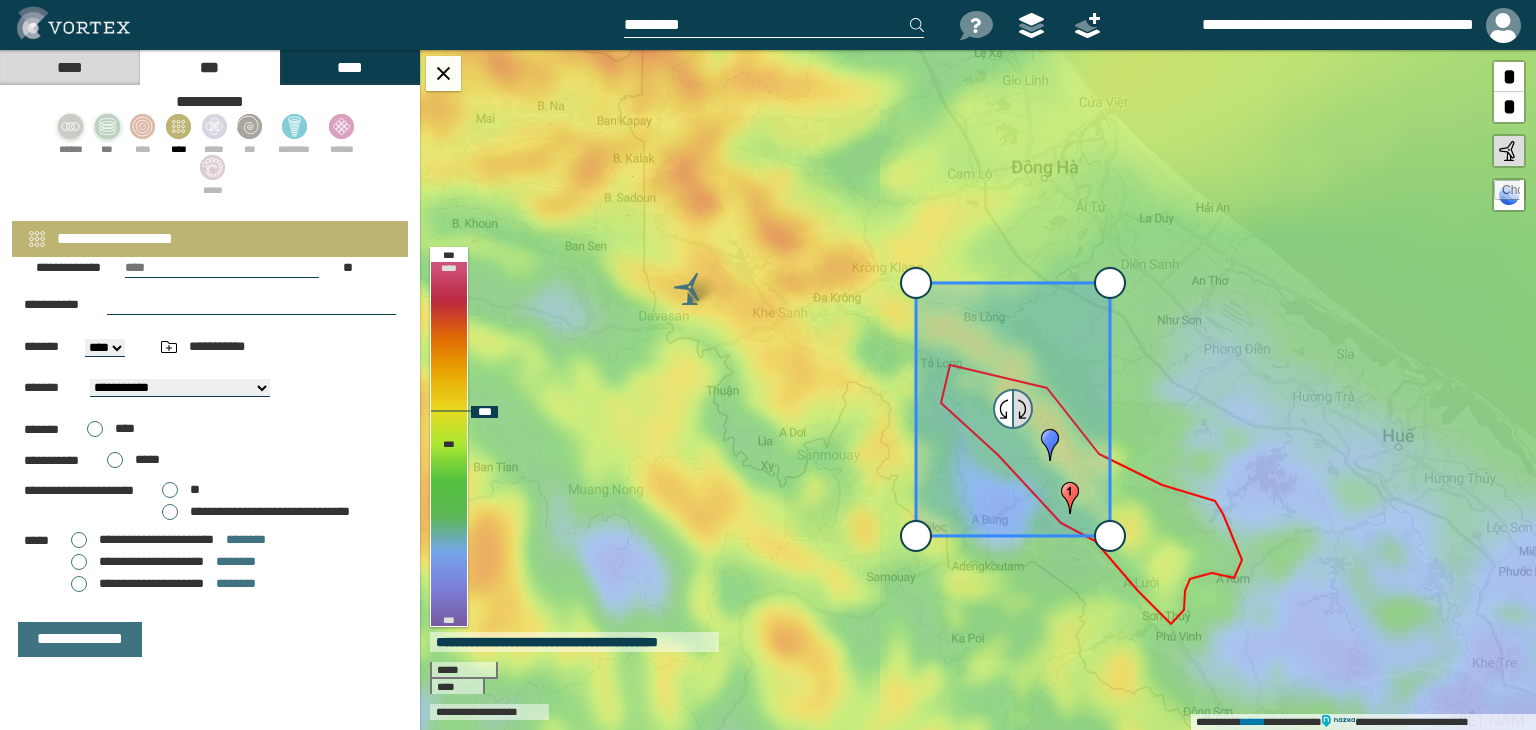 click at bounding box center (1022, 409) 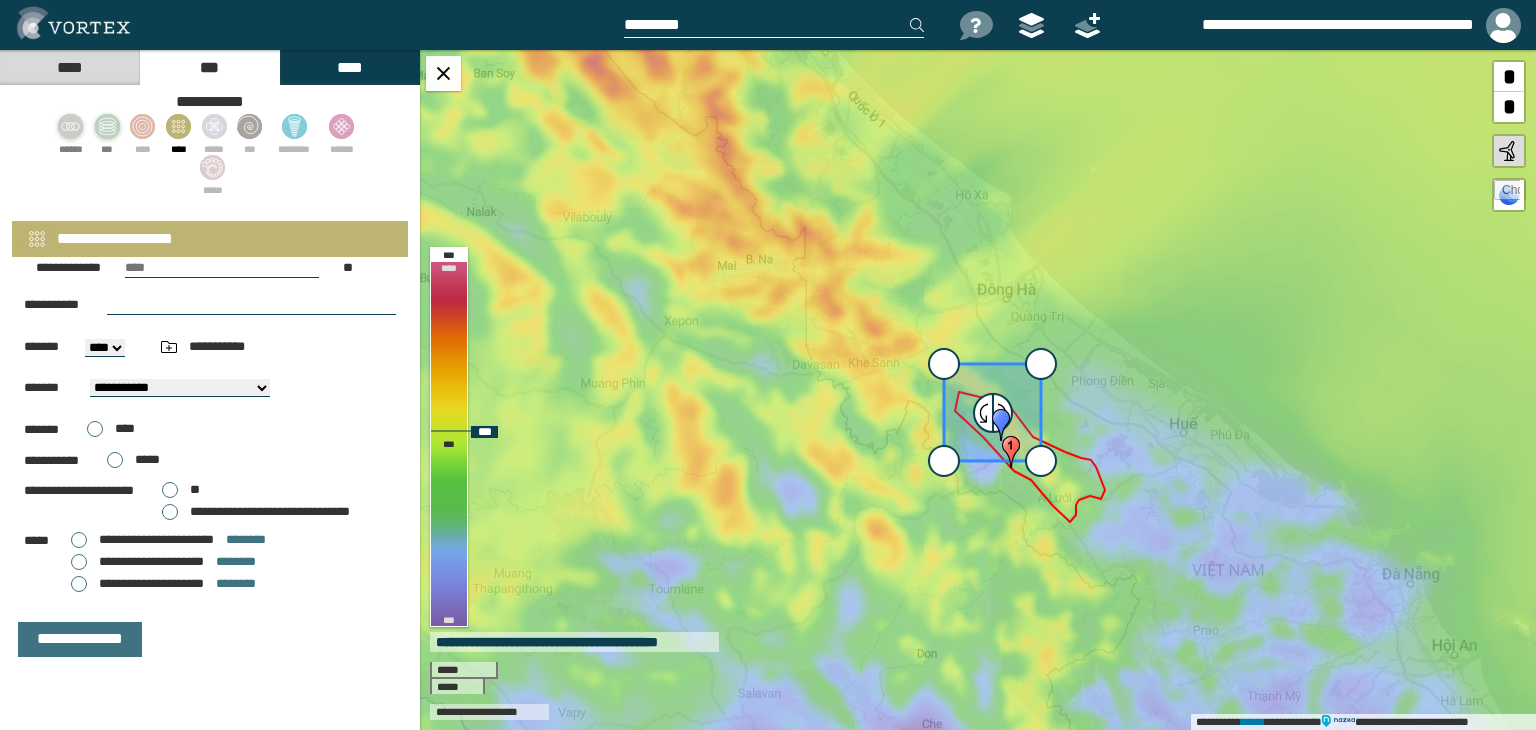 drag, startPoint x: 960, startPoint y: 461, endPoint x: 1036, endPoint y: 437, distance: 79.69943 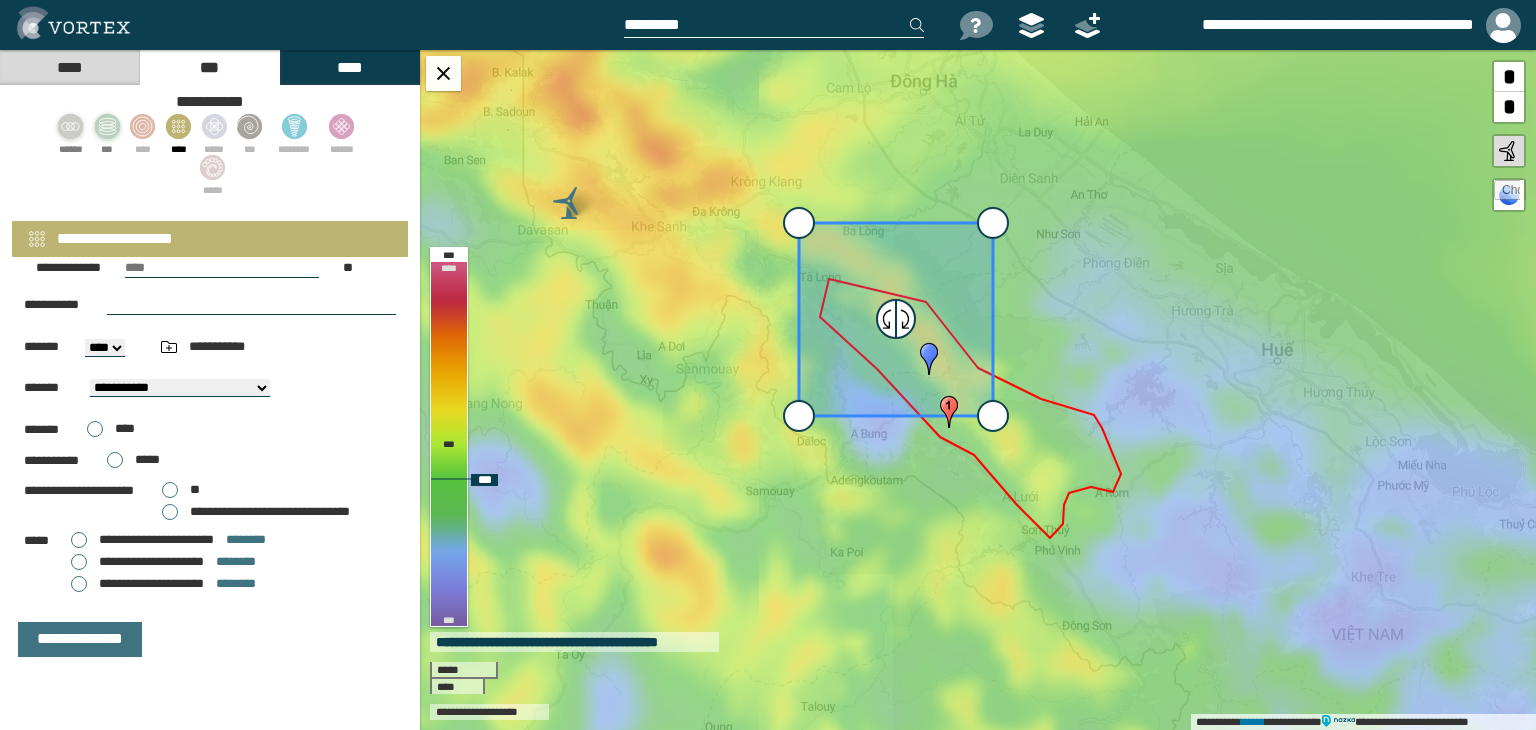 drag, startPoint x: 986, startPoint y: 406, endPoint x: 1021, endPoint y: 425, distance: 39.824615 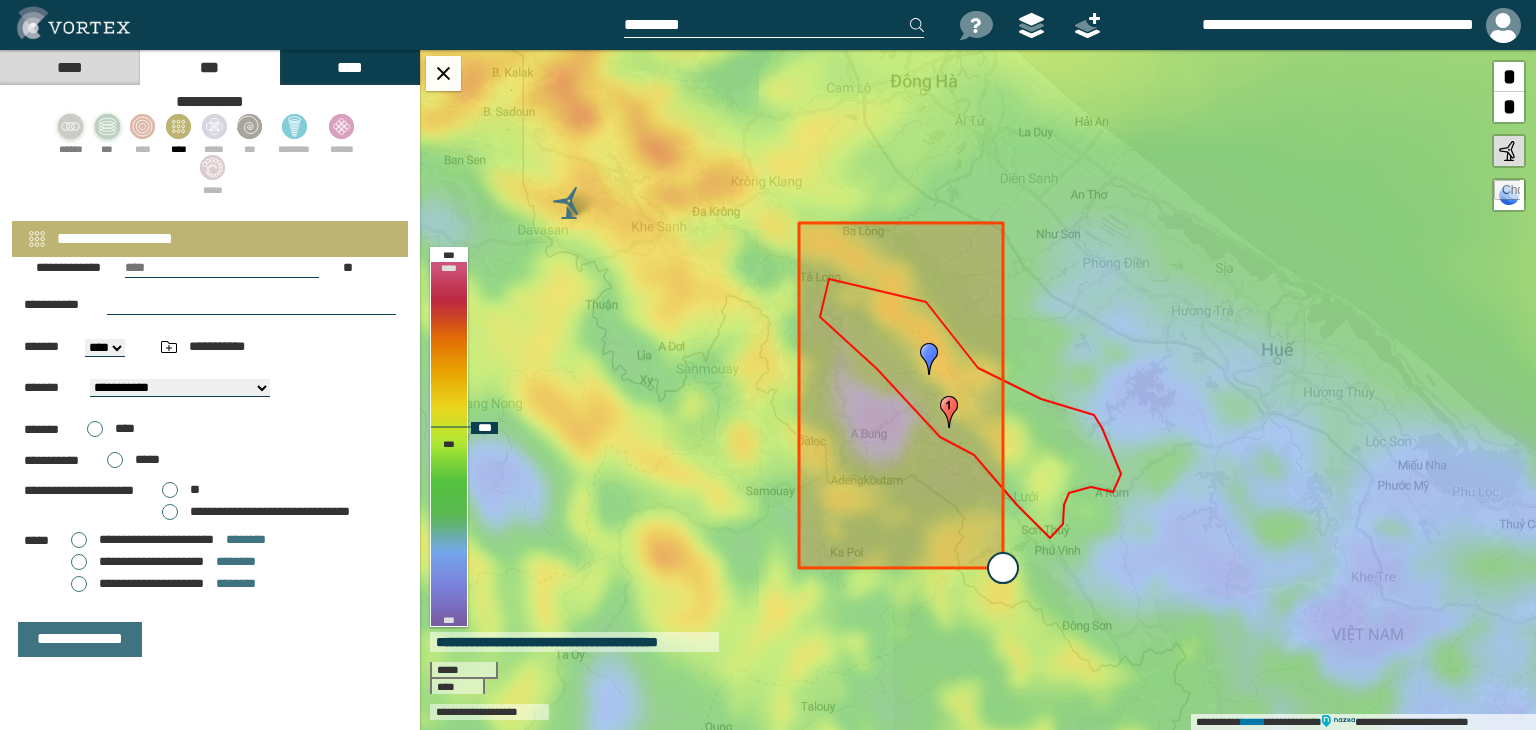 type on "**********" 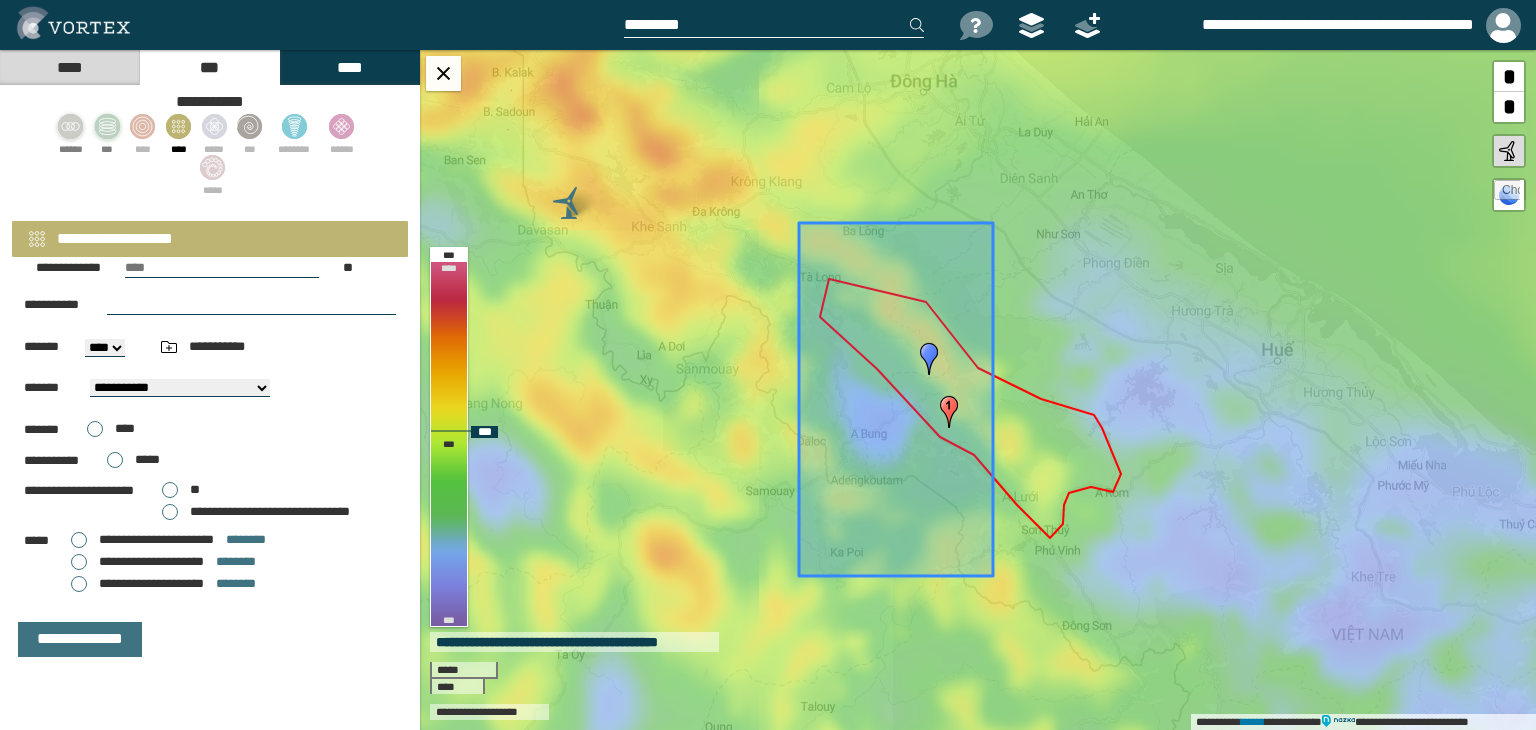 drag, startPoint x: 990, startPoint y: 413, endPoint x: 951, endPoint y: 571, distance: 162.74213 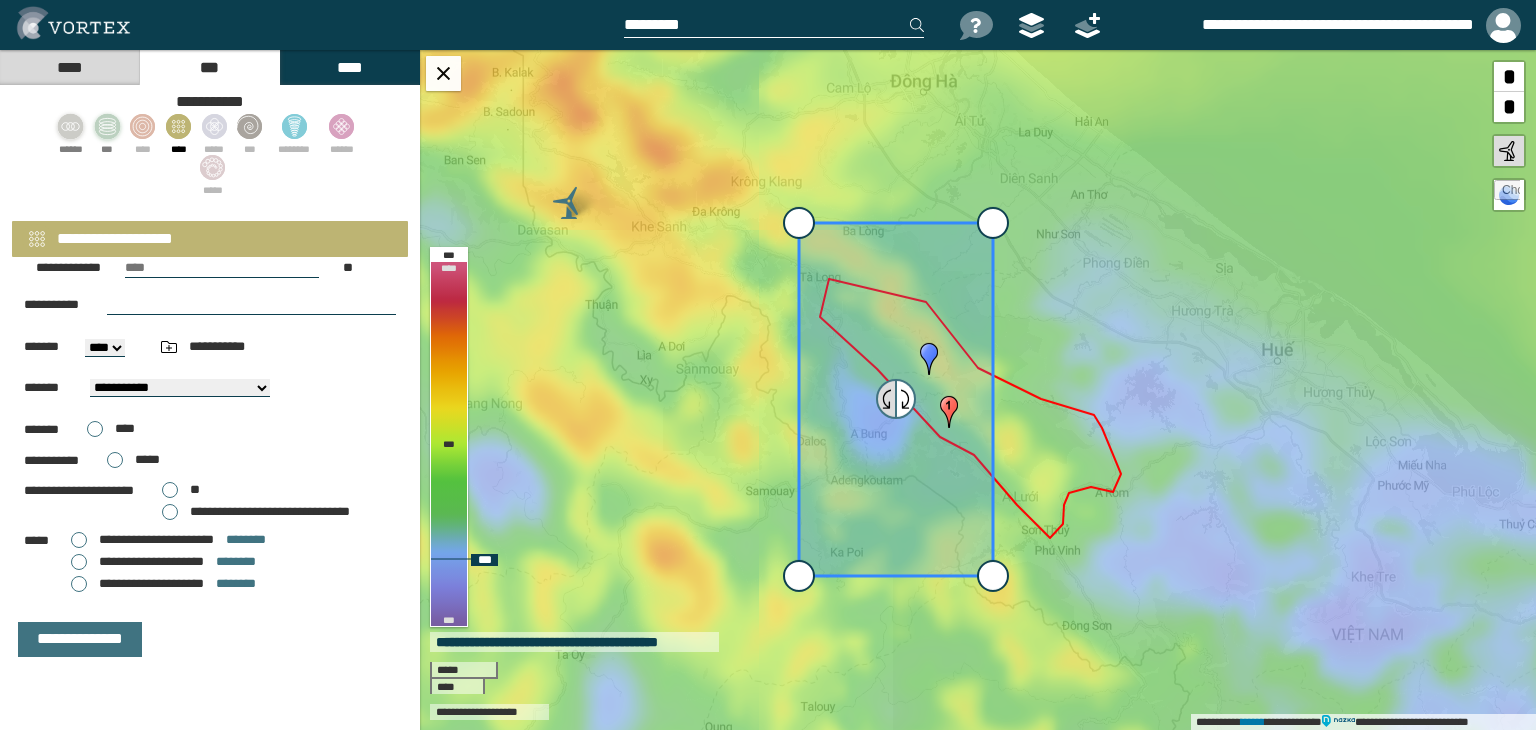 click at bounding box center (887, 399) 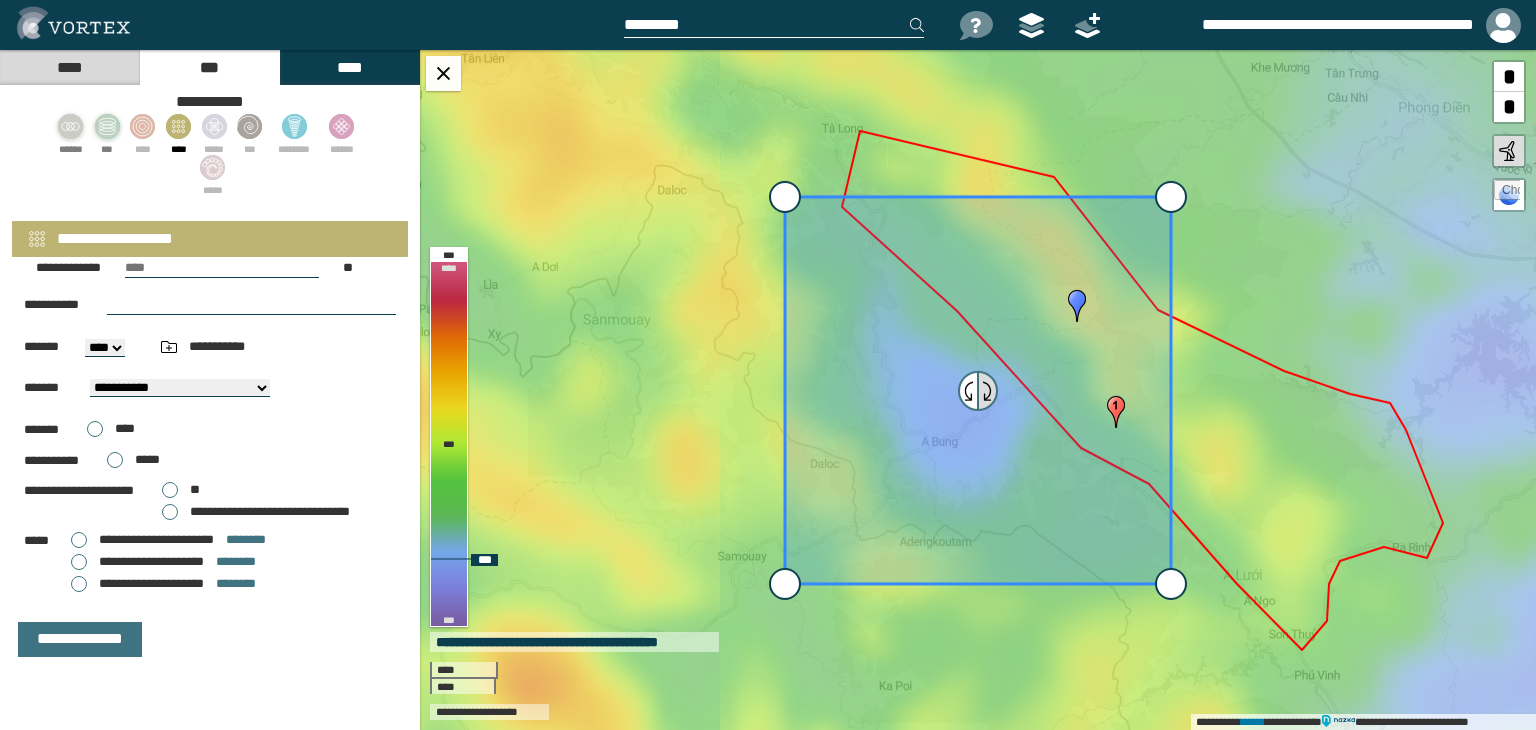 click at bounding box center [987, 391] 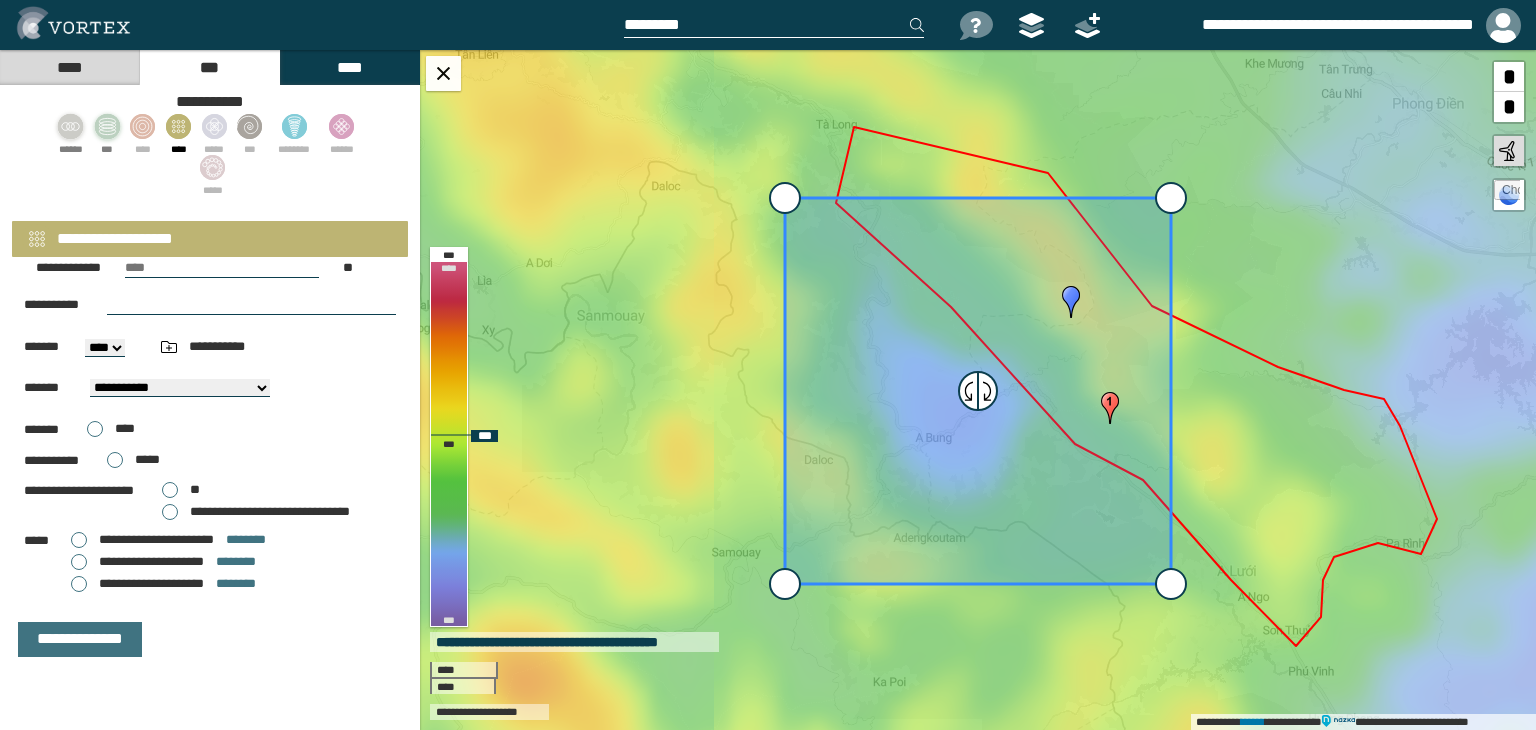 drag, startPoint x: 1161, startPoint y: 585, endPoint x: 1074, endPoint y: 648, distance: 107.415085 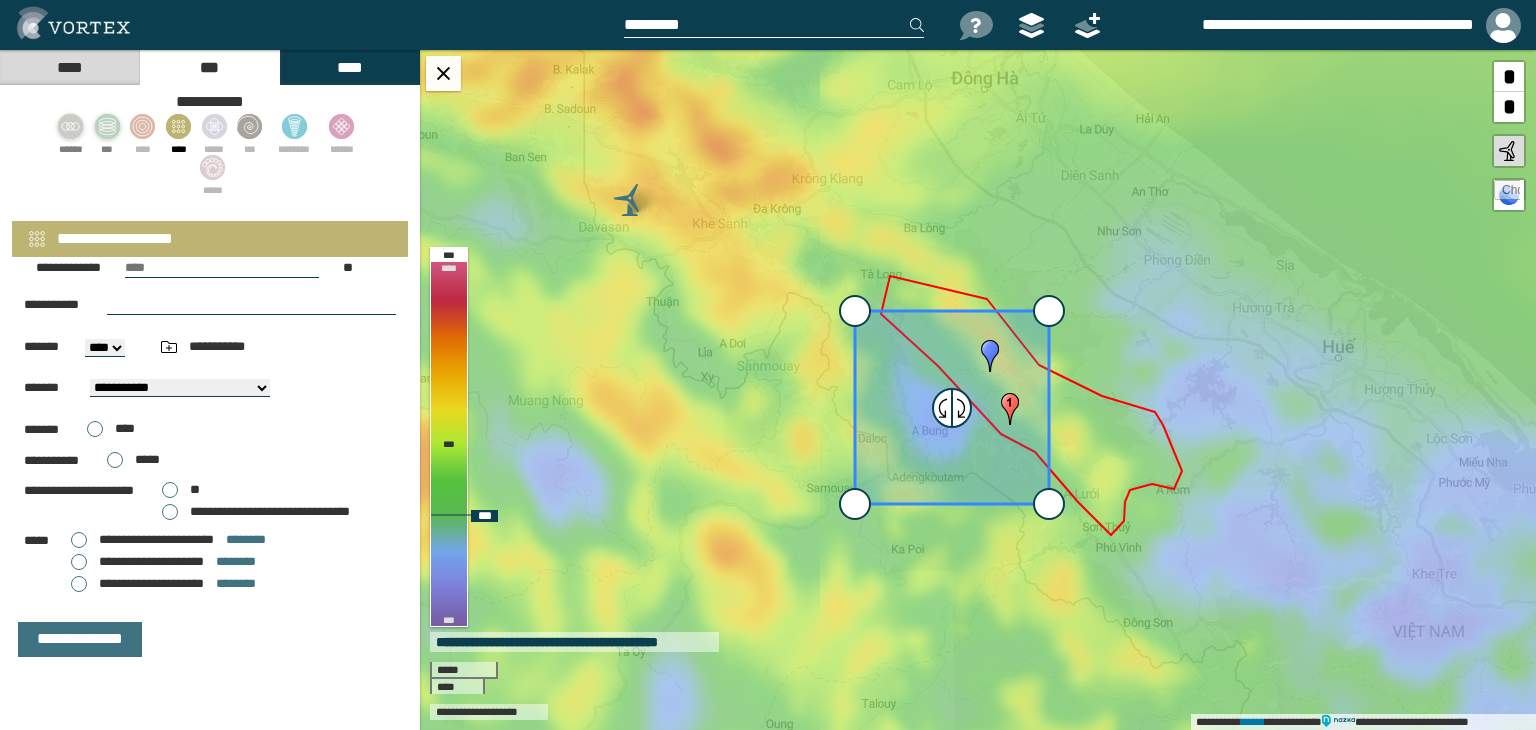 drag, startPoint x: 1052, startPoint y: 298, endPoint x: 974, endPoint y: 345, distance: 91.06591 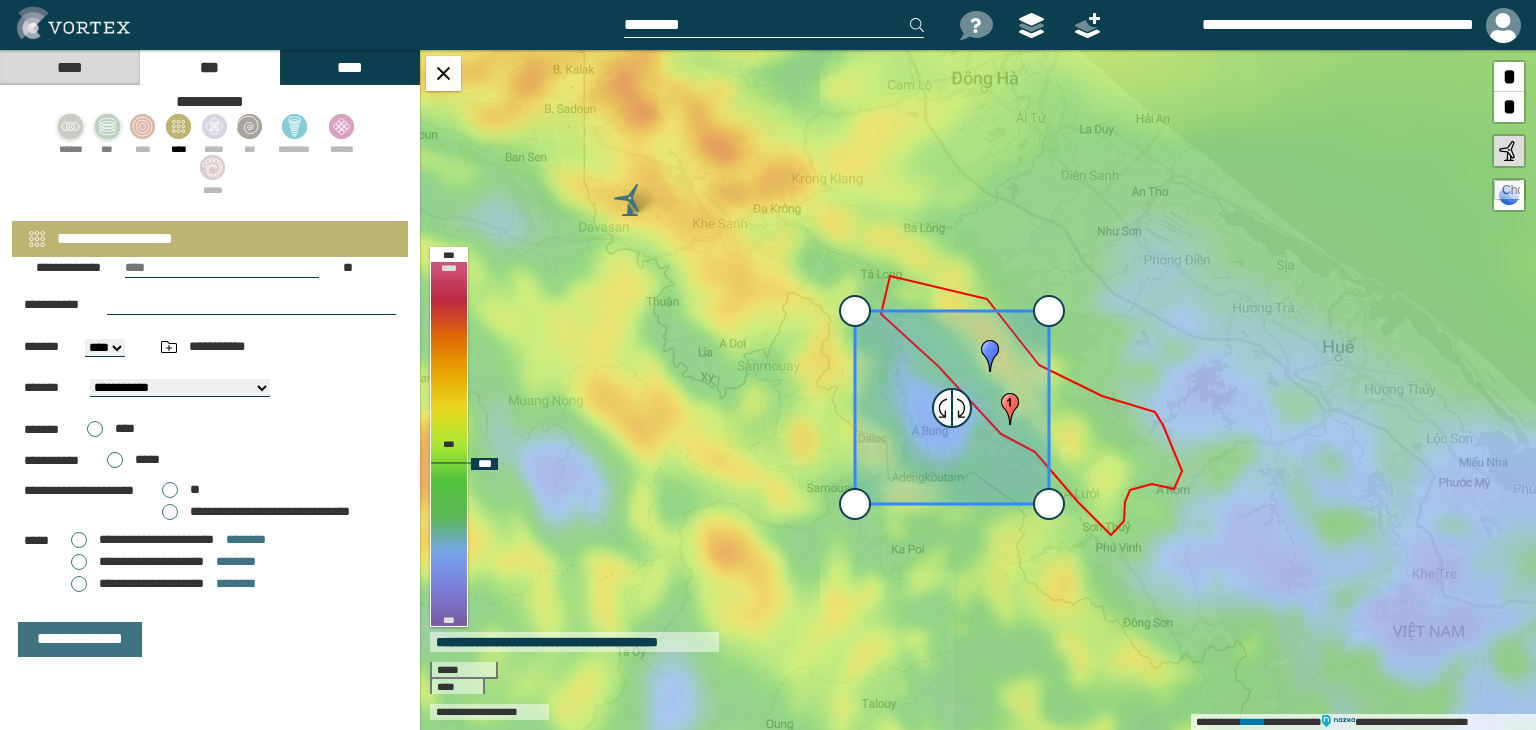 drag, startPoint x: 1040, startPoint y: 309, endPoint x: 1029, endPoint y: 429, distance: 120.50311 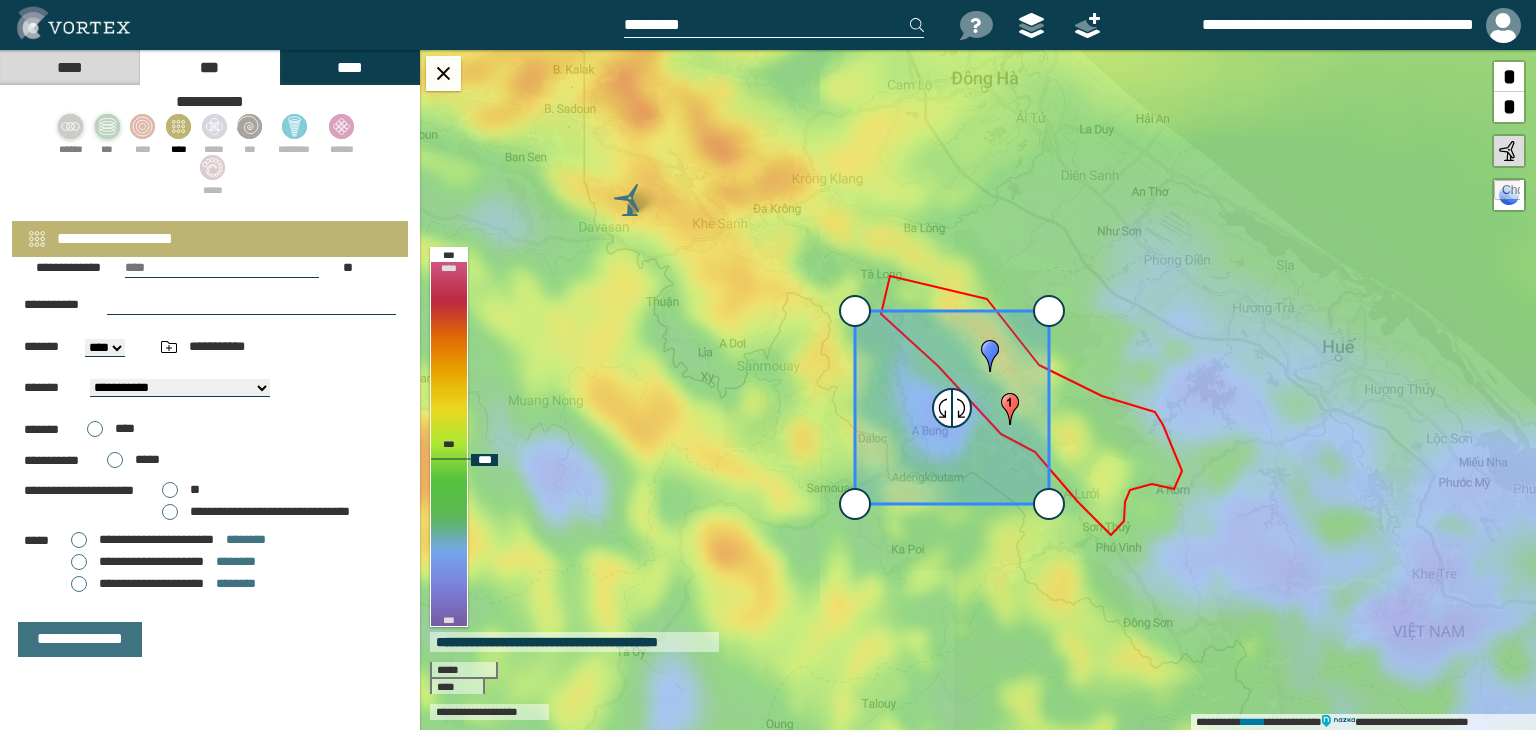 drag, startPoint x: 1044, startPoint y: 507, endPoint x: 1055, endPoint y: 529, distance: 24.596748 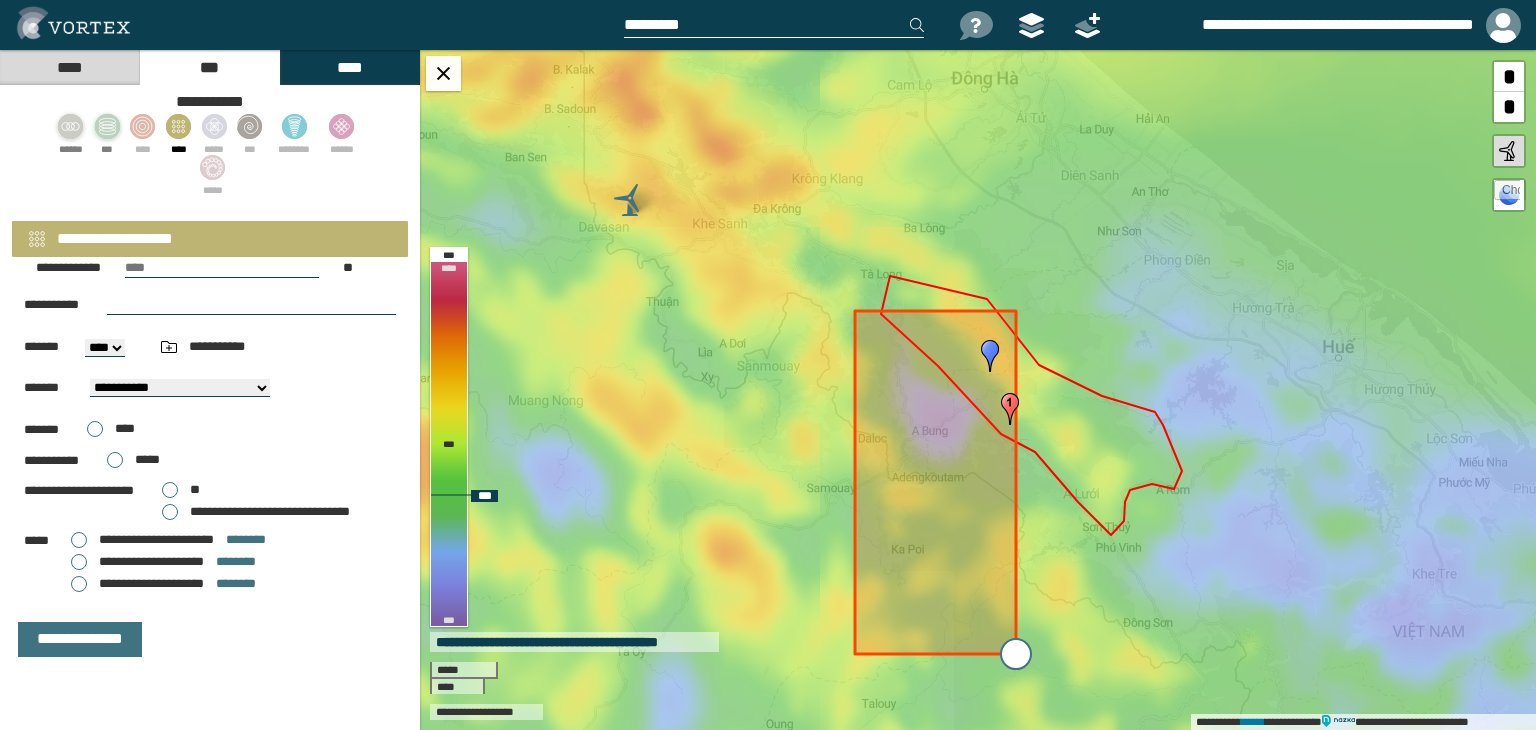 type on "**********" 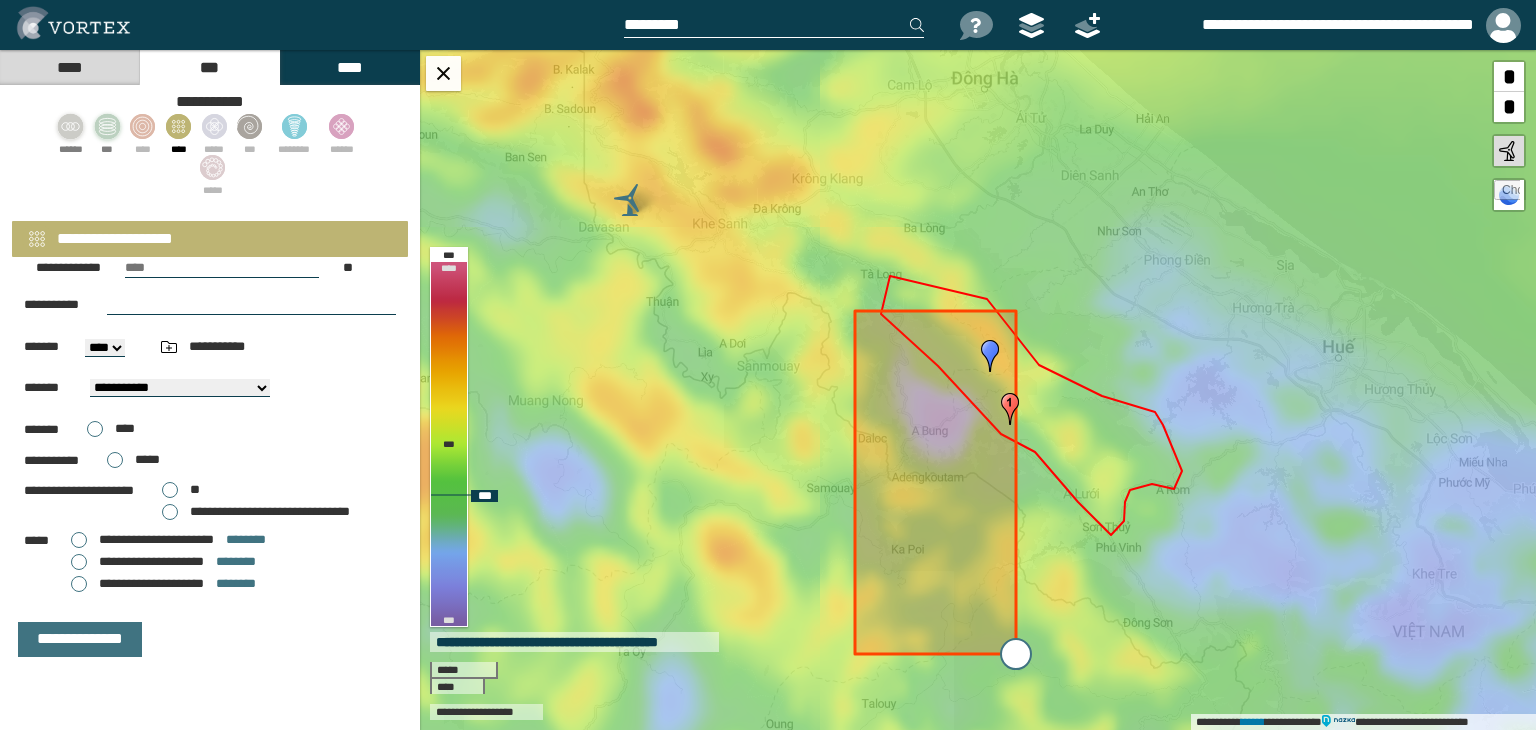 type on "*******" 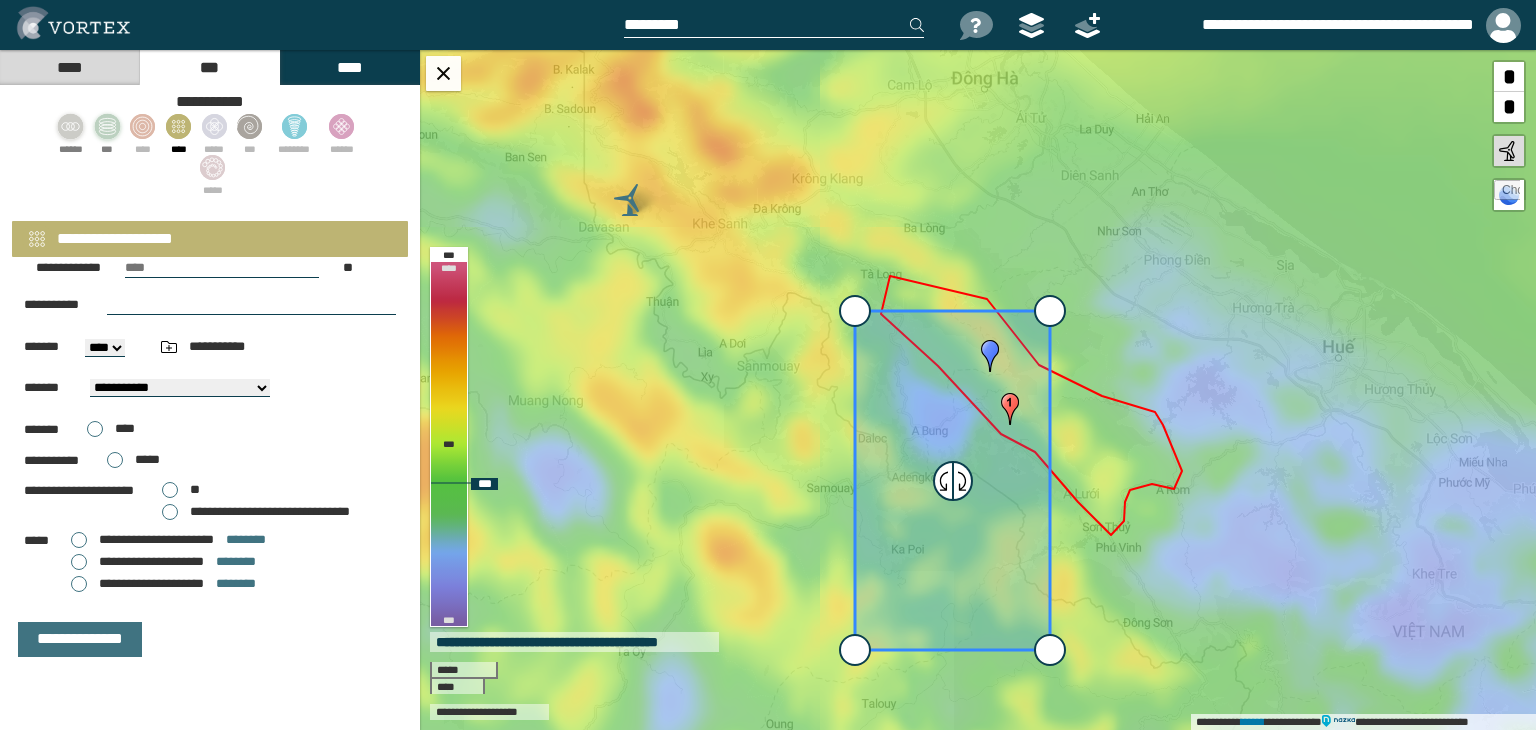 select on "**" 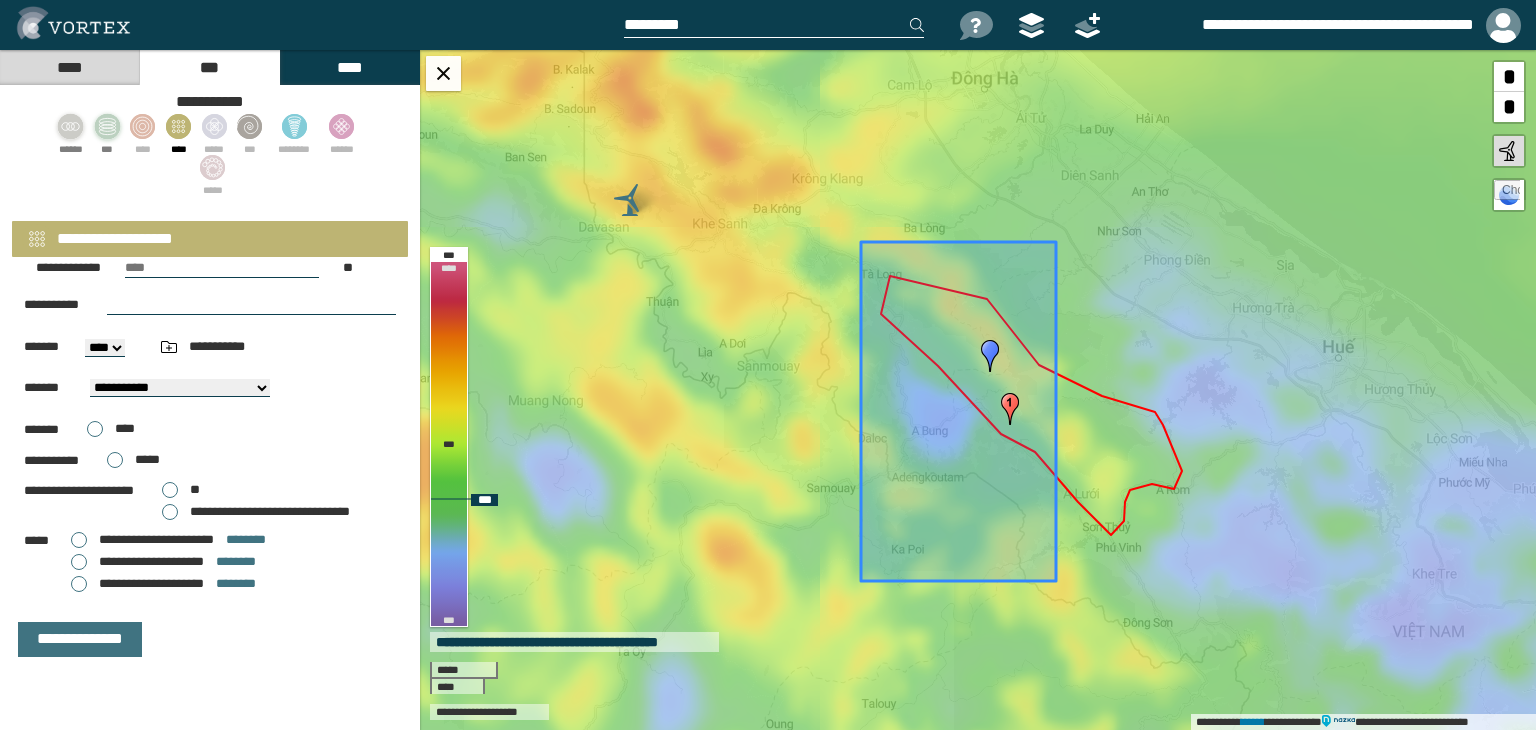 drag, startPoint x: 998, startPoint y: 563, endPoint x: 1006, endPoint y: 492, distance: 71.44928 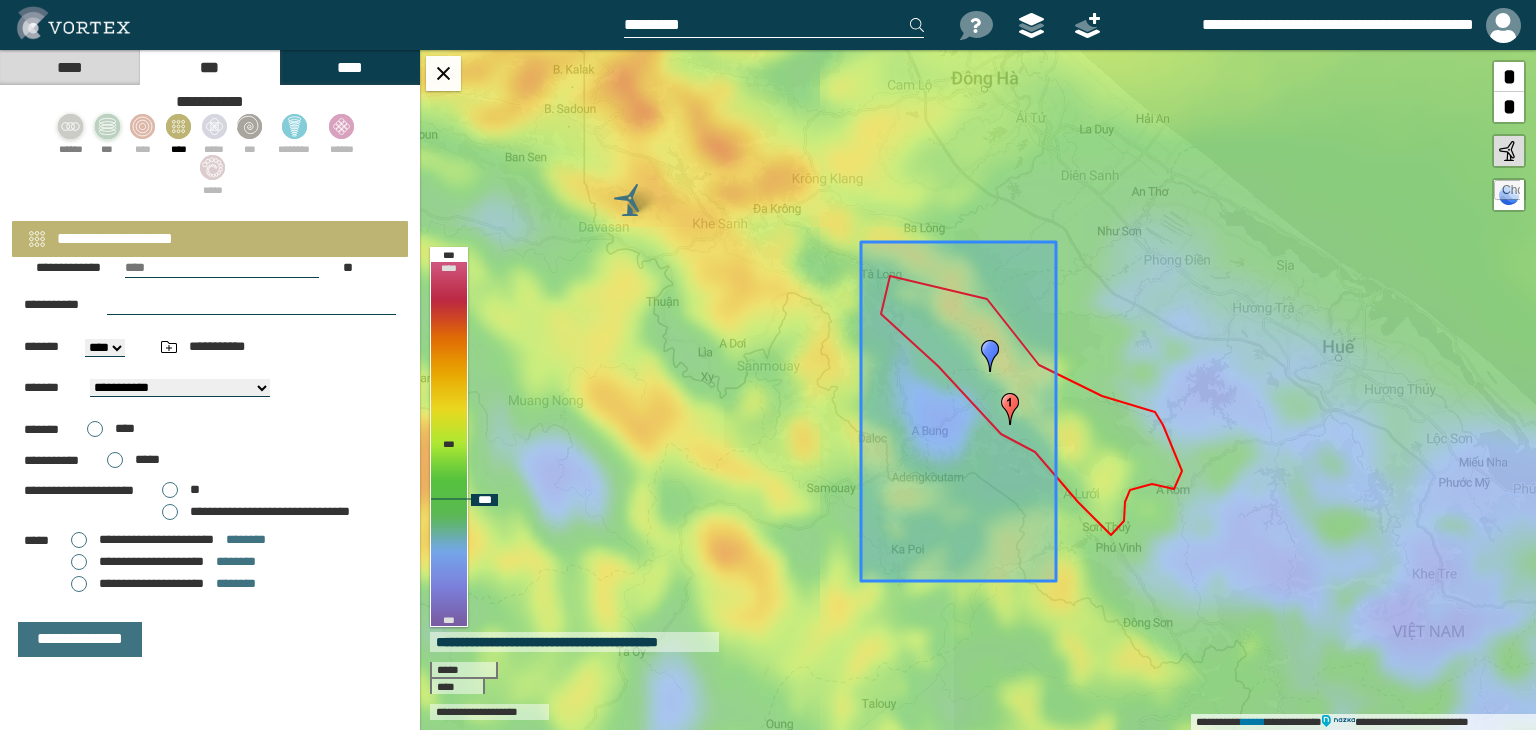 click 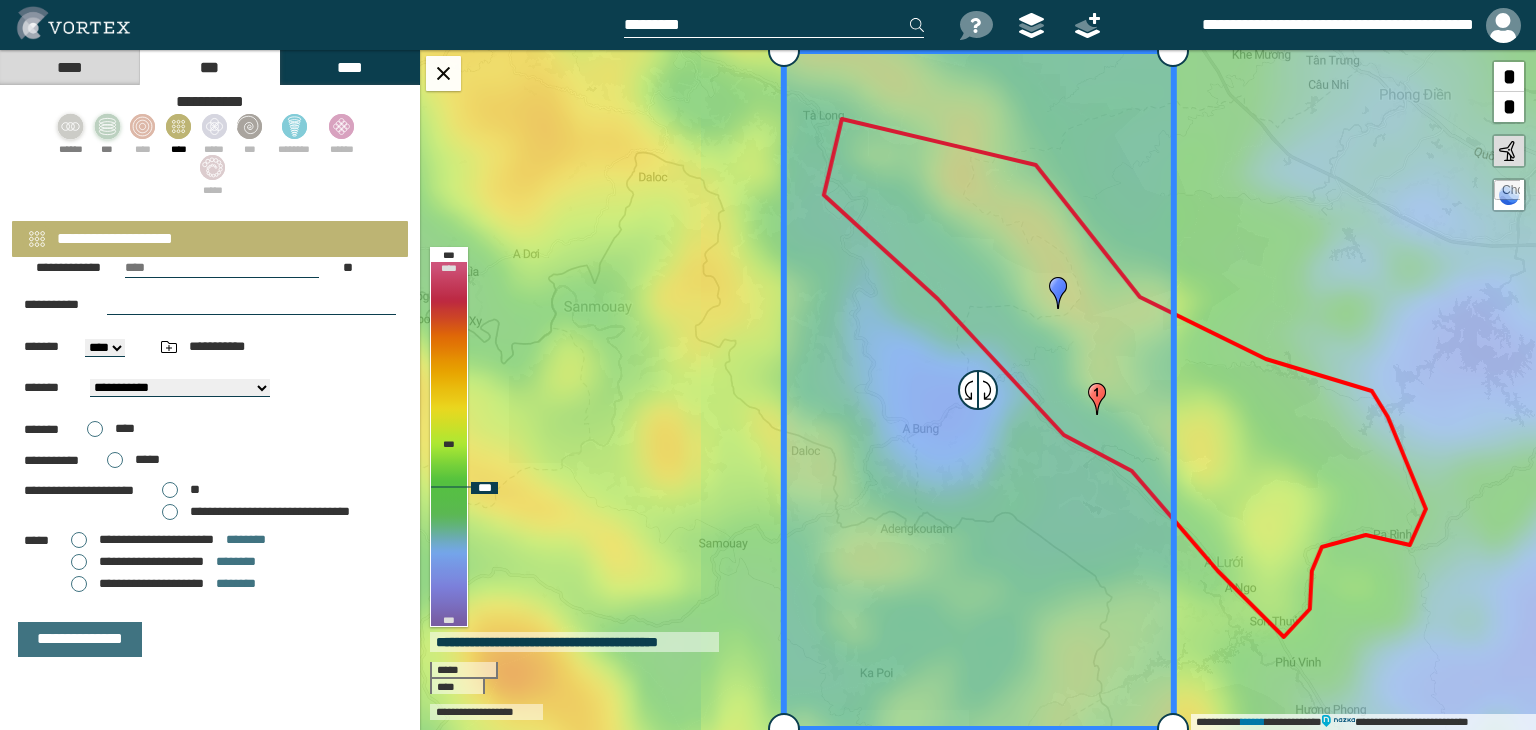 select on "**" 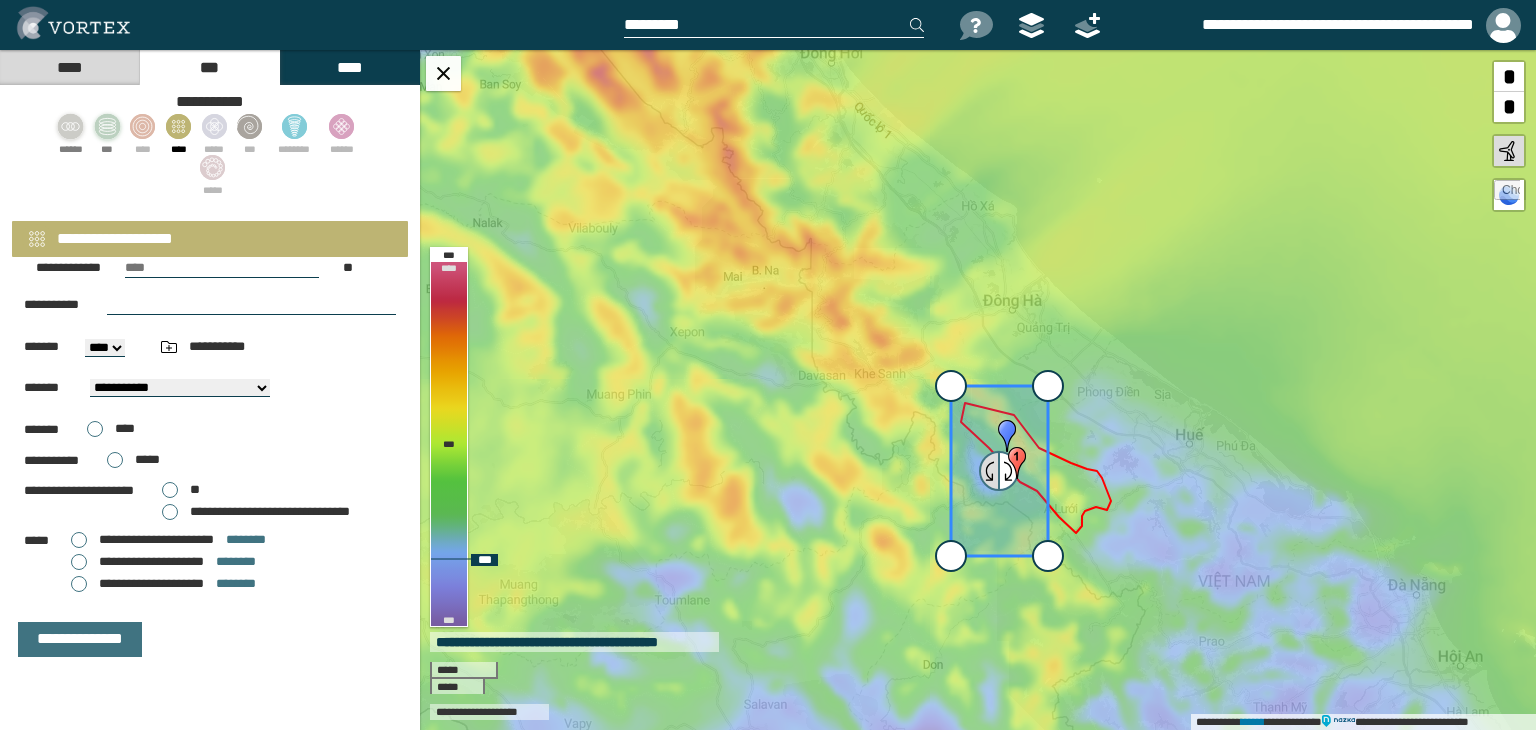 click at bounding box center (990, 471) 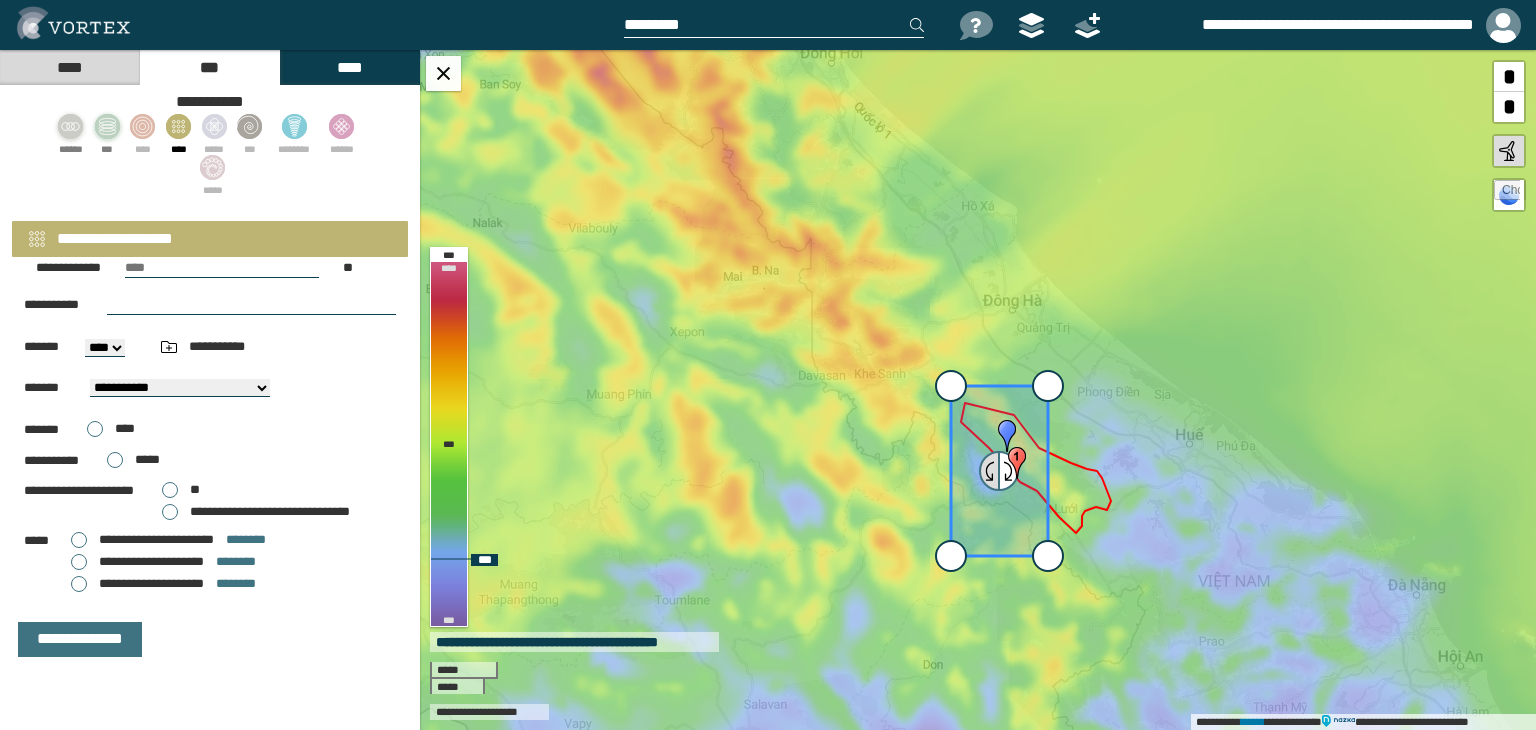 type on "**********" 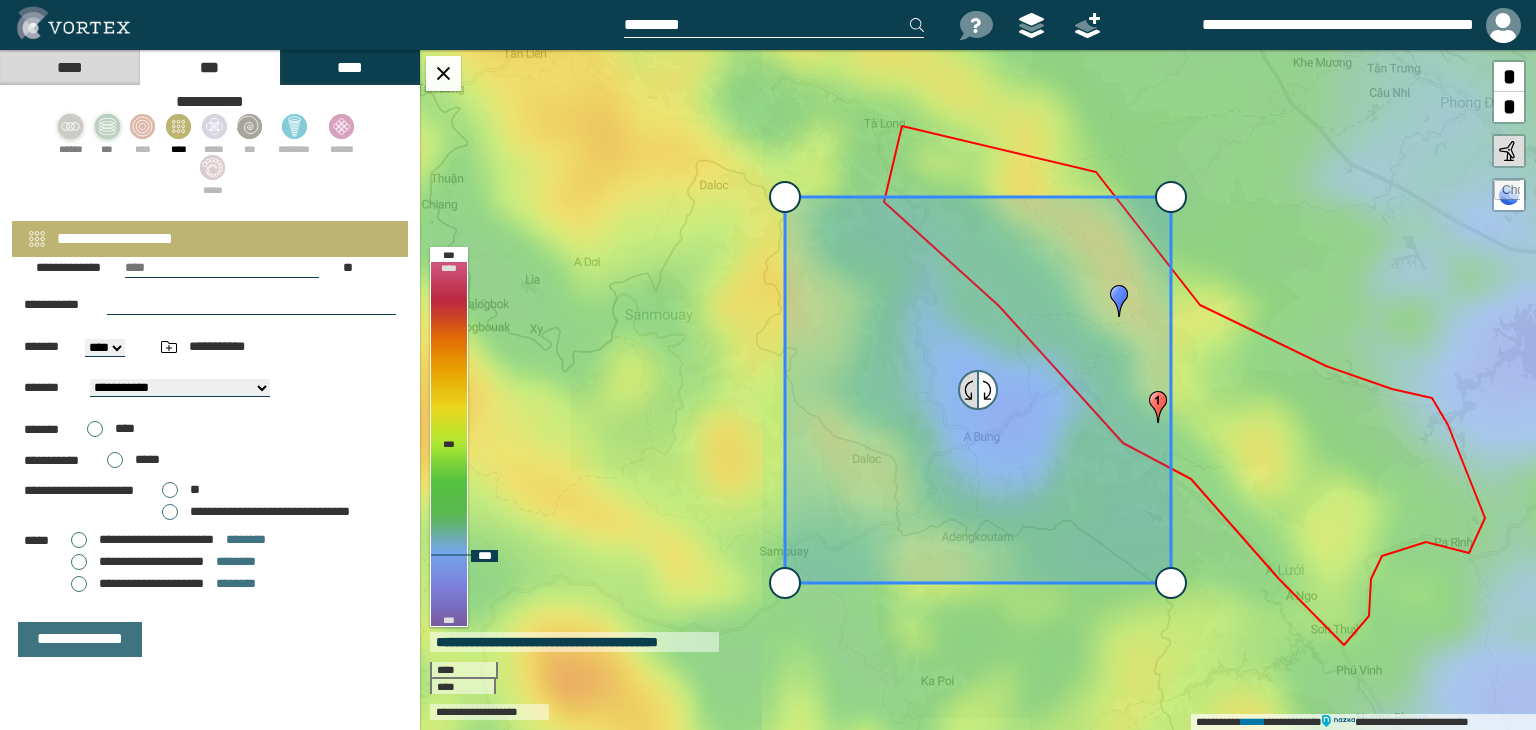 click at bounding box center (969, 390) 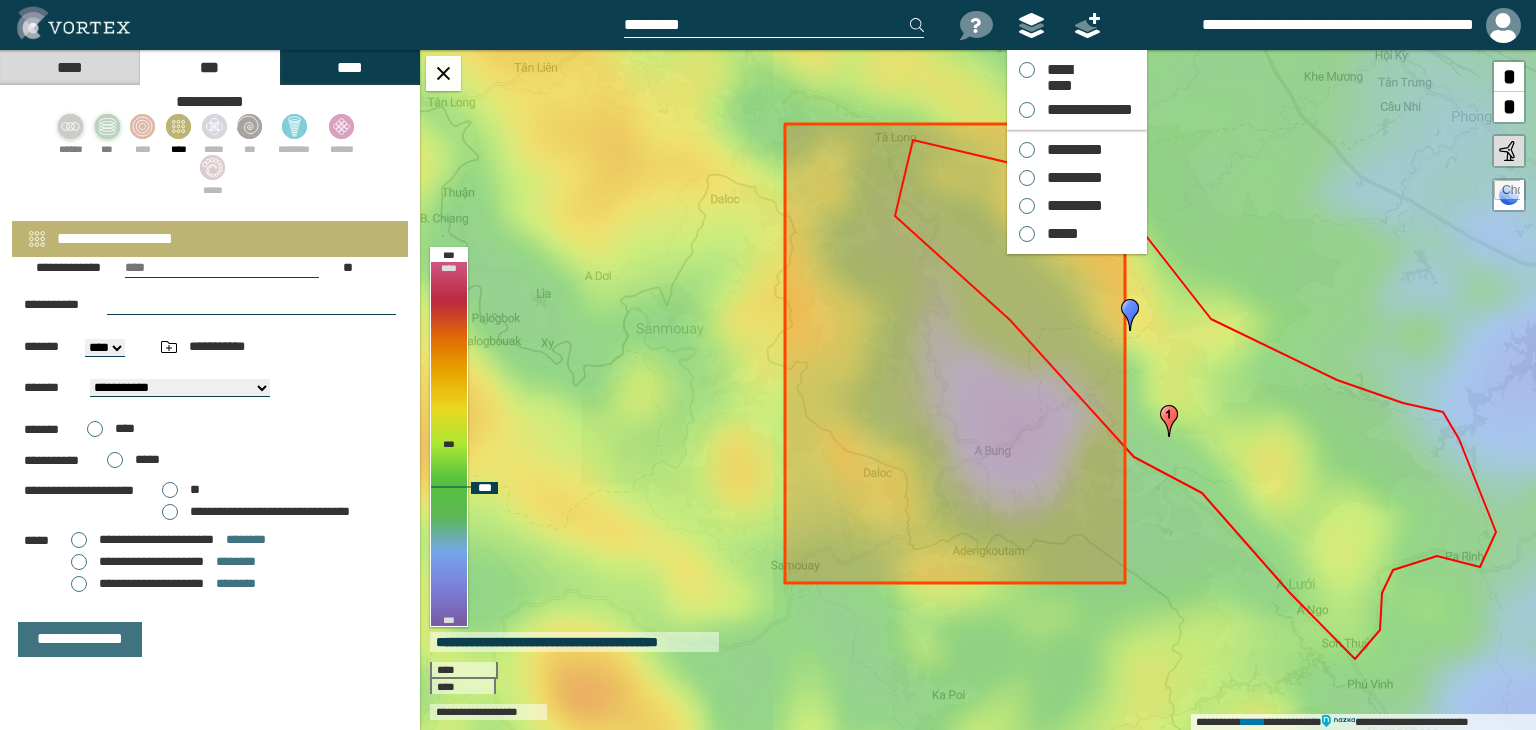 type on "**********" 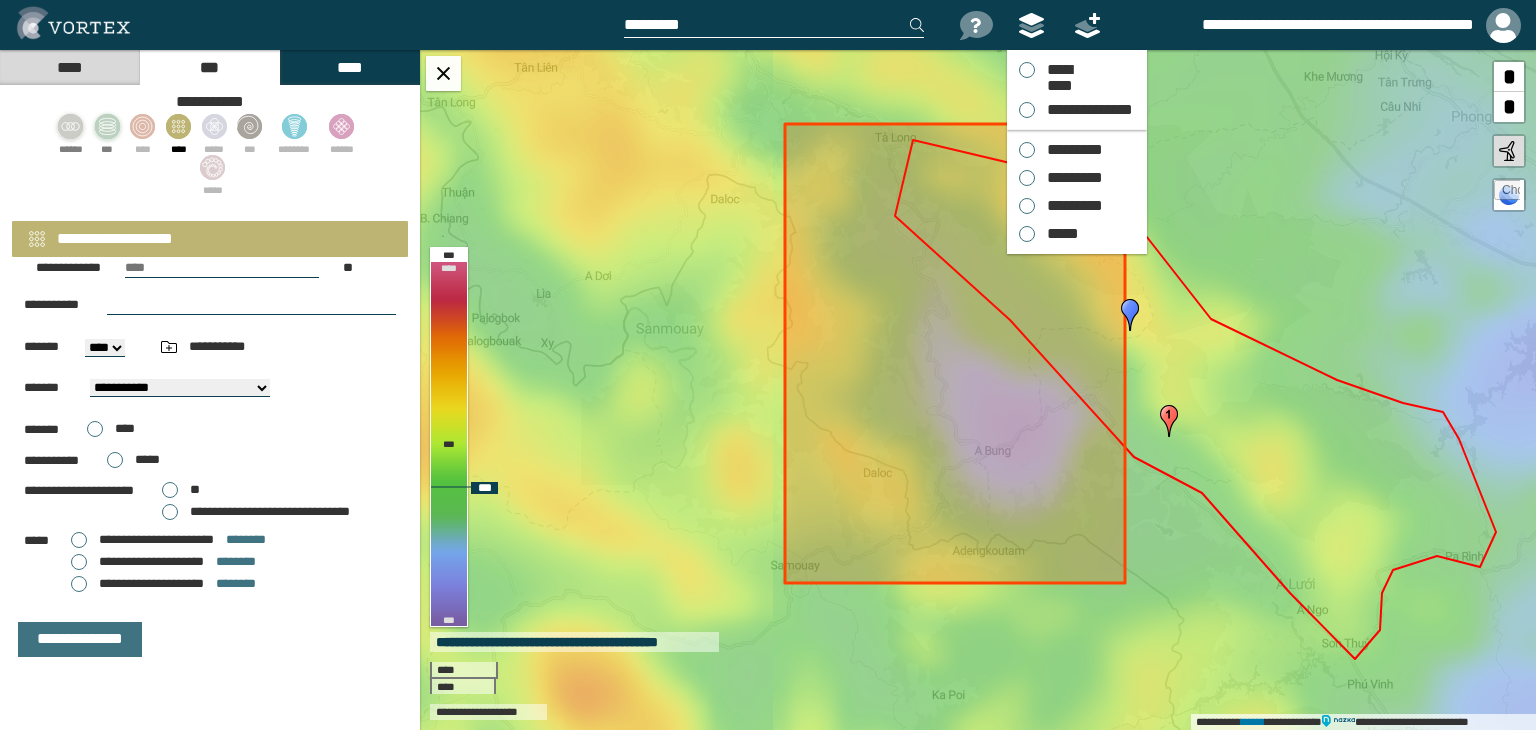 type on "*******" 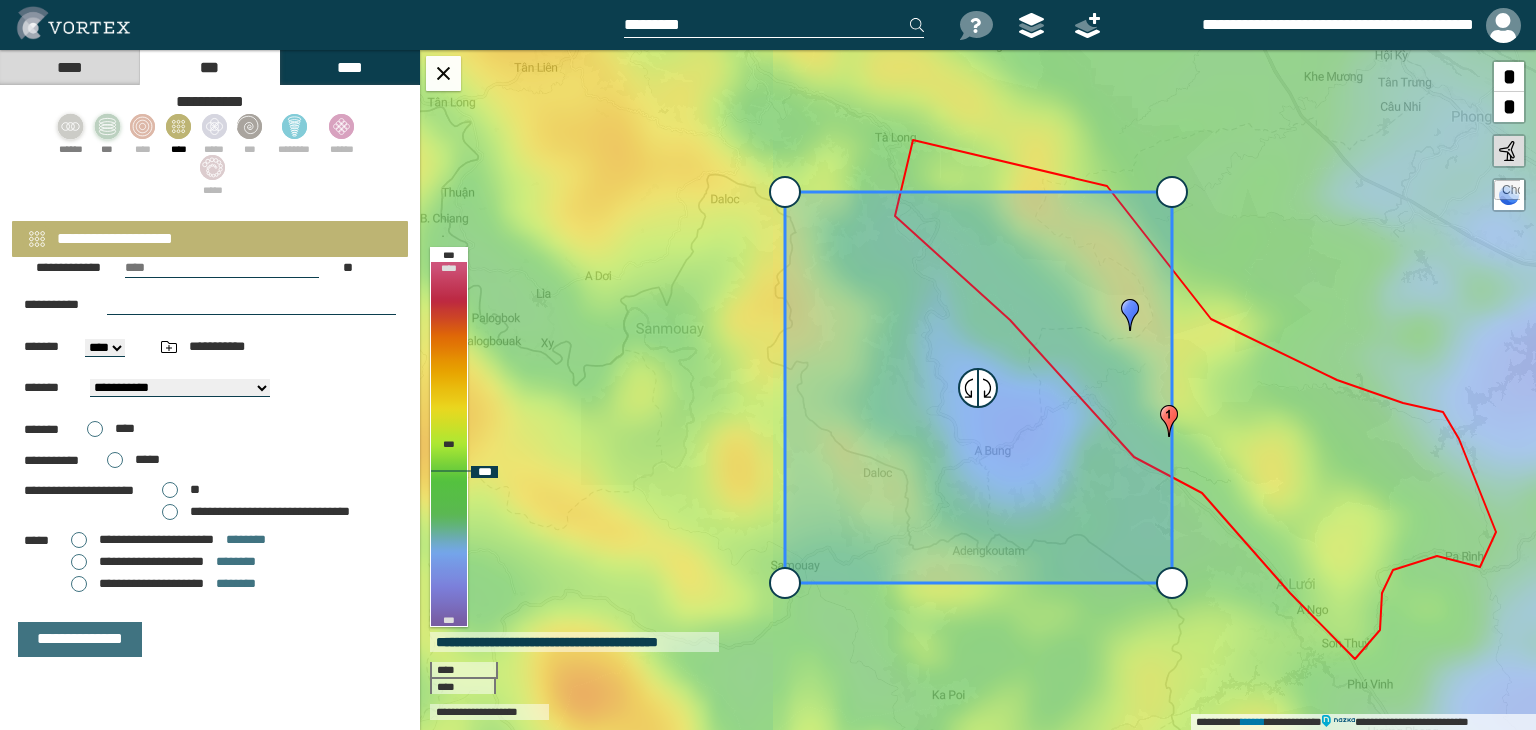 drag, startPoint x: 1164, startPoint y: 185, endPoint x: 947, endPoint y: 200, distance: 217.51782 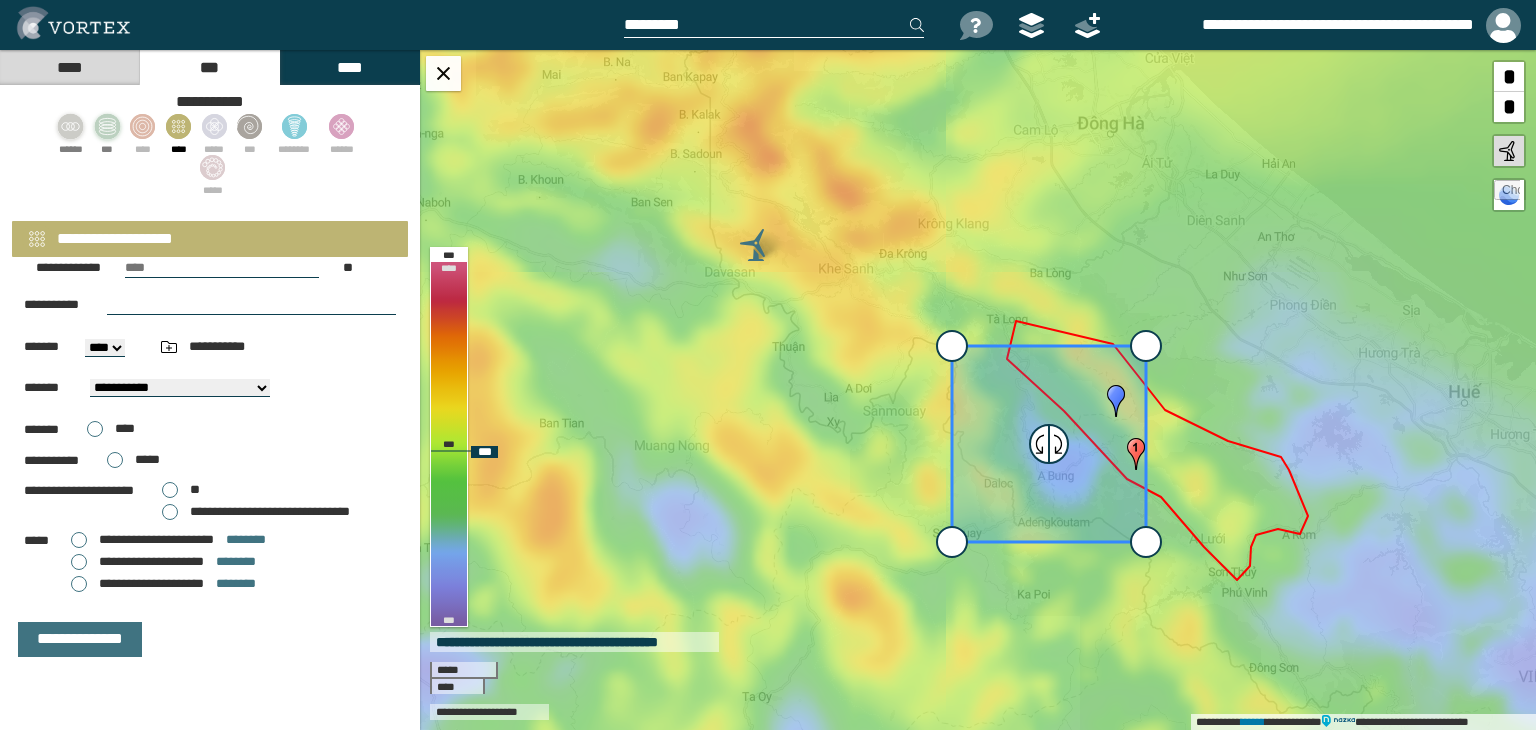 drag, startPoint x: 1144, startPoint y: 541, endPoint x: 1018, endPoint y: 501, distance: 132.19682 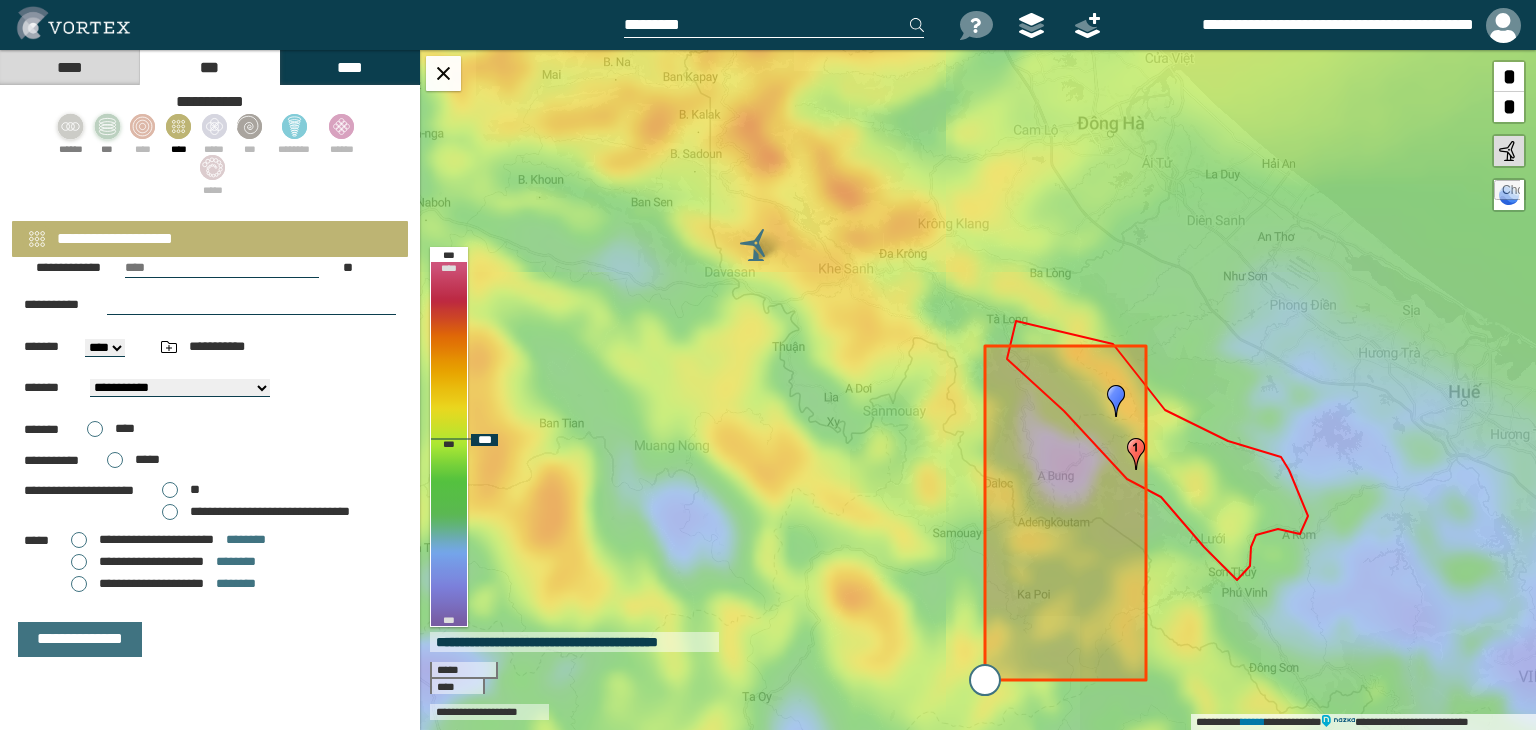 drag, startPoint x: 949, startPoint y: 545, endPoint x: 982, endPoint y: 683, distance: 141.89081 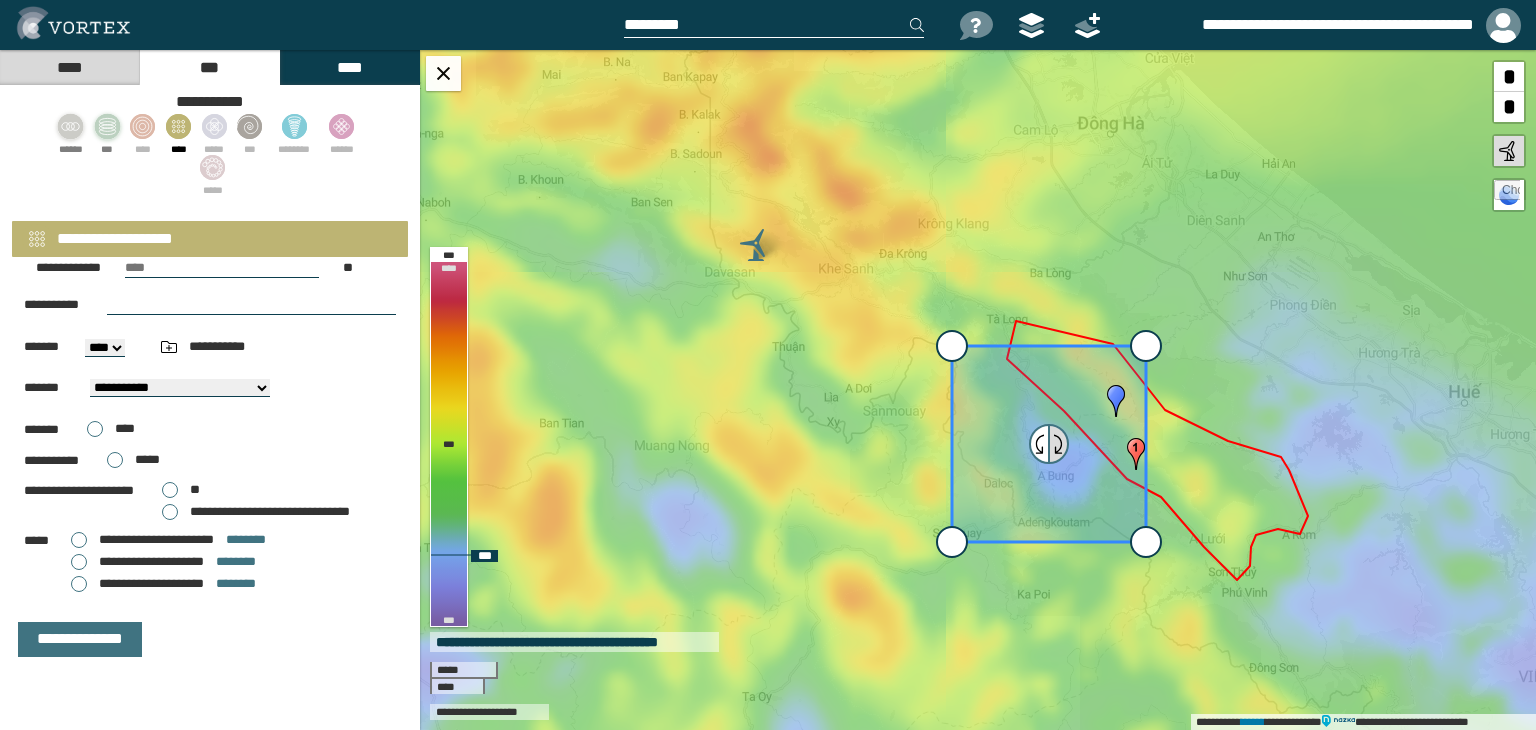 click at bounding box center (1058, 444) 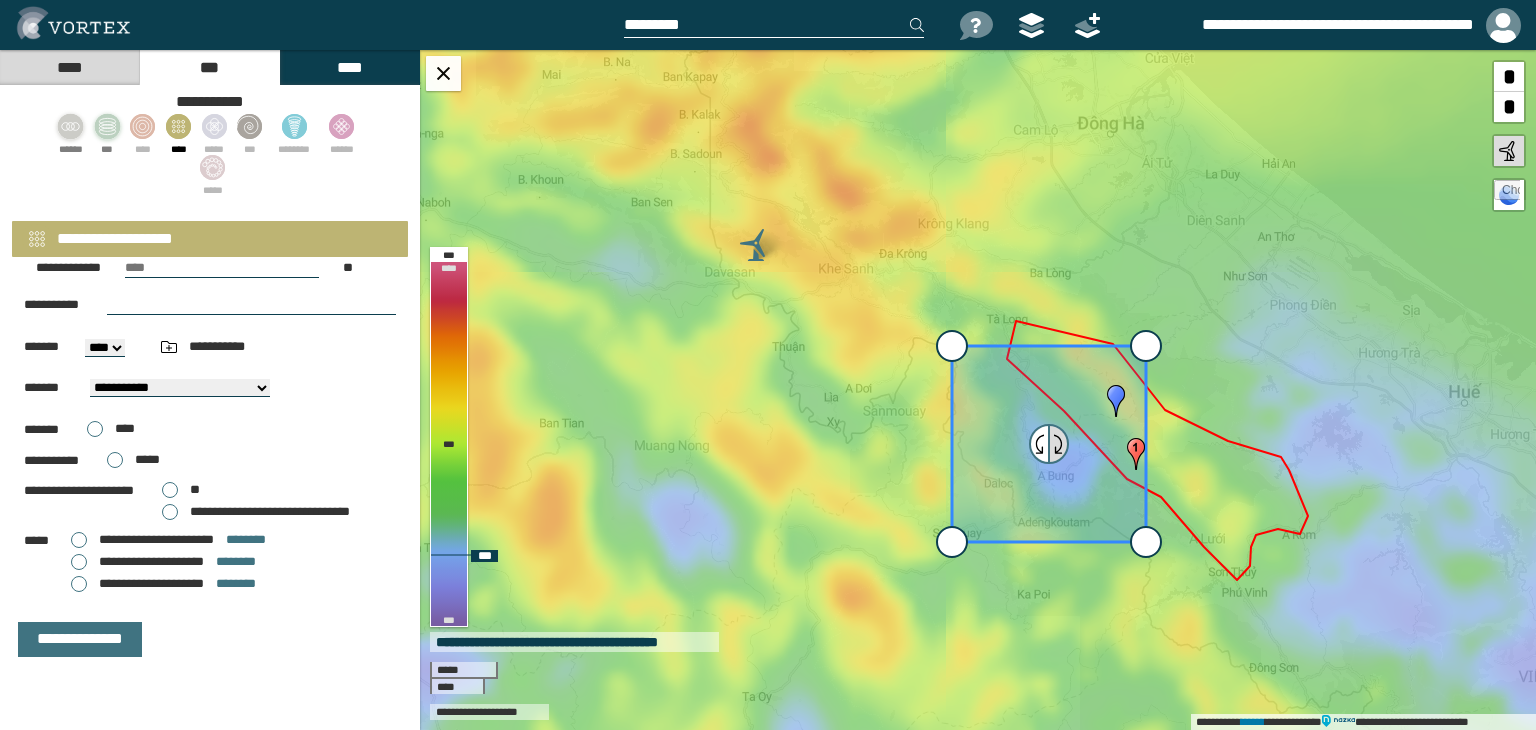 type on "**********" 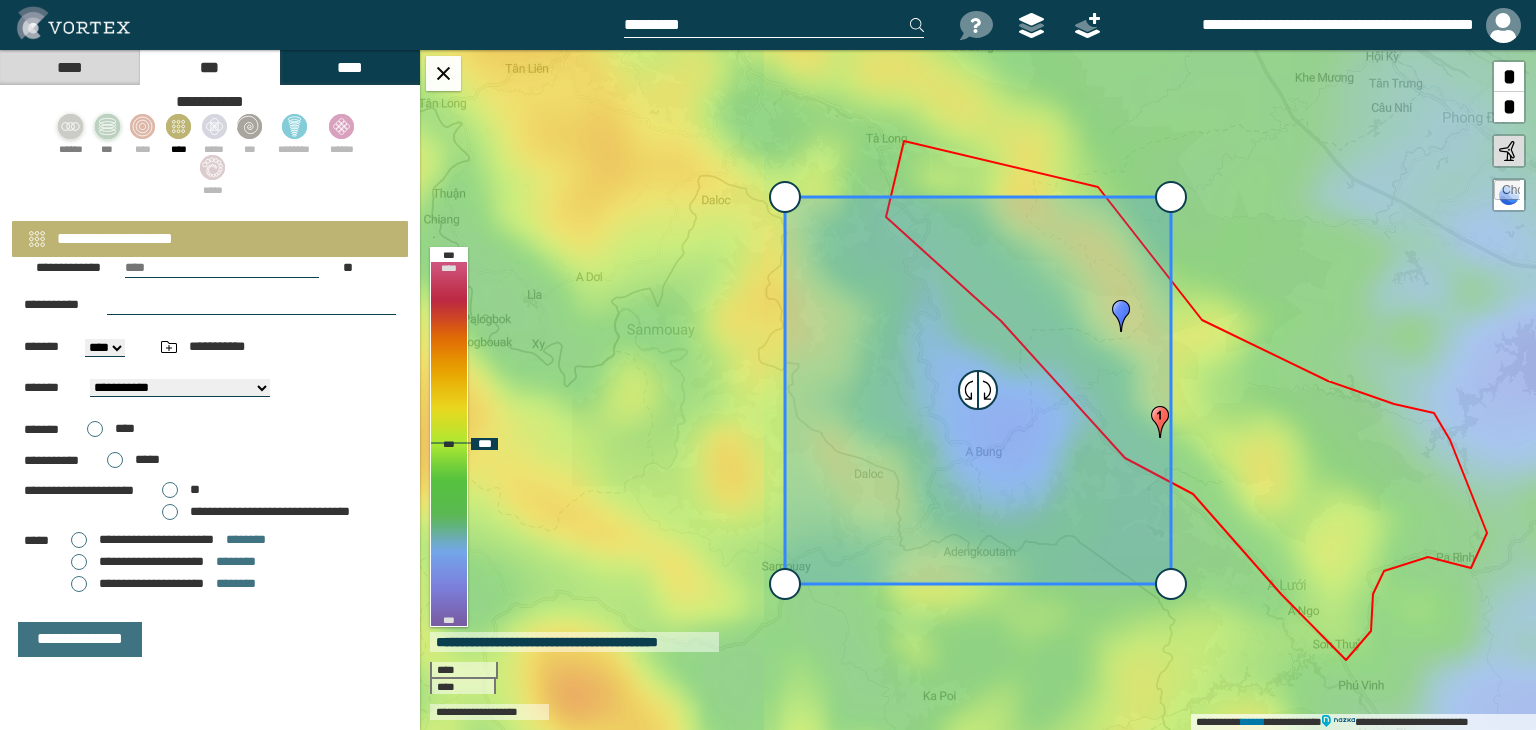 drag, startPoint x: 1109, startPoint y: 186, endPoint x: 991, endPoint y: 171, distance: 118.94957 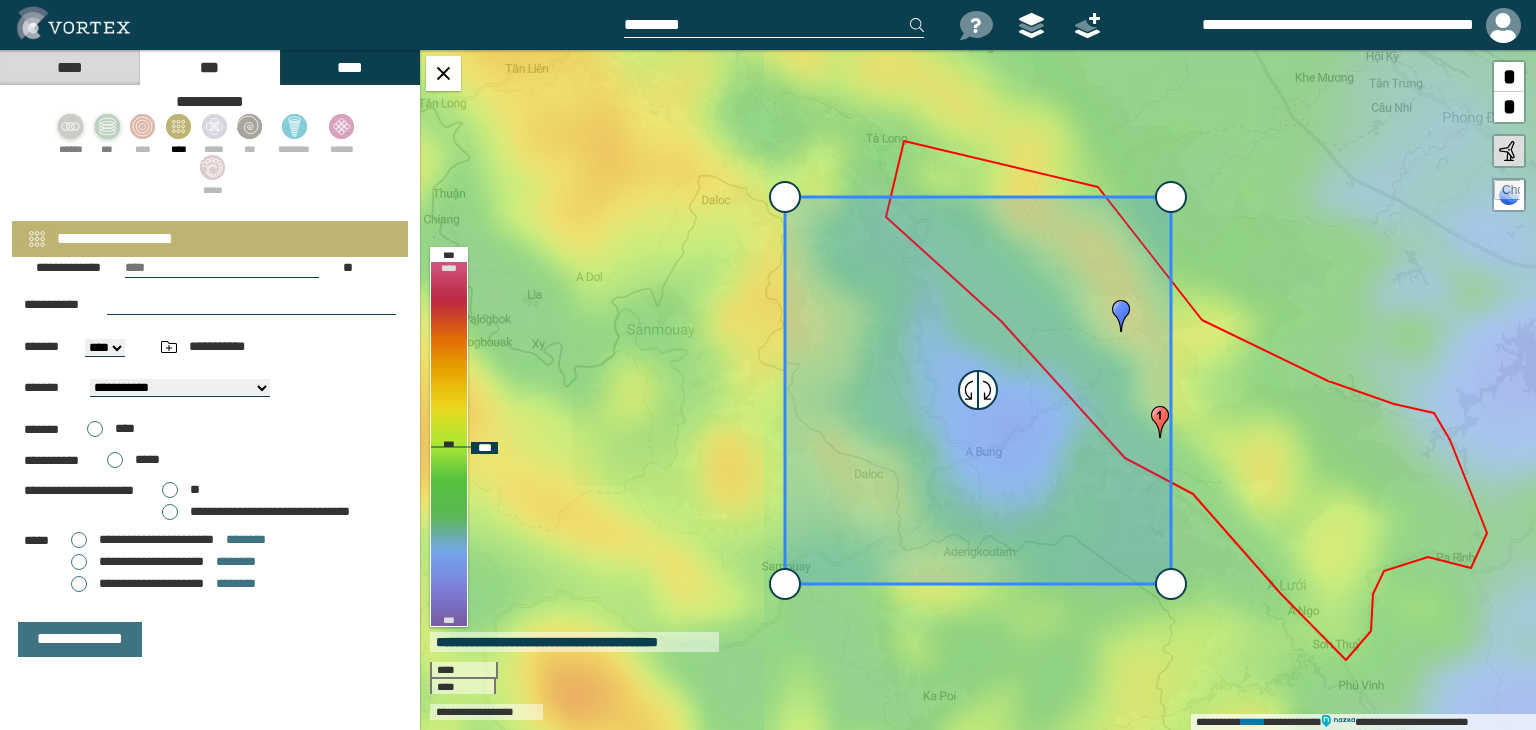 drag, startPoint x: 1172, startPoint y: 198, endPoint x: 1163, endPoint y: 170, distance: 29.410883 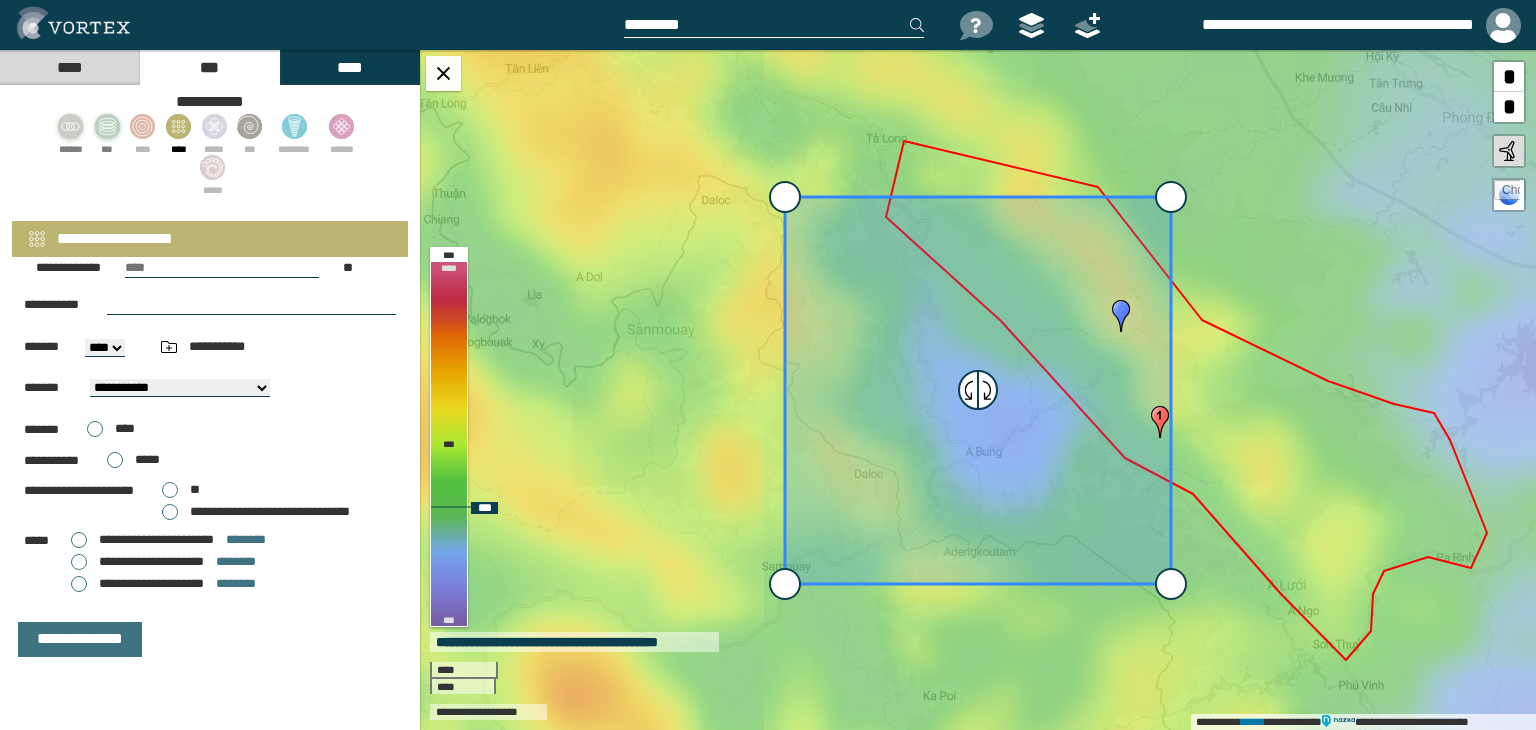 drag, startPoint x: 1172, startPoint y: 585, endPoint x: 1104, endPoint y: 558, distance: 73.1642 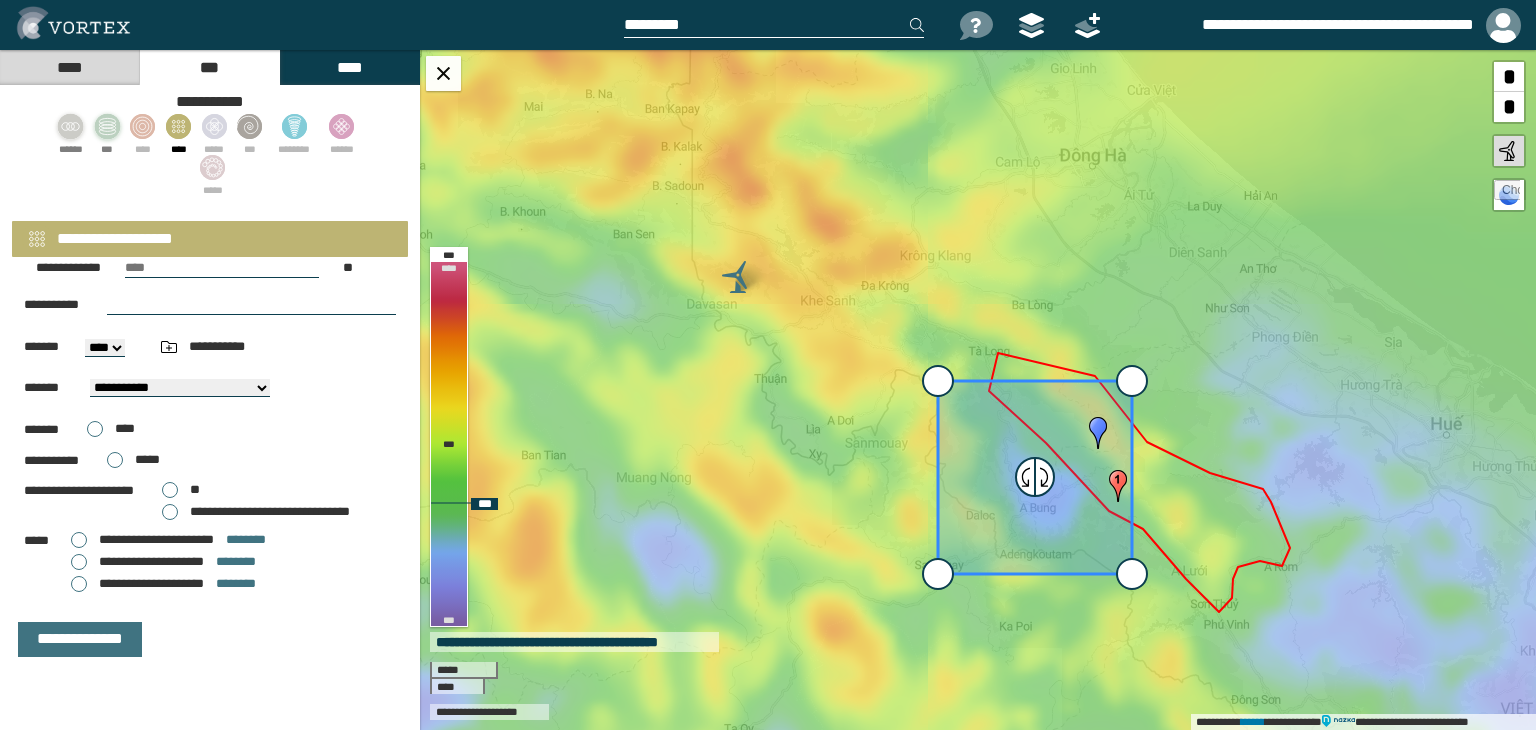 drag, startPoint x: 1136, startPoint y: 385, endPoint x: 1066, endPoint y: 454, distance: 98.29038 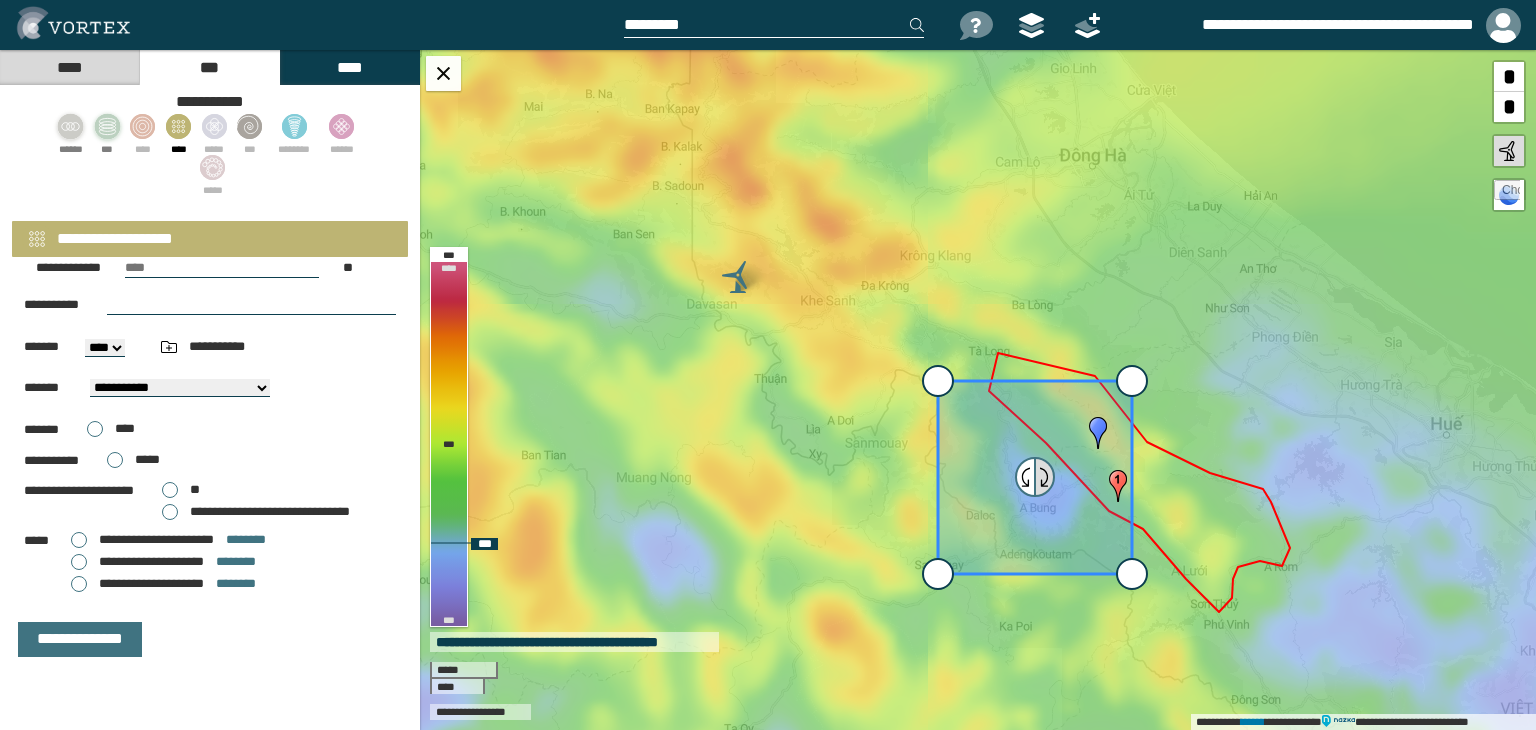 click at bounding box center (1044, 477) 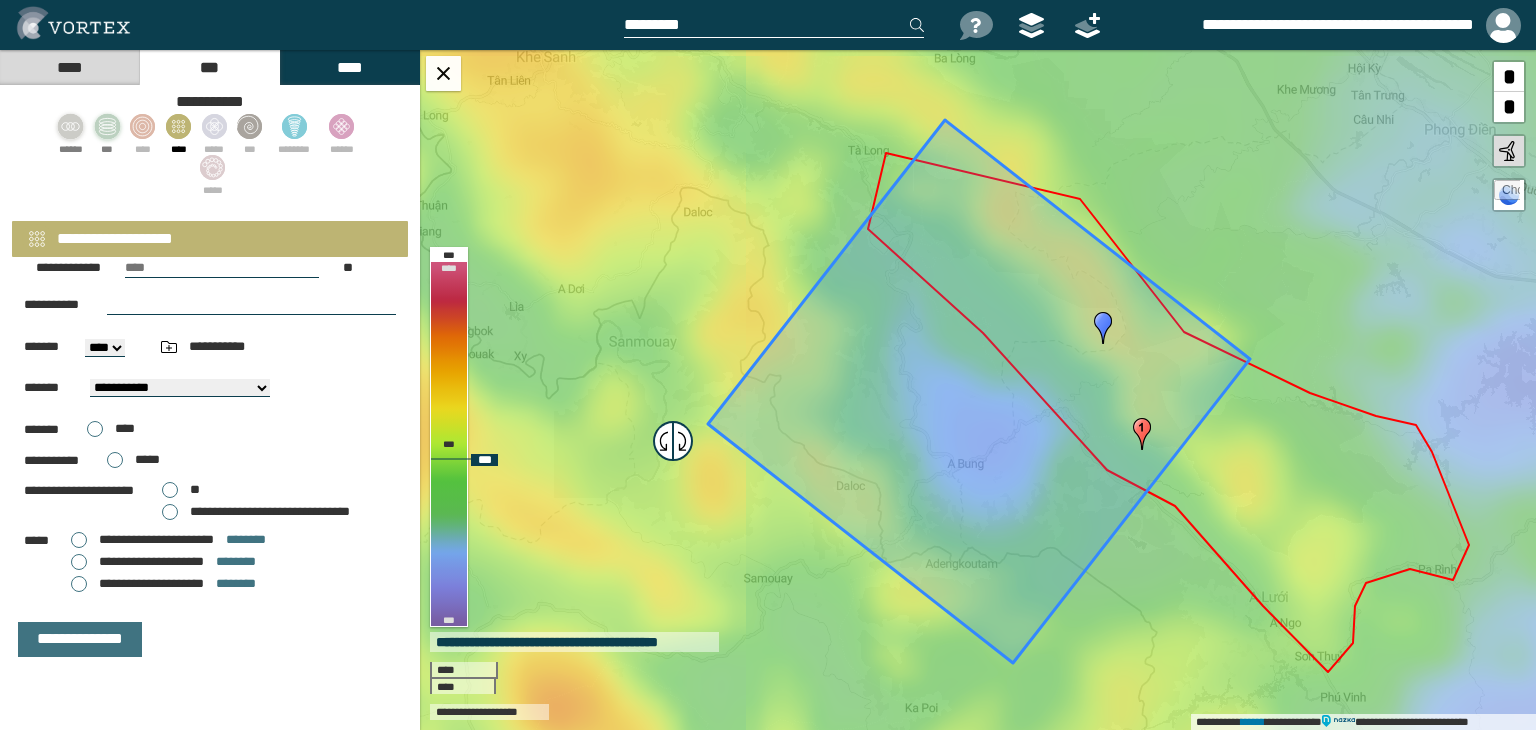 drag, startPoint x: 968, startPoint y: 394, endPoint x: 665, endPoint y: 445, distance: 307.26212 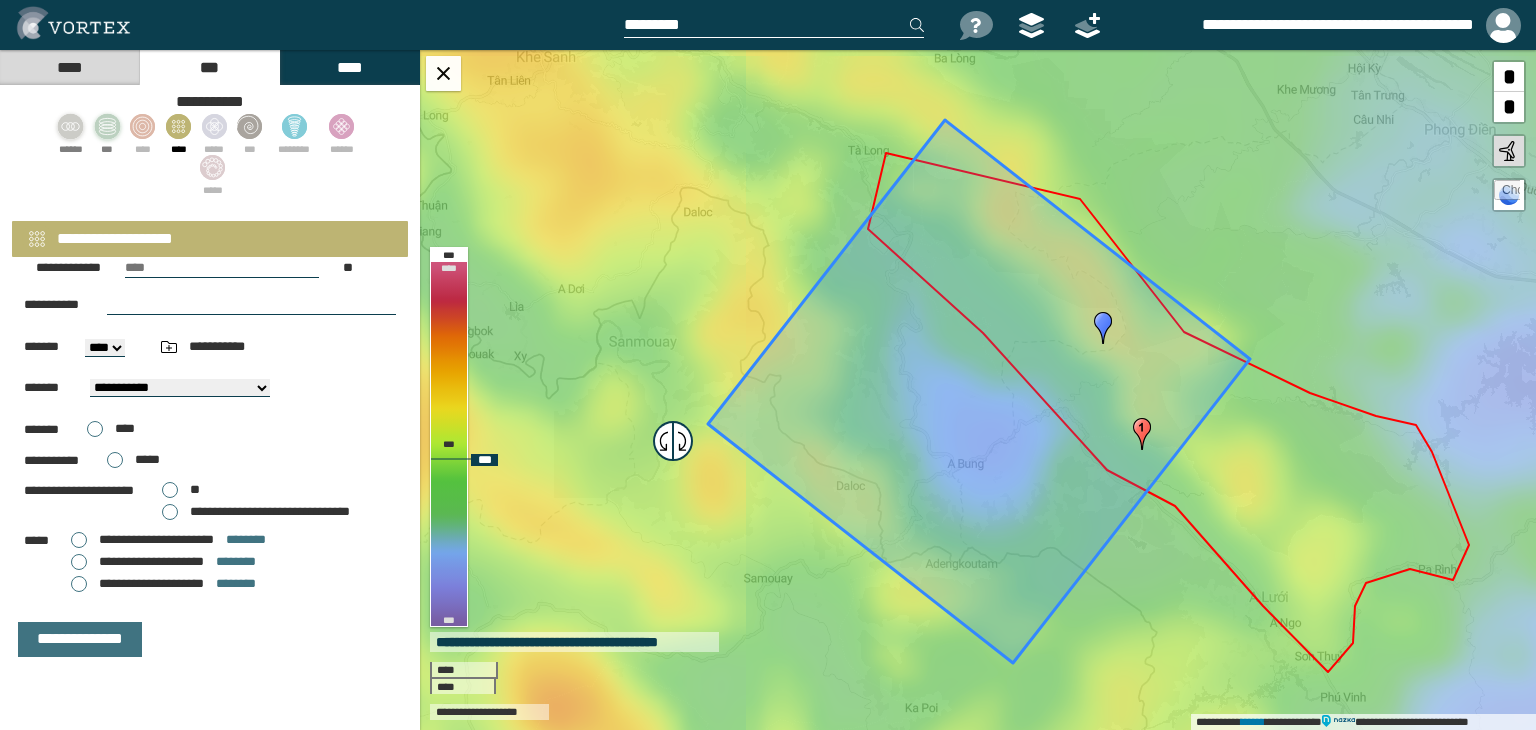 type on "**********" 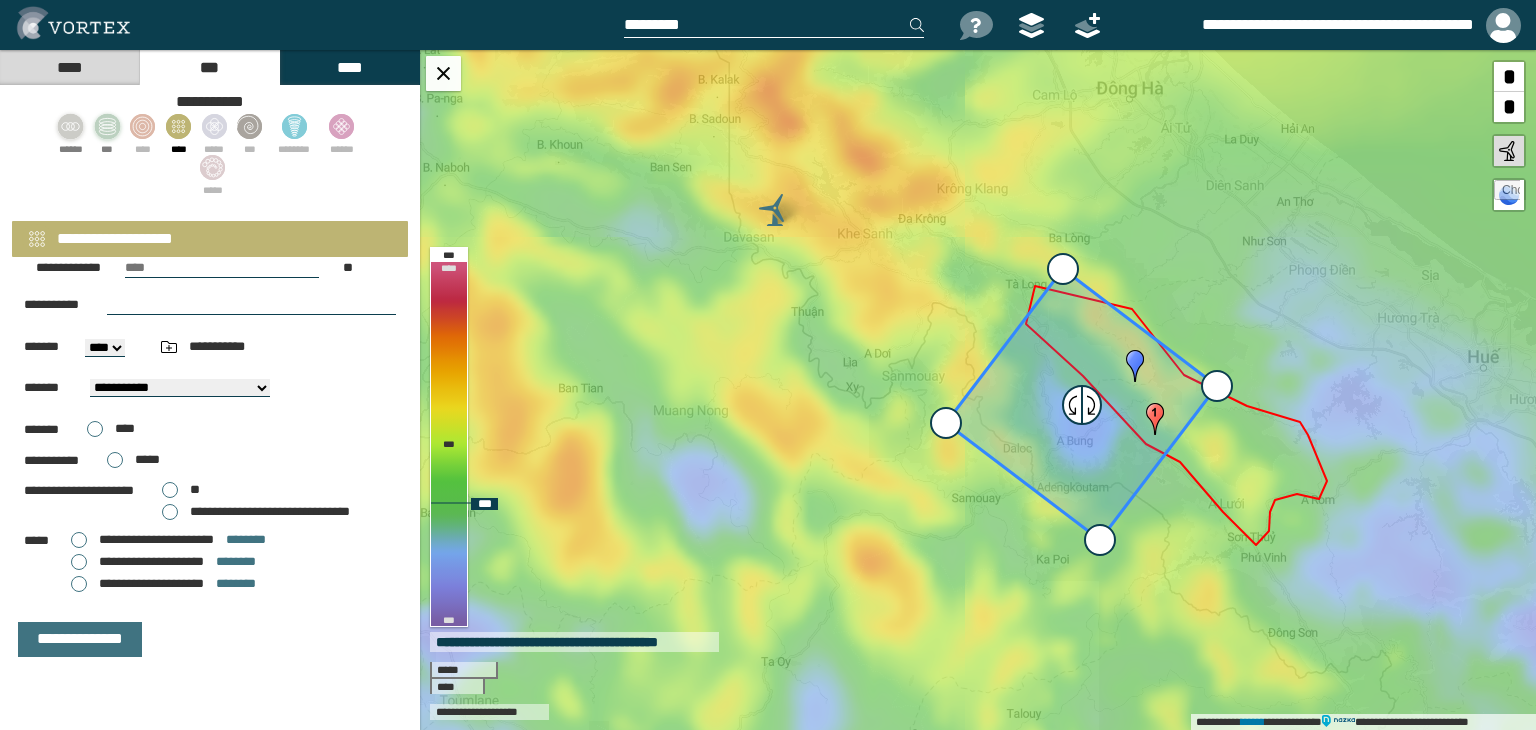 drag, startPoint x: 1103, startPoint y: 544, endPoint x: 1252, endPoint y: 417, distance: 195.78049 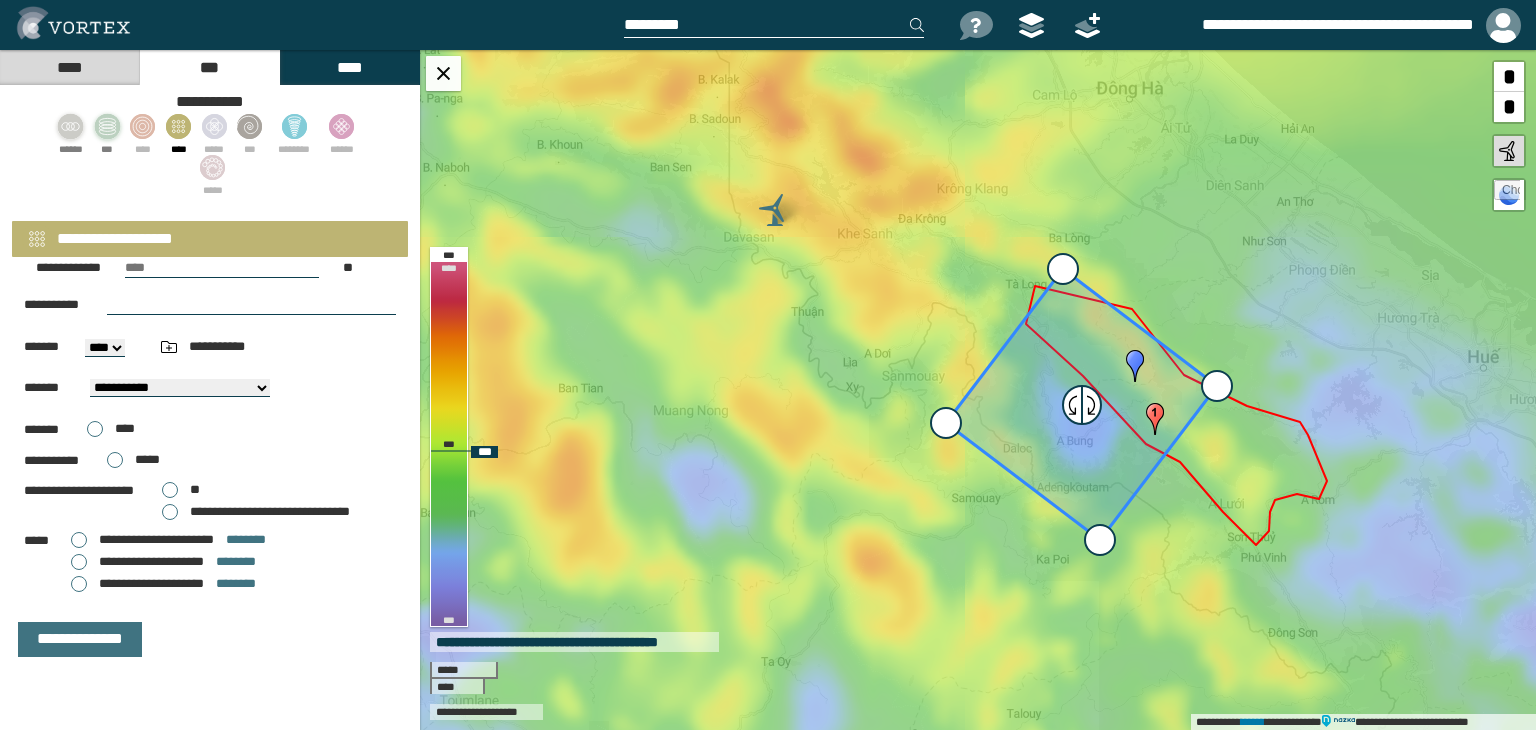drag, startPoint x: 1212, startPoint y: 394, endPoint x: 1141, endPoint y: 404, distance: 71.70077 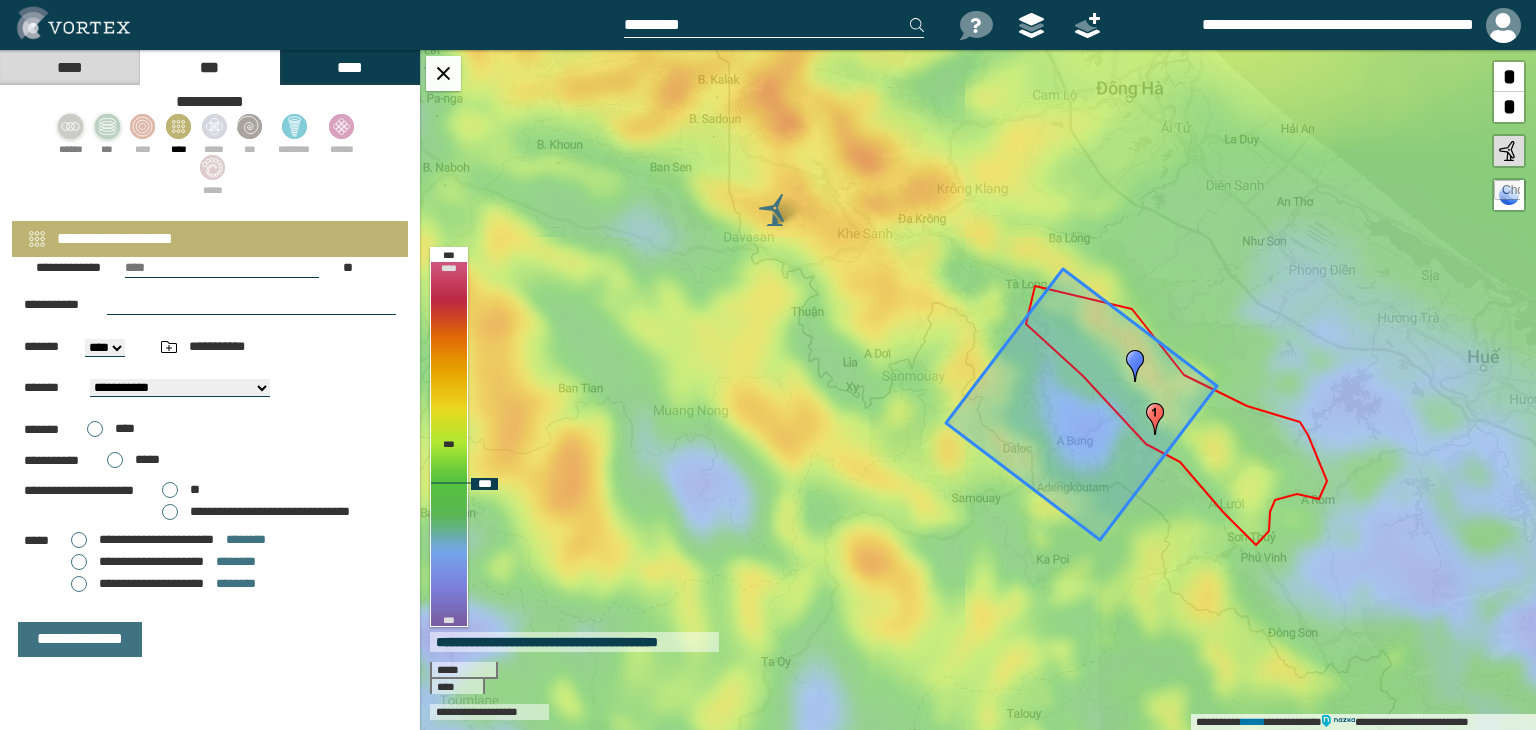 drag, startPoint x: 1223, startPoint y: 387, endPoint x: 1212, endPoint y: 388, distance: 11.045361 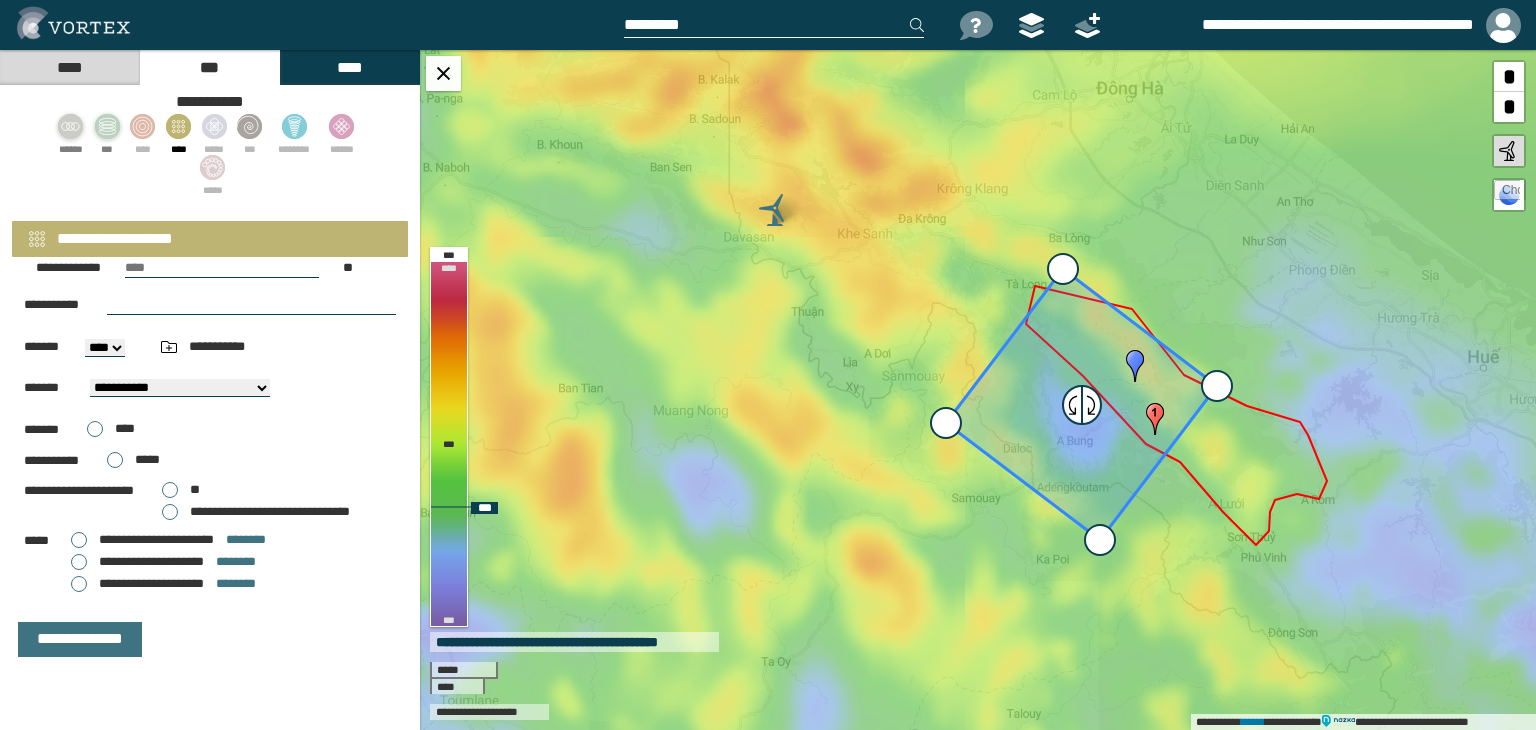 drag, startPoint x: 1214, startPoint y: 384, endPoint x: 1148, endPoint y: 453, distance: 95.48299 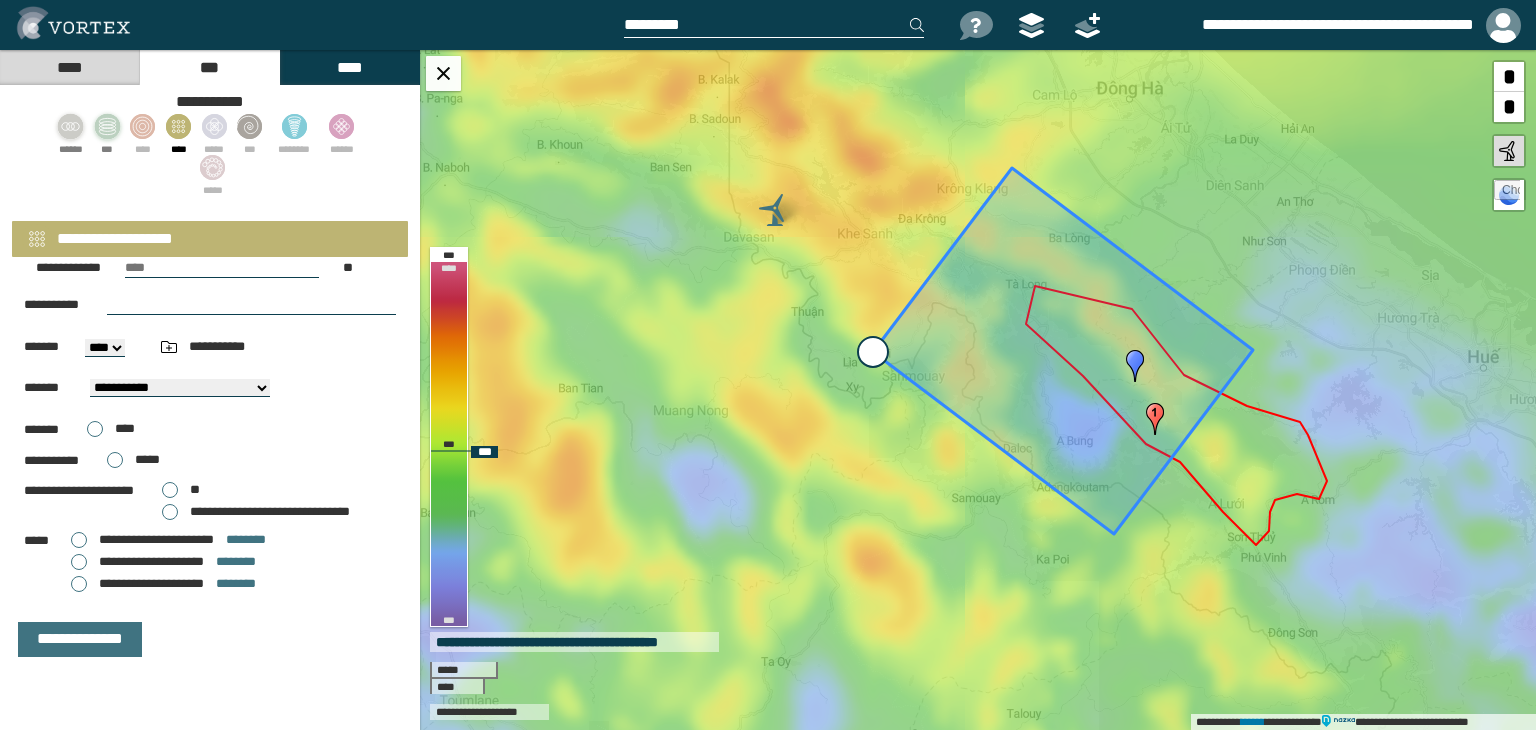 type on "**********" 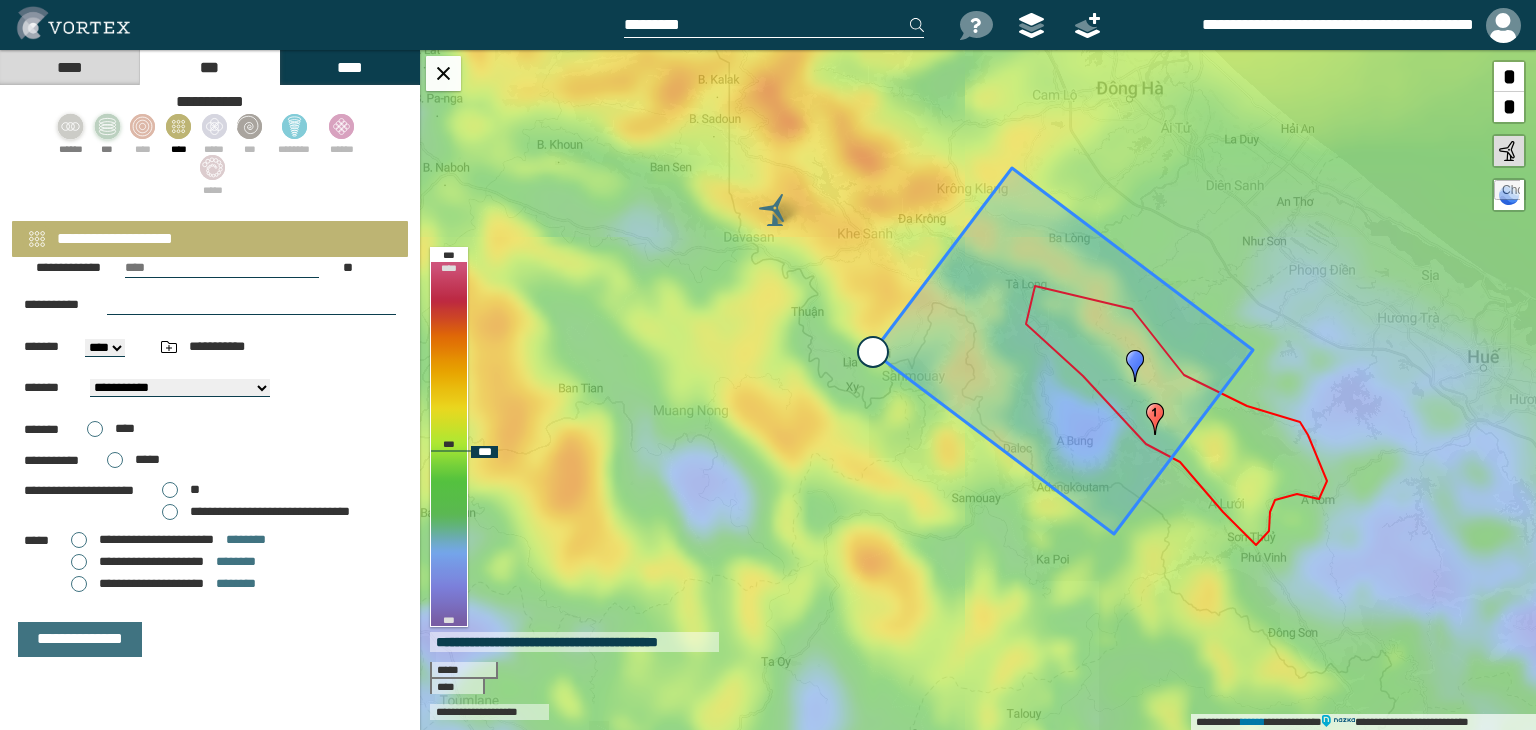 type on "*******" 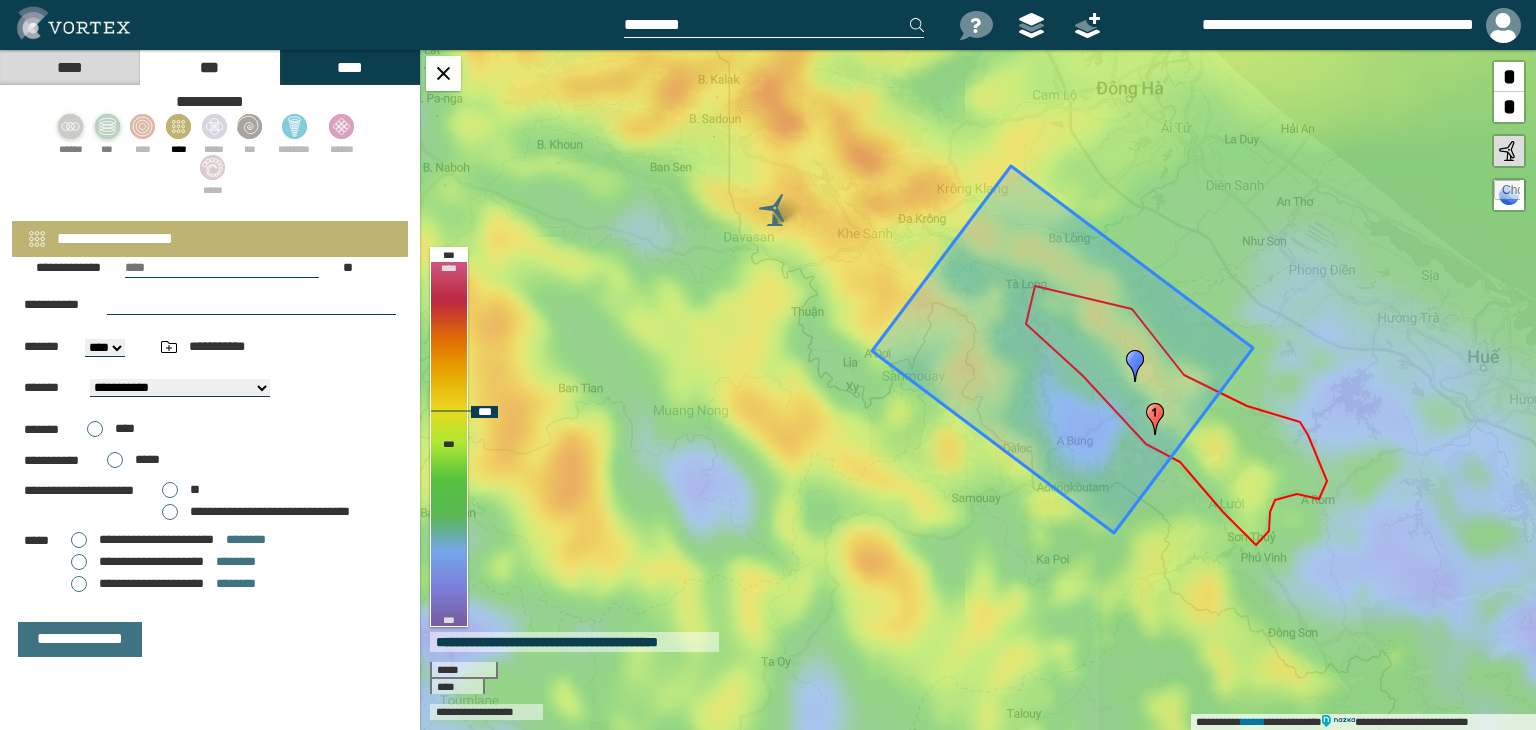 drag, startPoint x: 940, startPoint y: 421, endPoint x: 760, endPoint y: 293, distance: 220.871 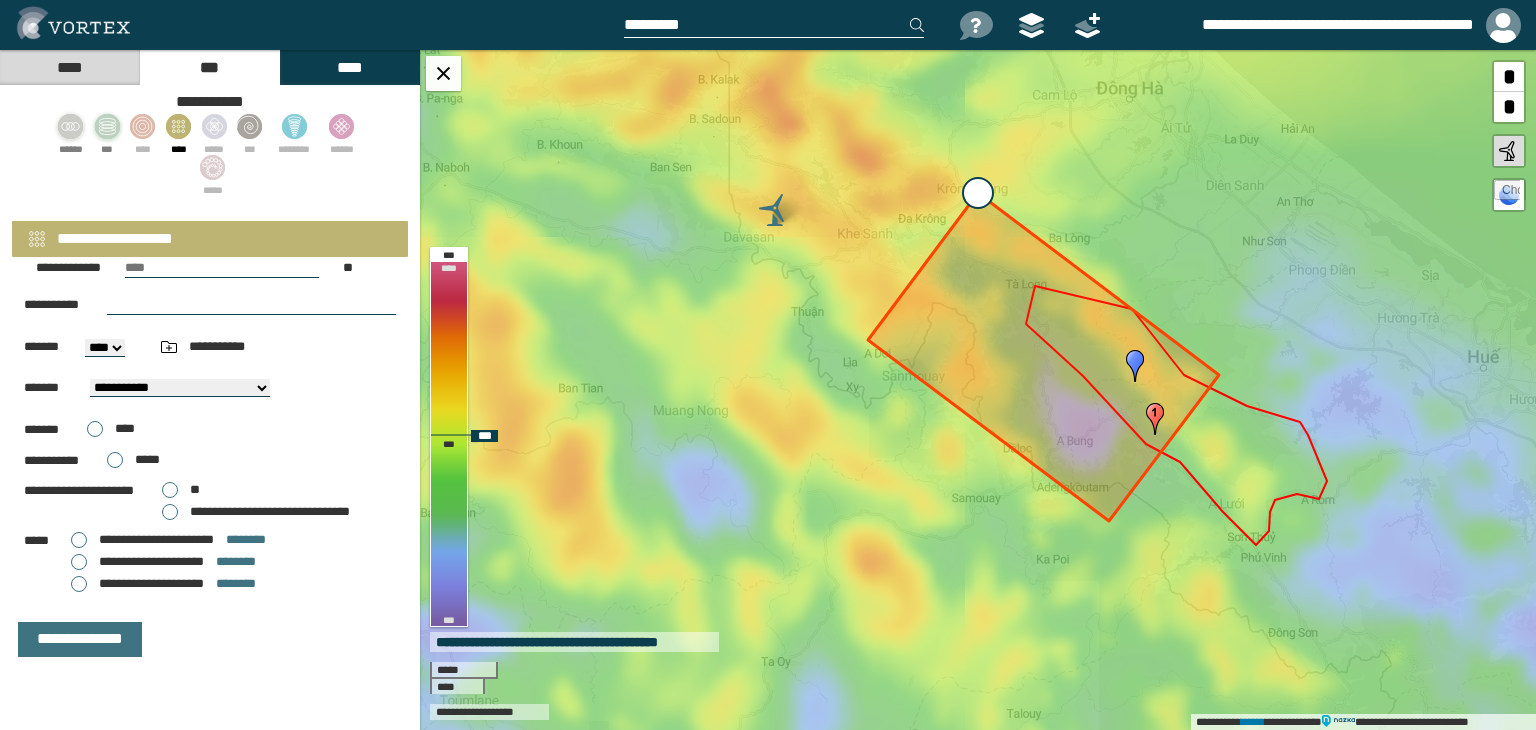 type on "**********" 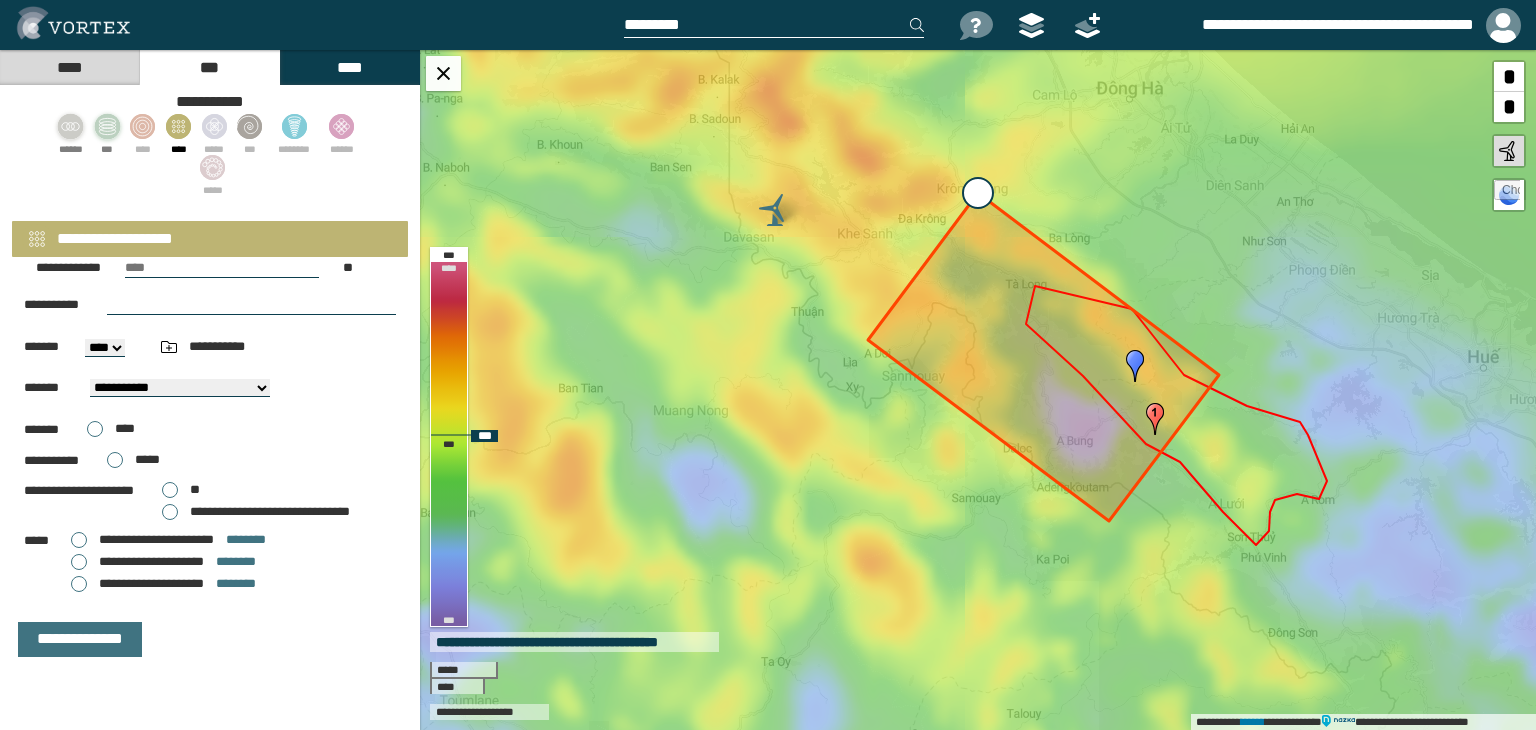 type on "*******" 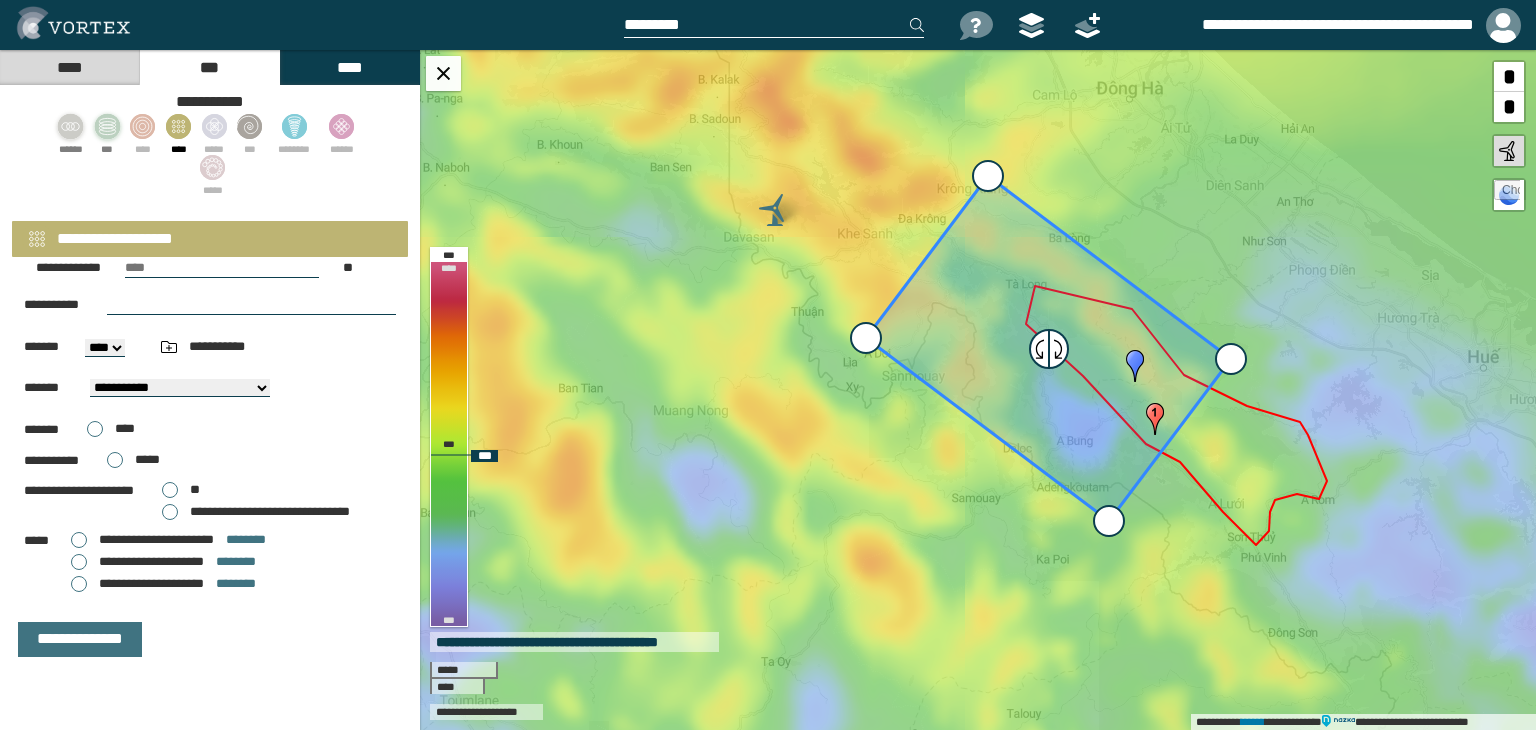 drag, startPoint x: 1014, startPoint y: 170, endPoint x: 960, endPoint y: 225, distance: 77.07788 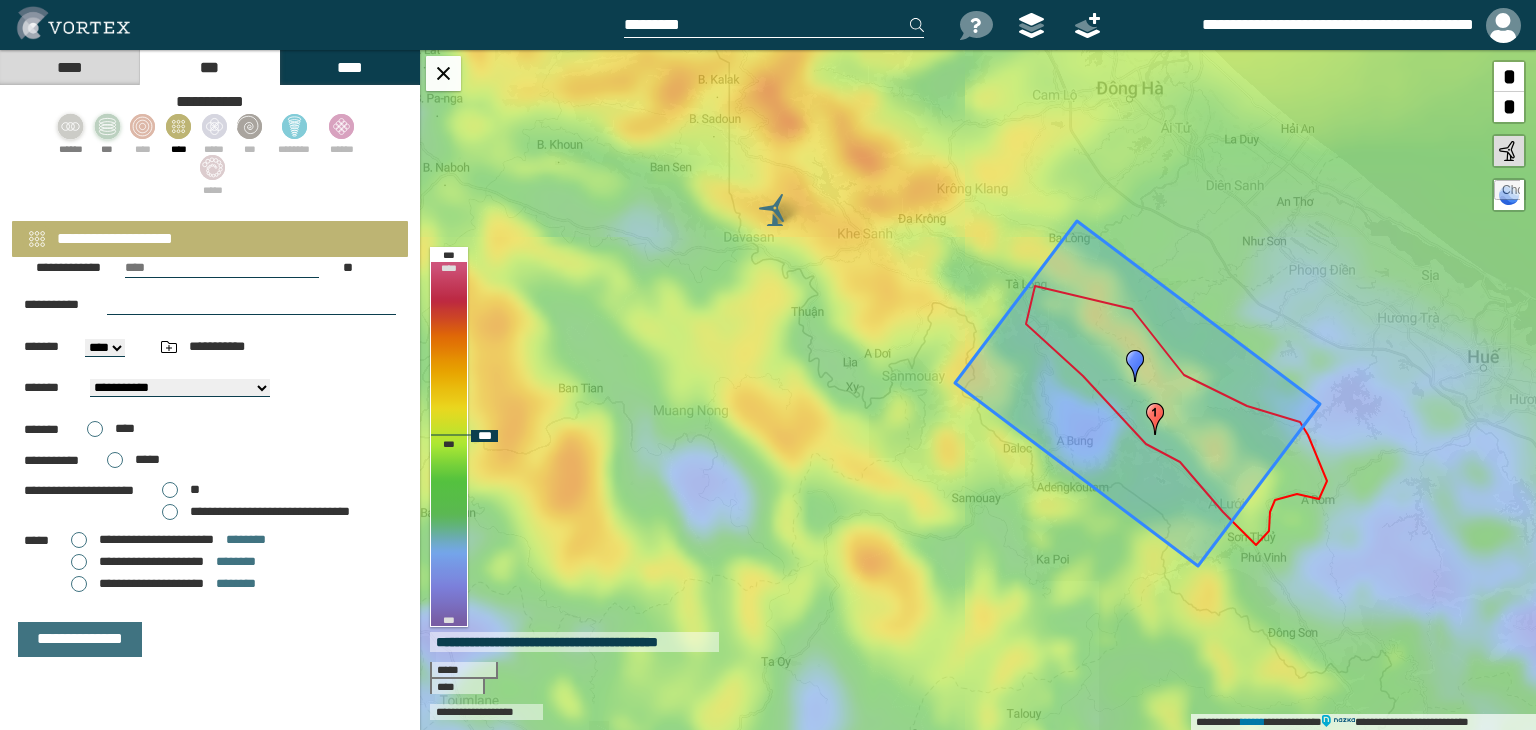 drag, startPoint x: 992, startPoint y: 259, endPoint x: 1081, endPoint y: 304, distance: 99.72964 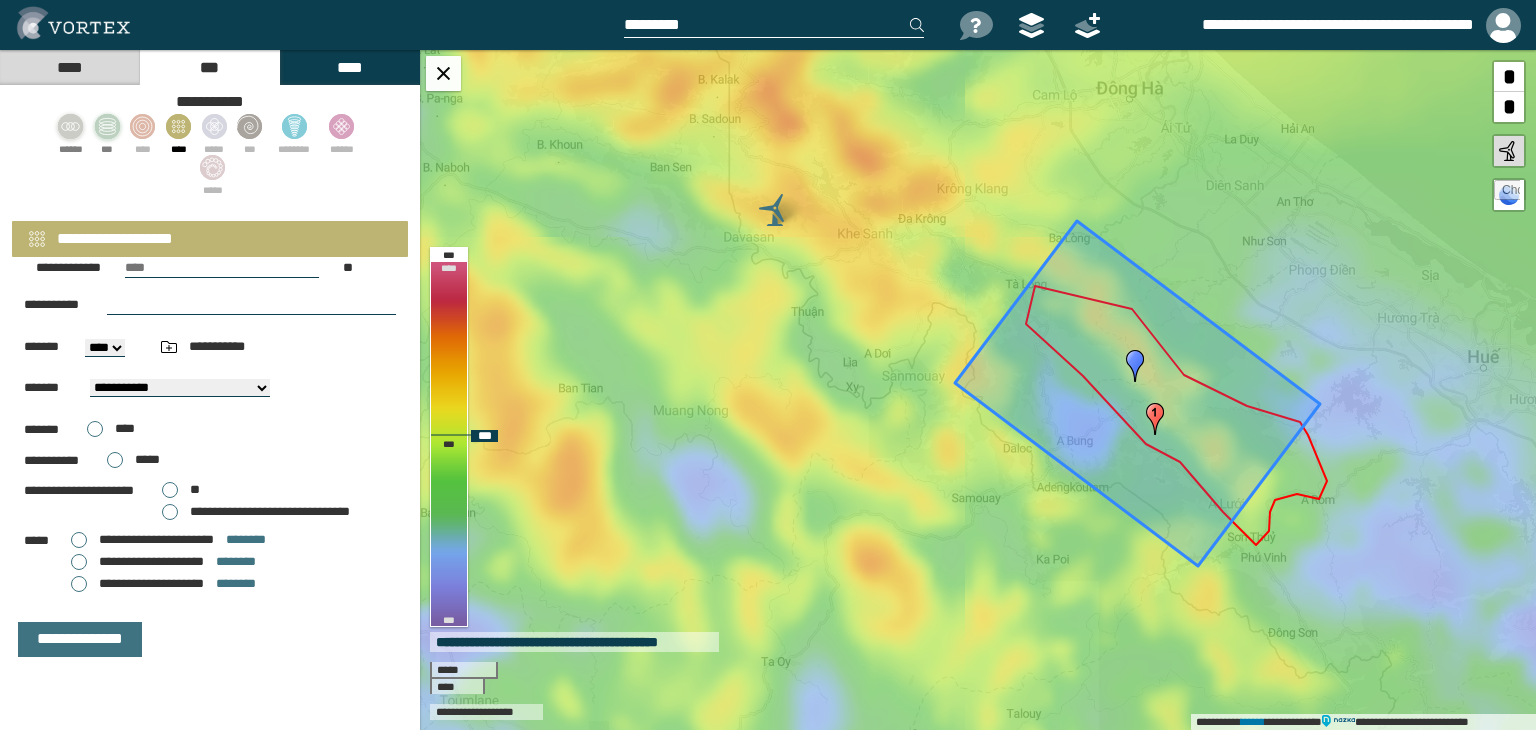 click 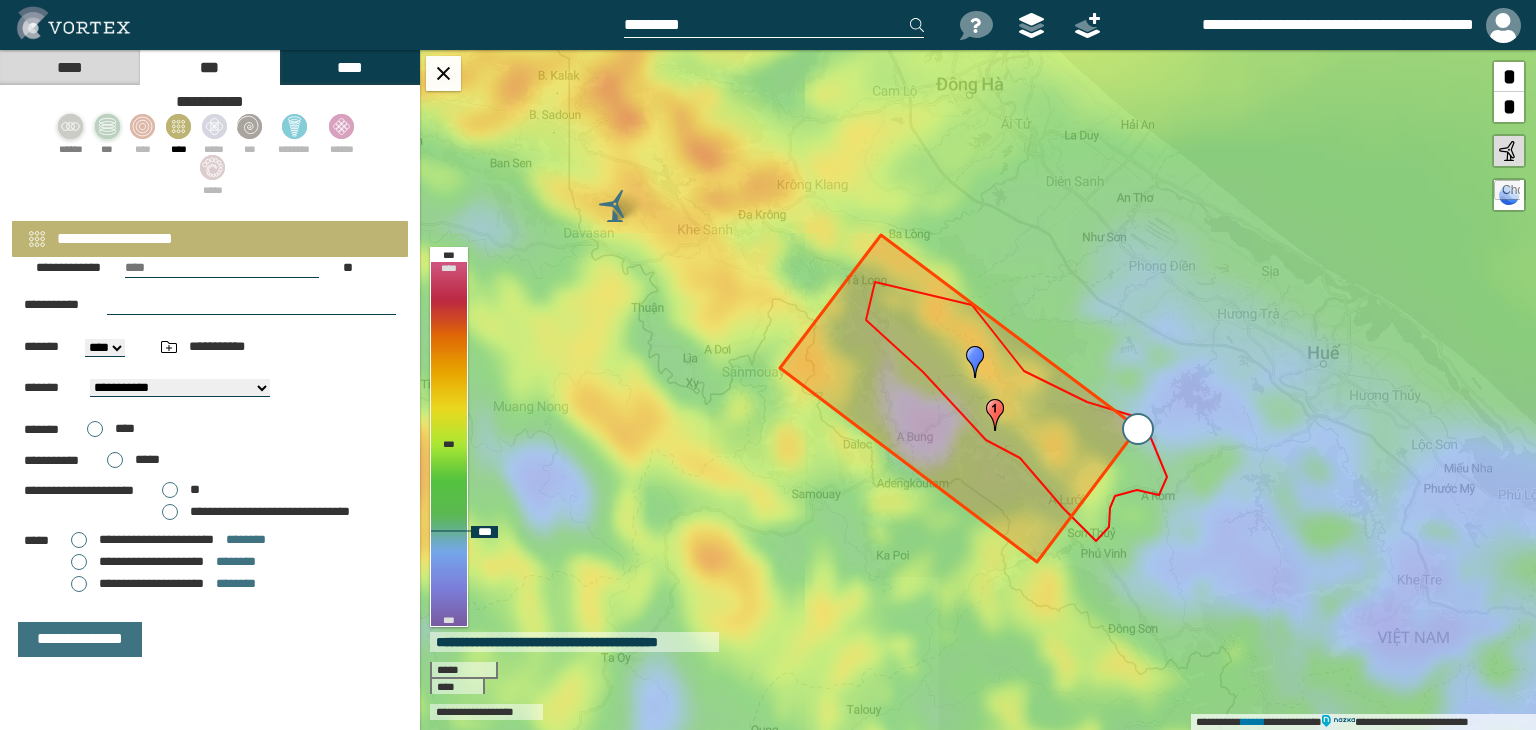 drag, startPoint x: 1158, startPoint y: 407, endPoint x: 1136, endPoint y: 436, distance: 36.40055 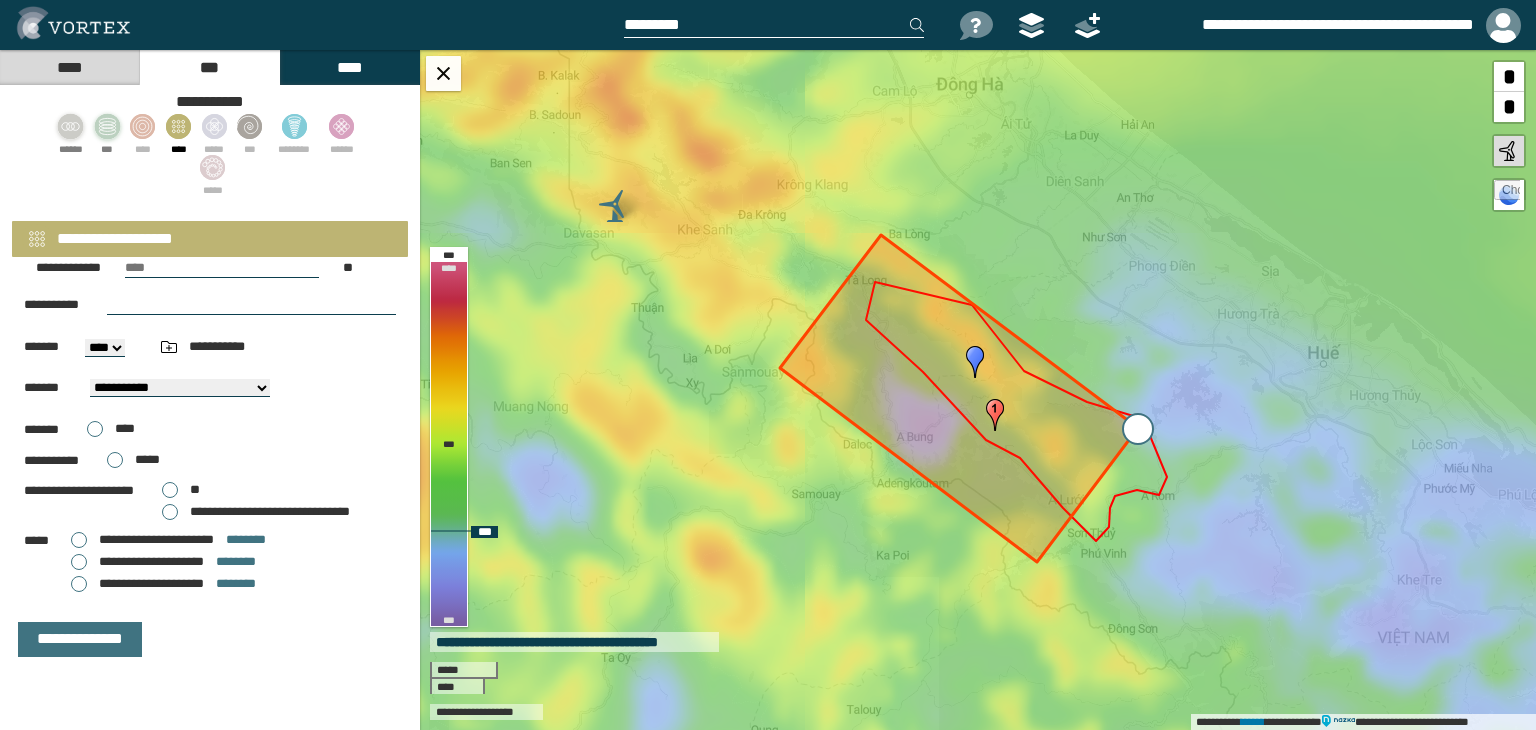 type on "**********" 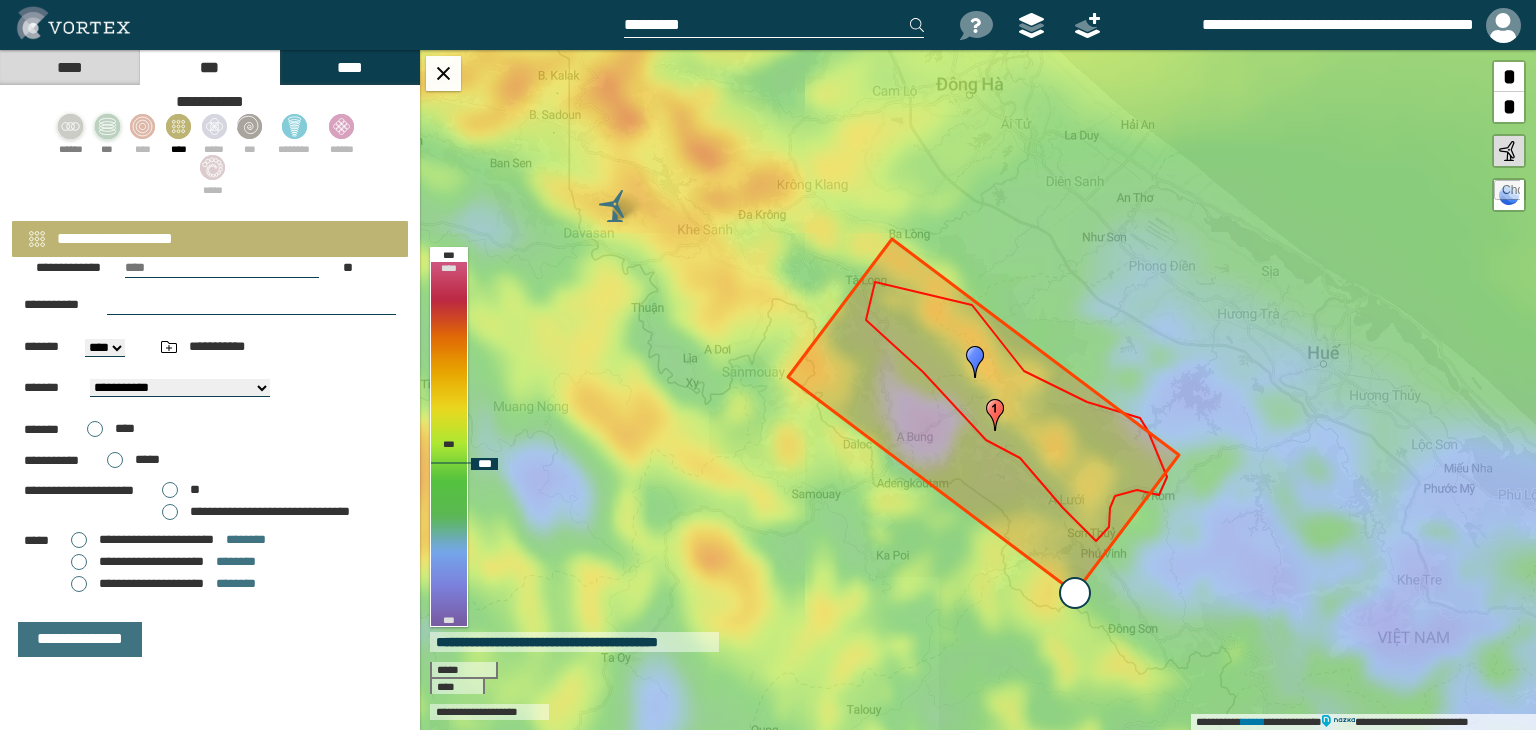 type on "**********" 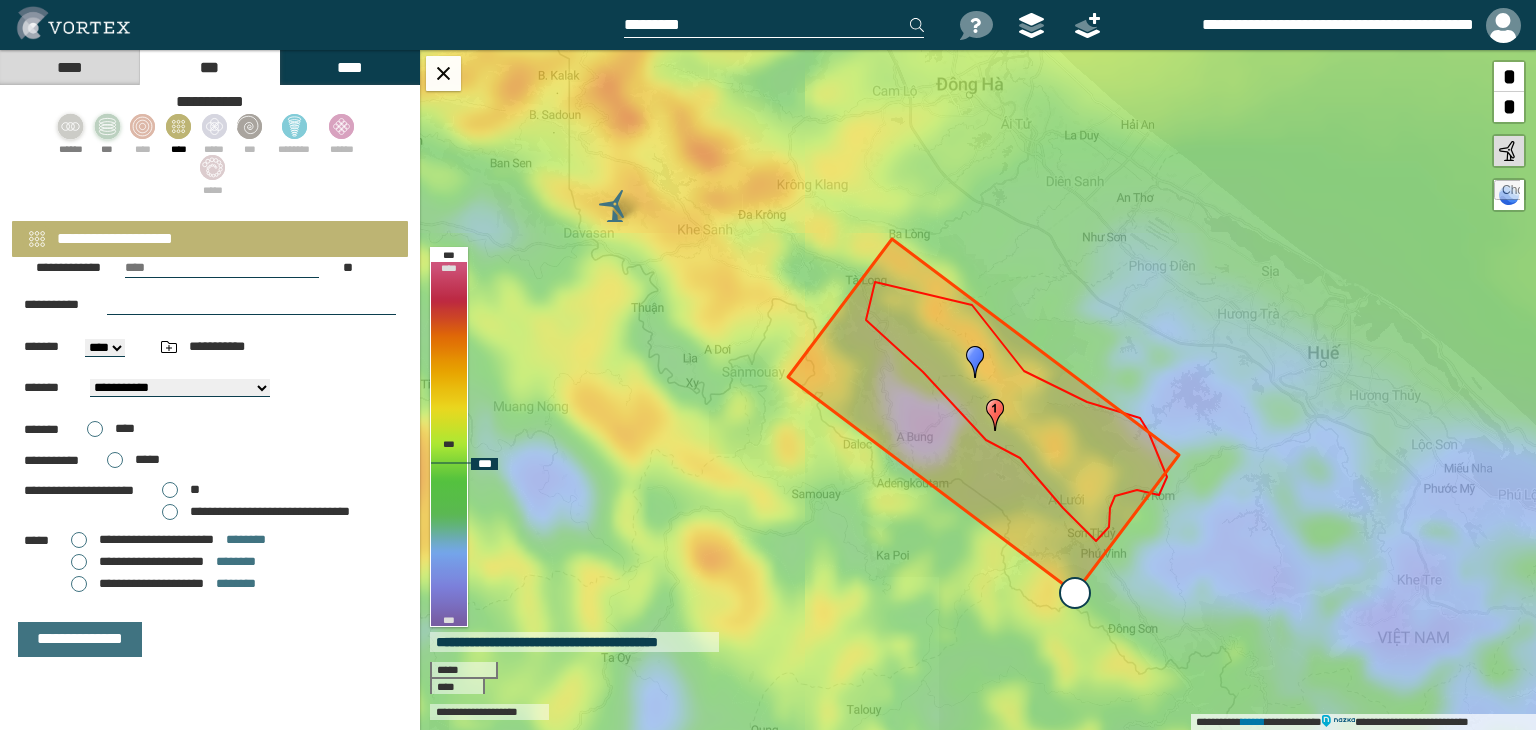 type on "*******" 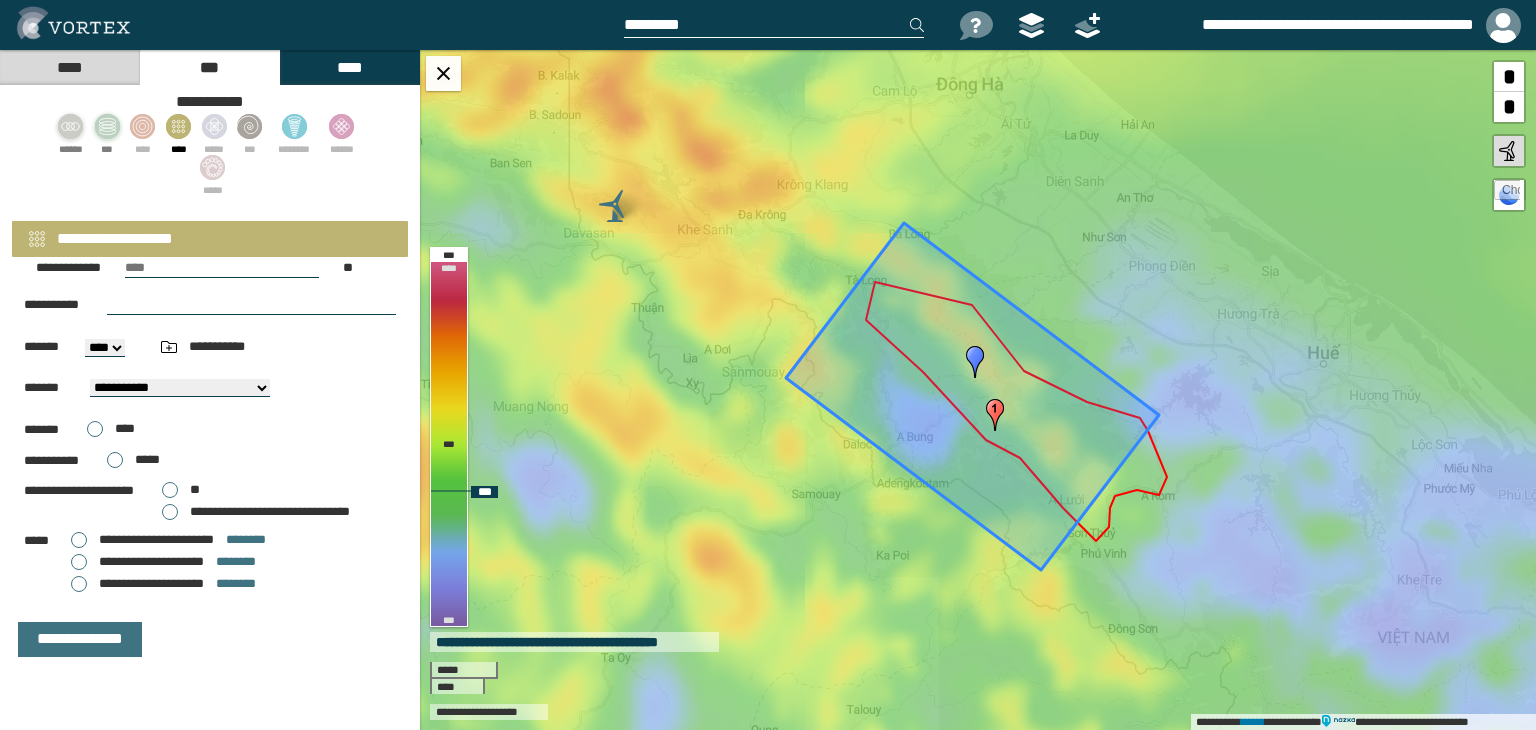drag, startPoint x: 1040, startPoint y: 565, endPoint x: 1123, endPoint y: 621, distance: 100.12492 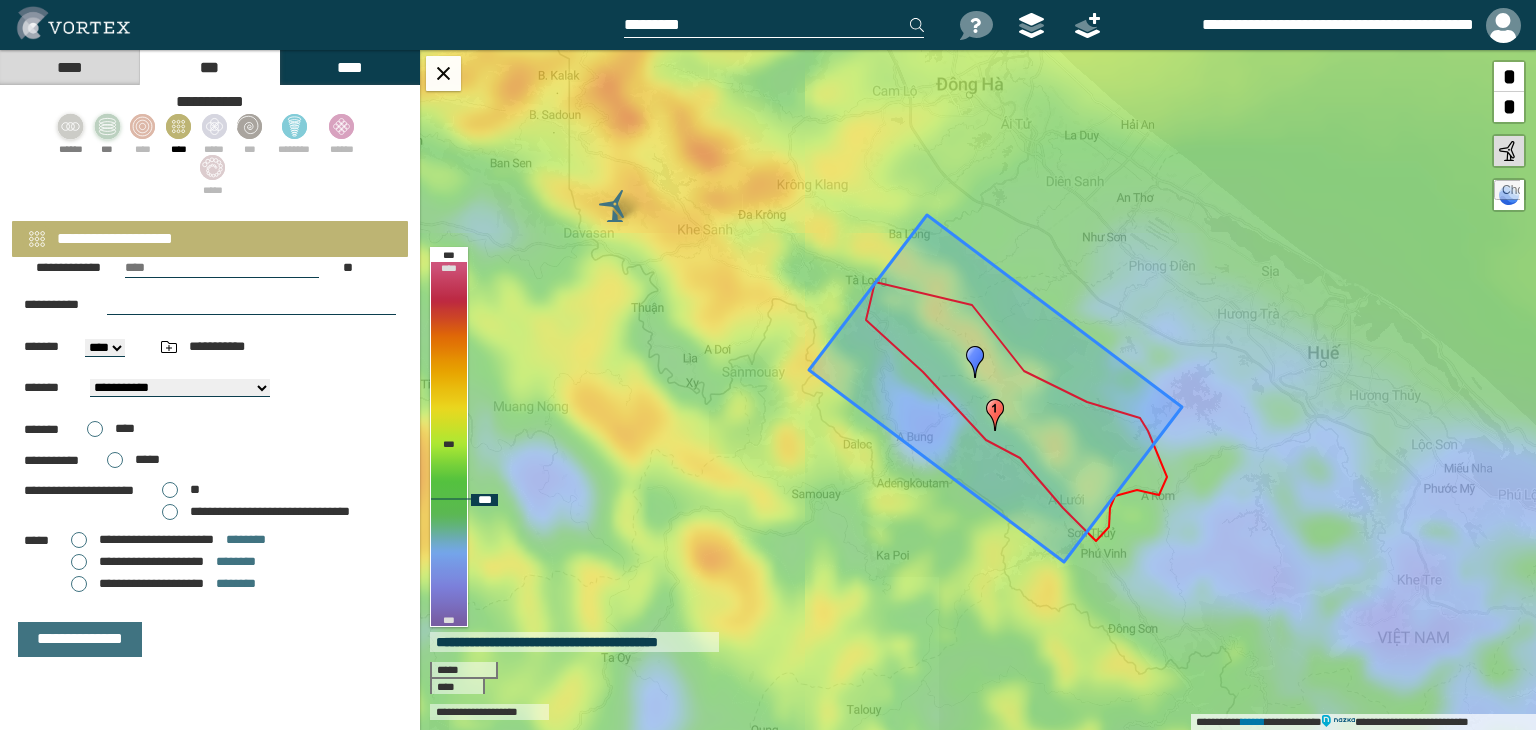drag, startPoint x: 1066, startPoint y: 415, endPoint x: 1079, endPoint y: 402, distance: 18.384777 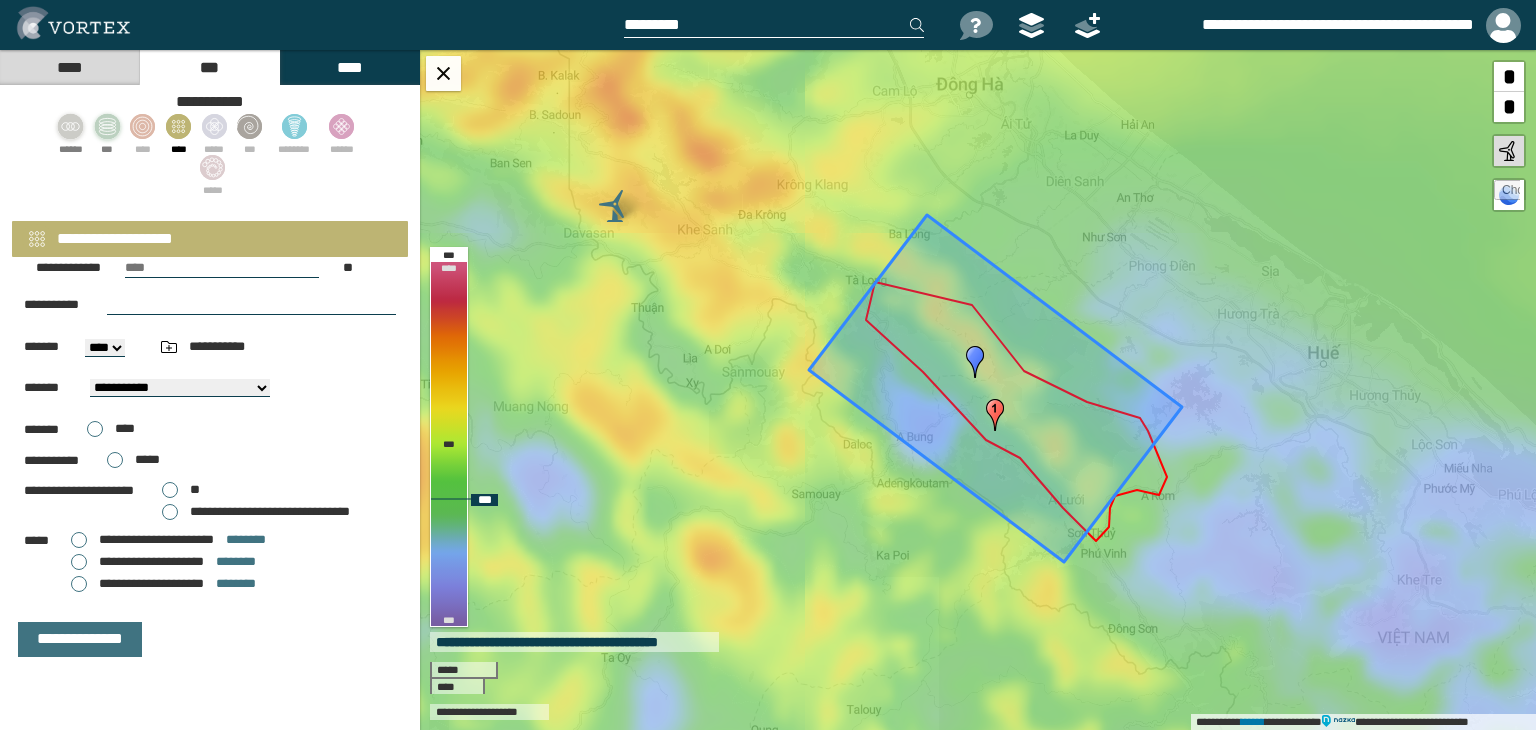 click 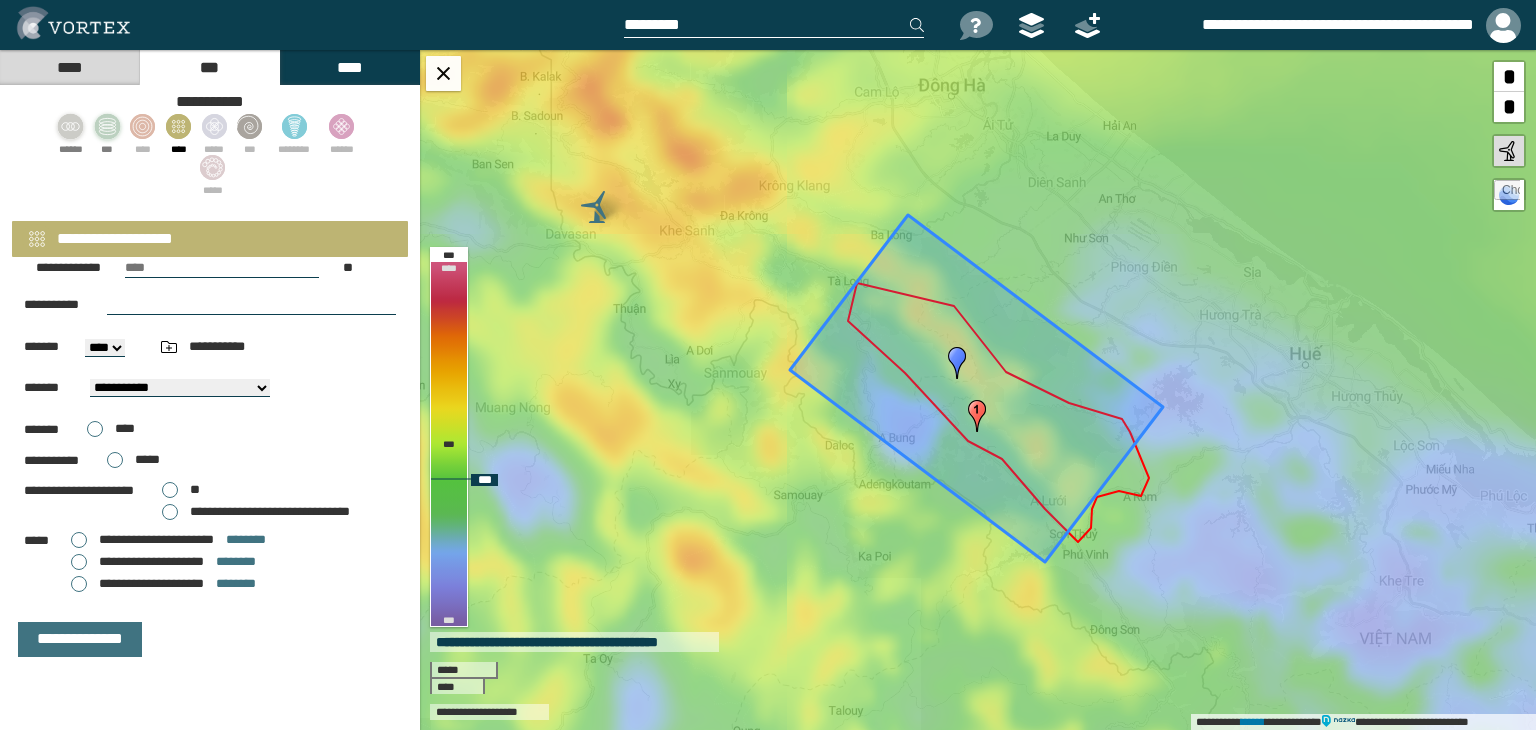 click 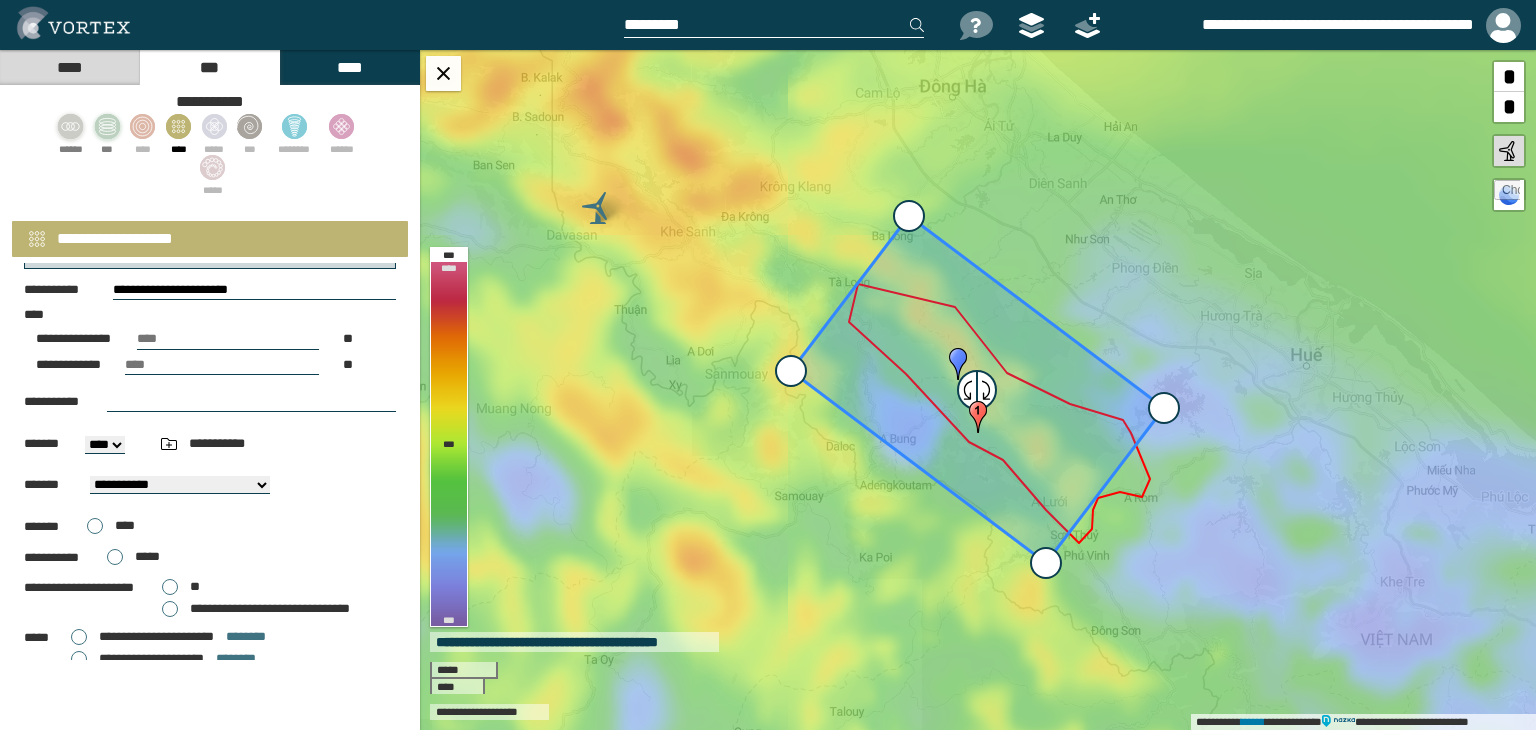 scroll, scrollTop: 199, scrollLeft: 0, axis: vertical 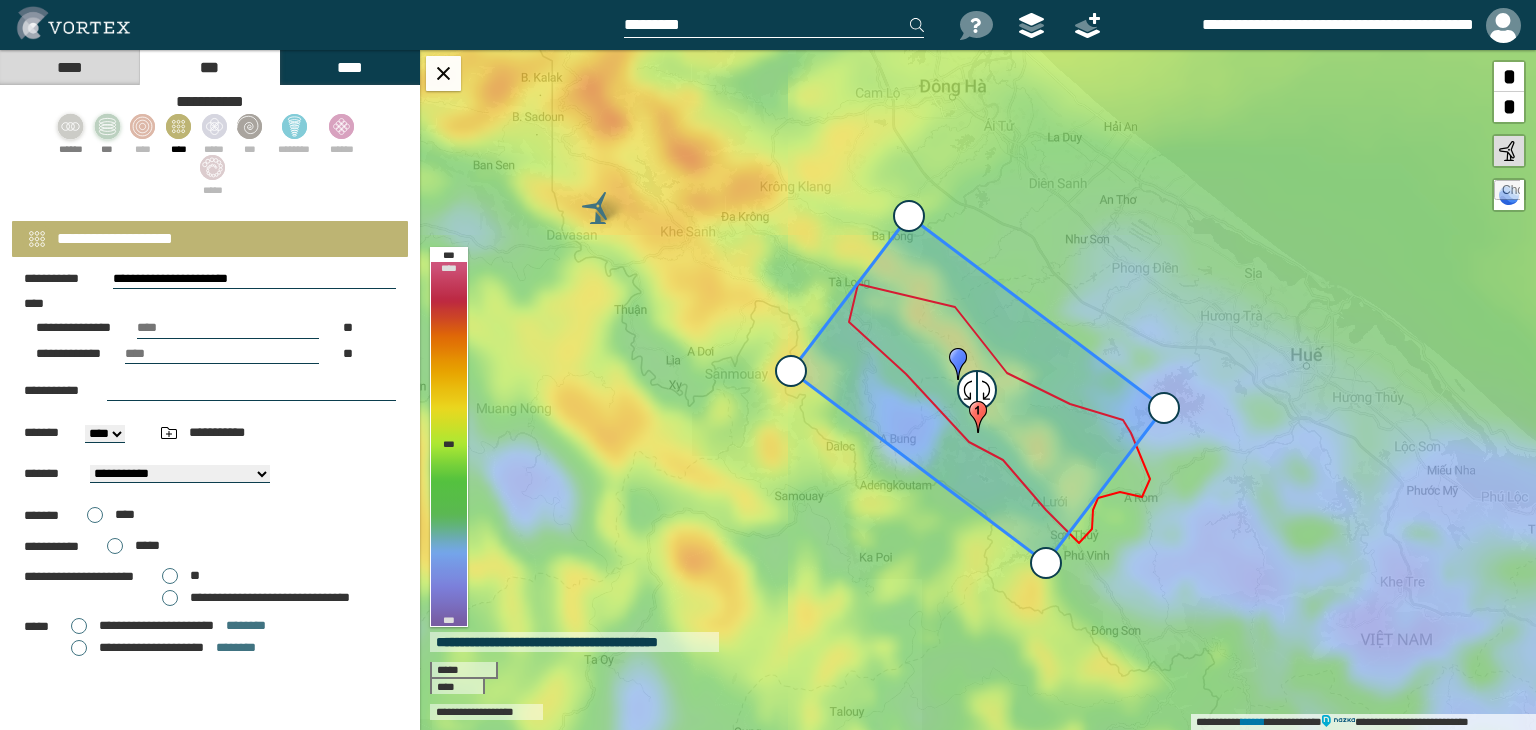 click on "**********" at bounding box center [156, 625] 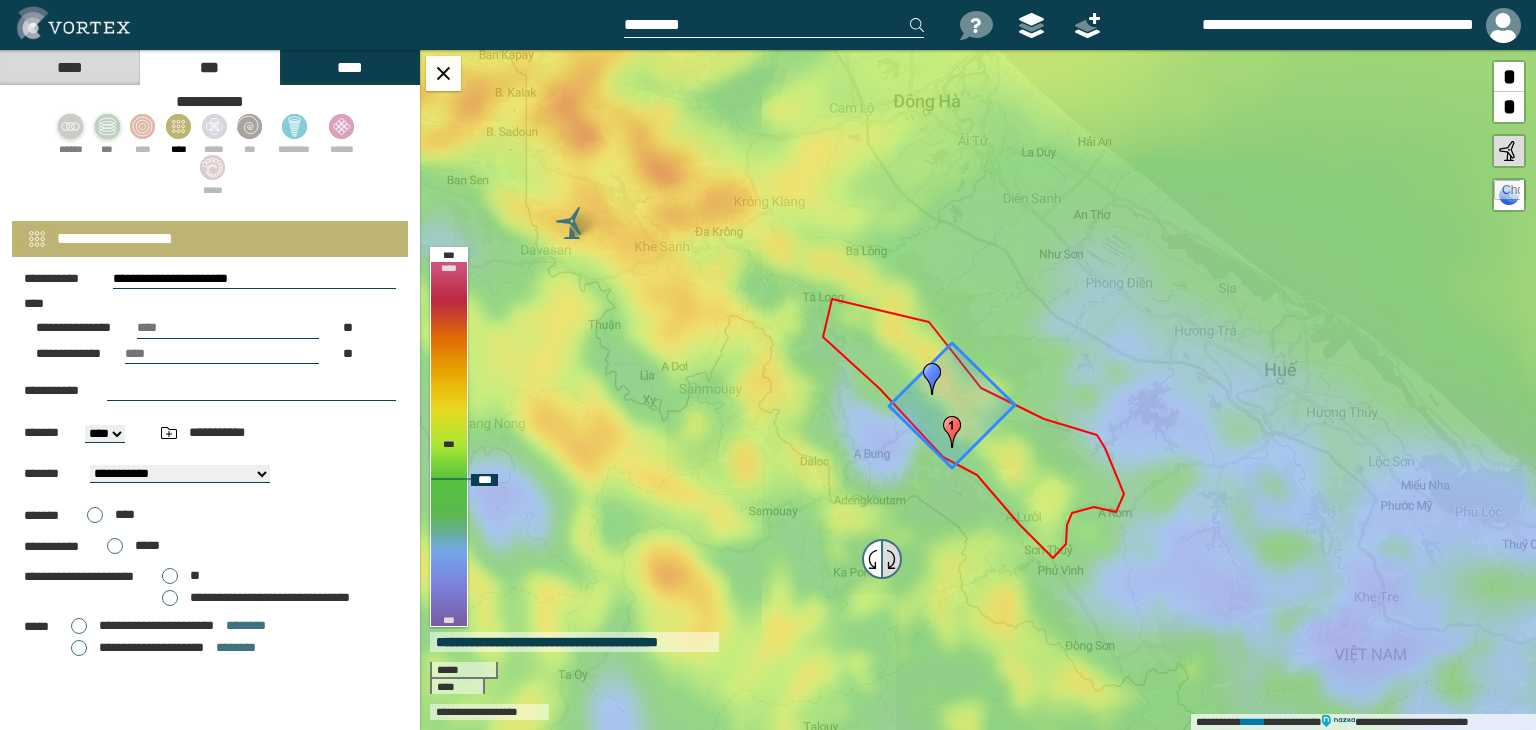 drag, startPoint x: 975, startPoint y: 403, endPoint x: 899, endPoint y: 559, distance: 173.52809 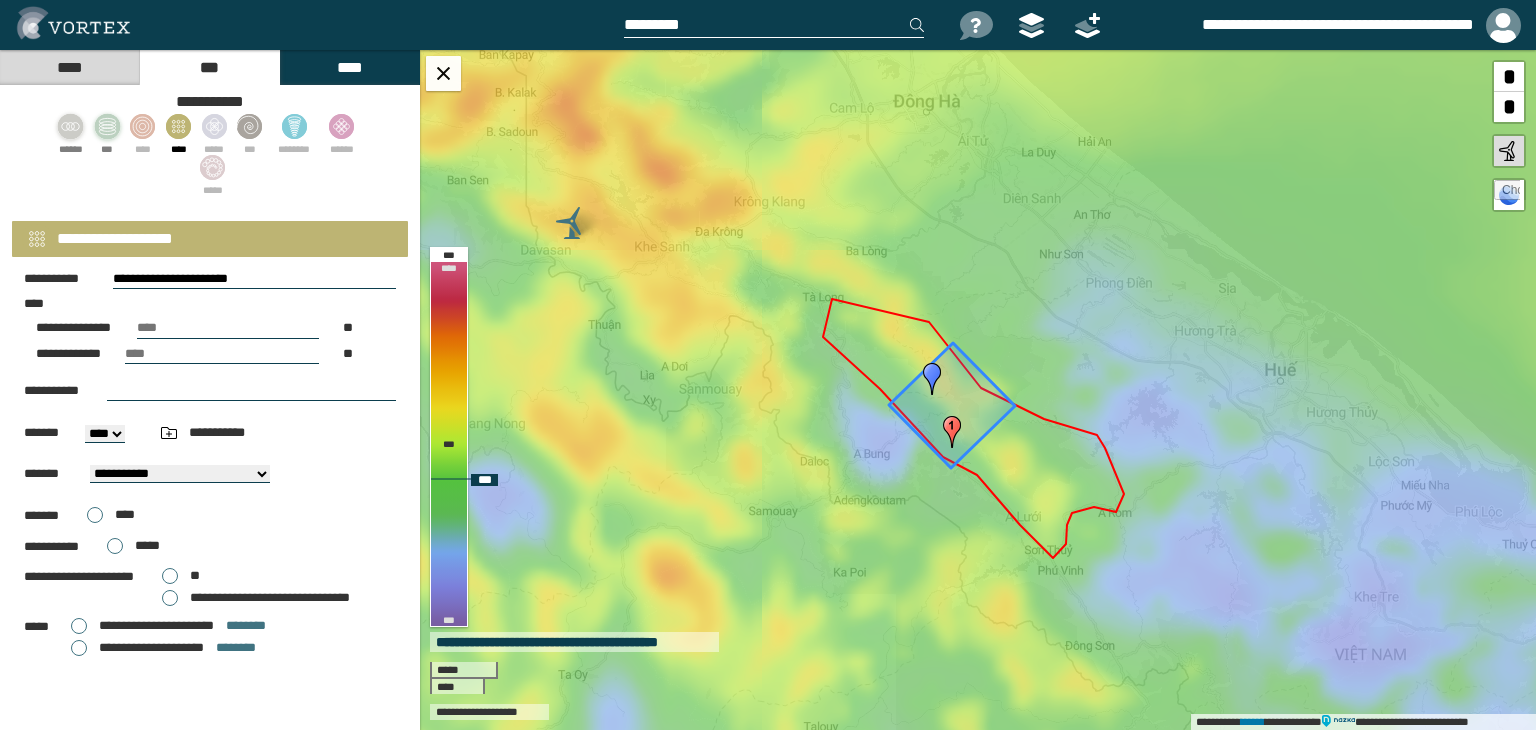 type on "**********" 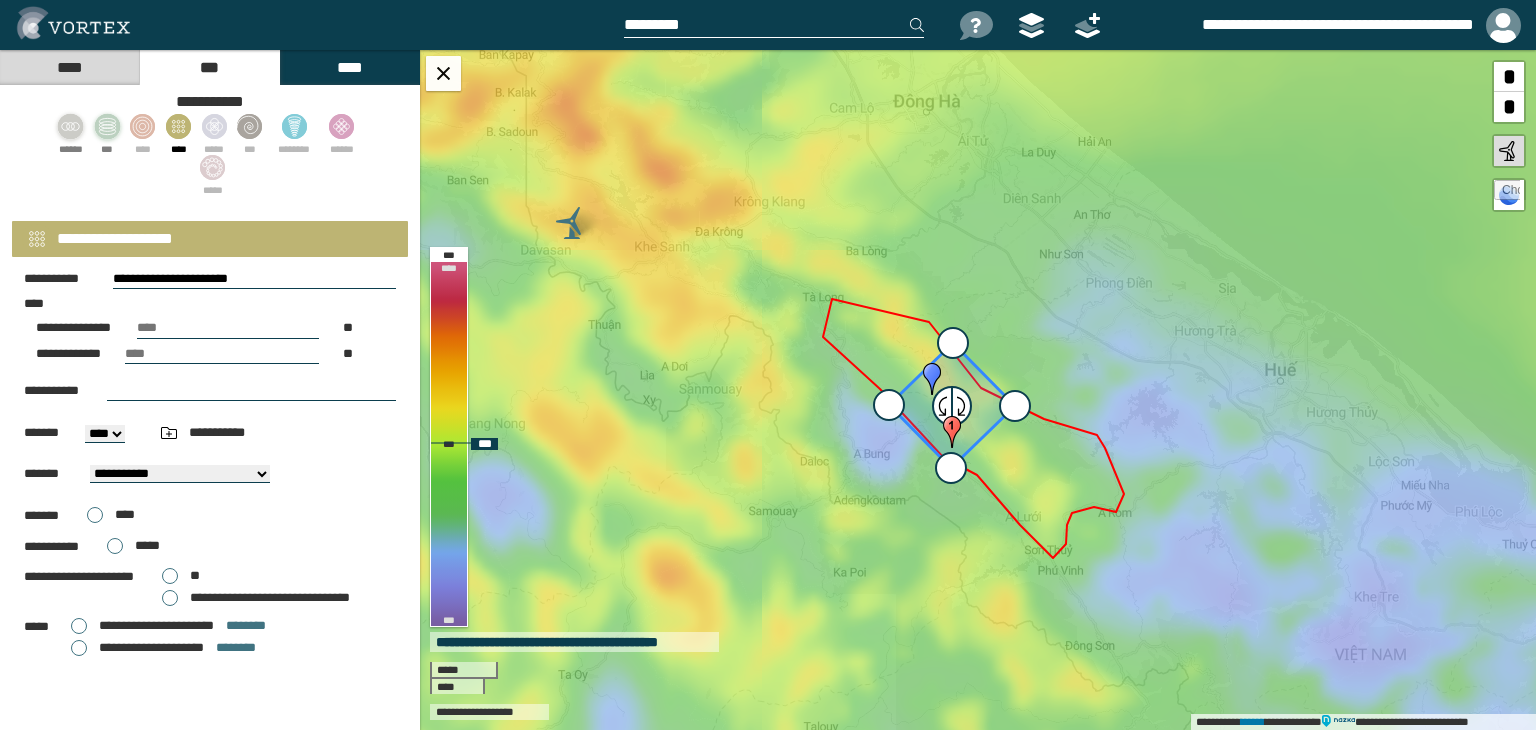drag, startPoint x: 1015, startPoint y: 413, endPoint x: 946, endPoint y: 429, distance: 70.83079 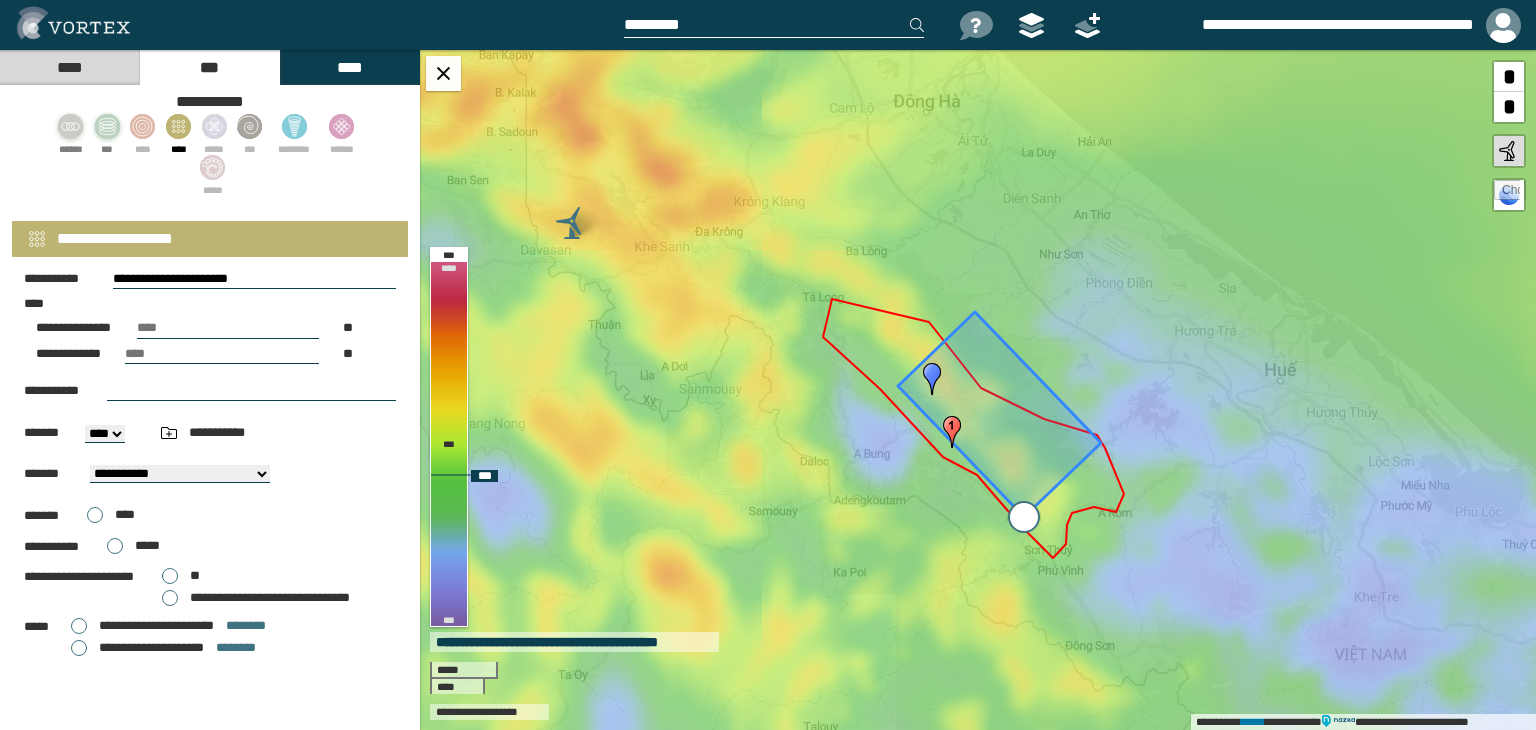 drag, startPoint x: 948, startPoint y: 468, endPoint x: 1021, endPoint y: 517, distance: 87.92042 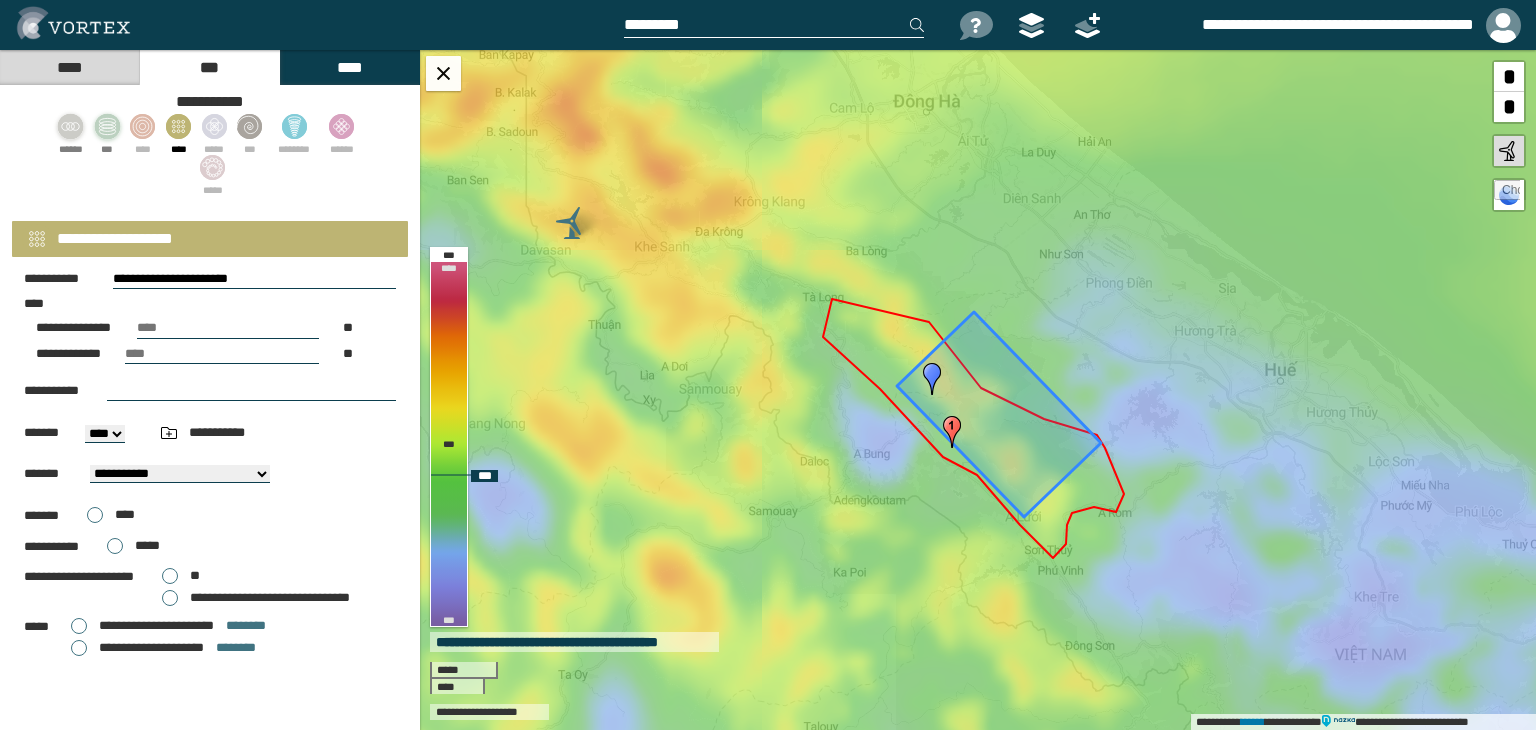 type on "**********" 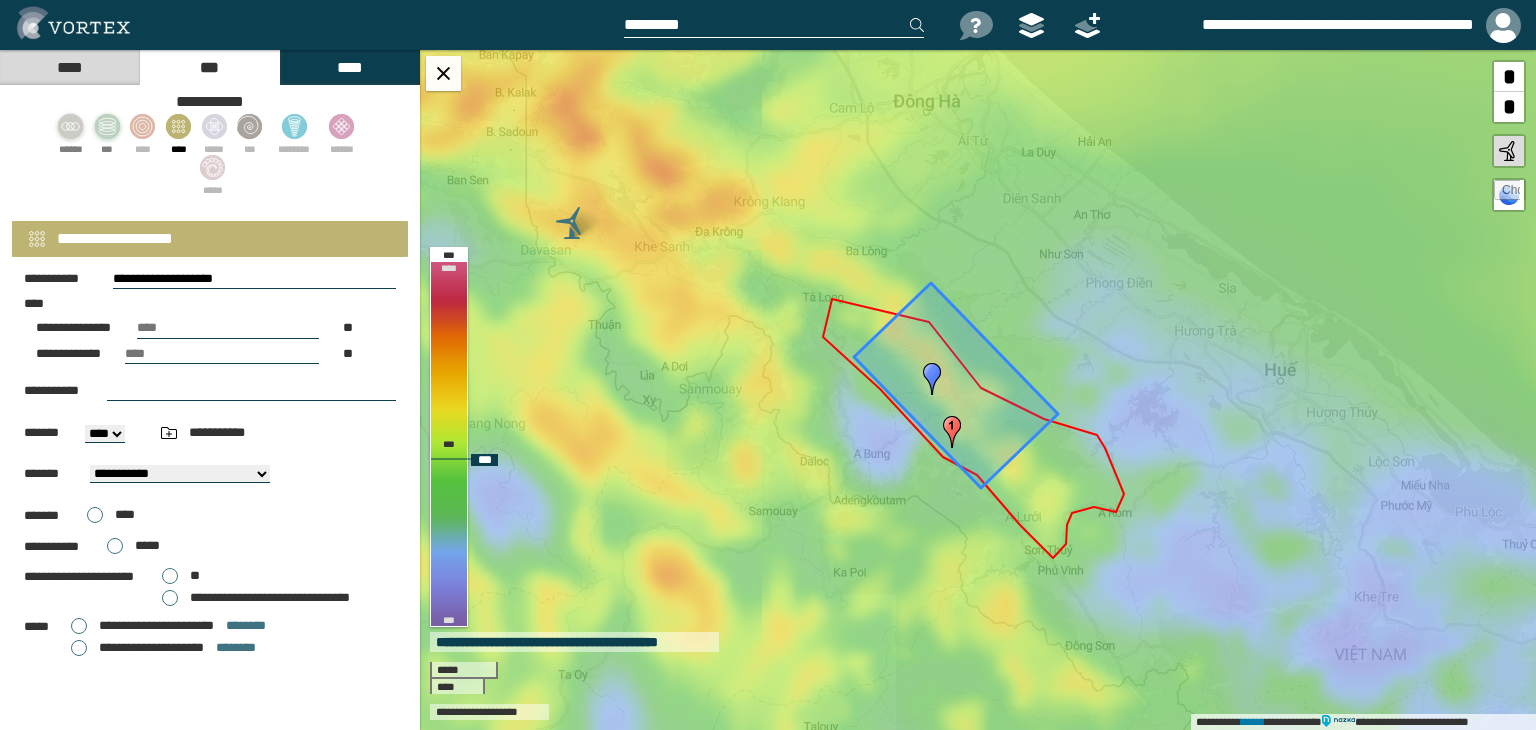 drag, startPoint x: 1031, startPoint y: 447, endPoint x: 988, endPoint y: 418, distance: 51.86521 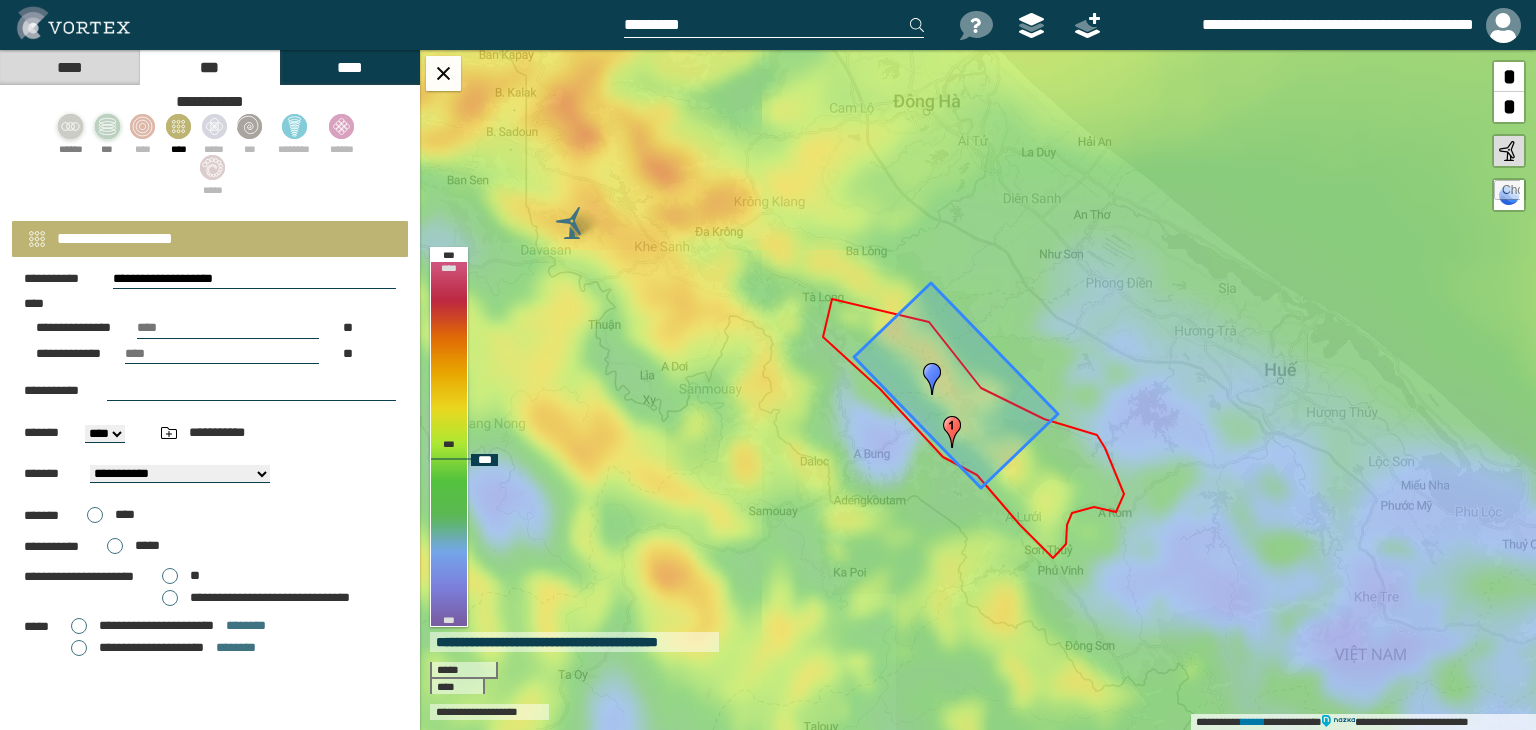 click 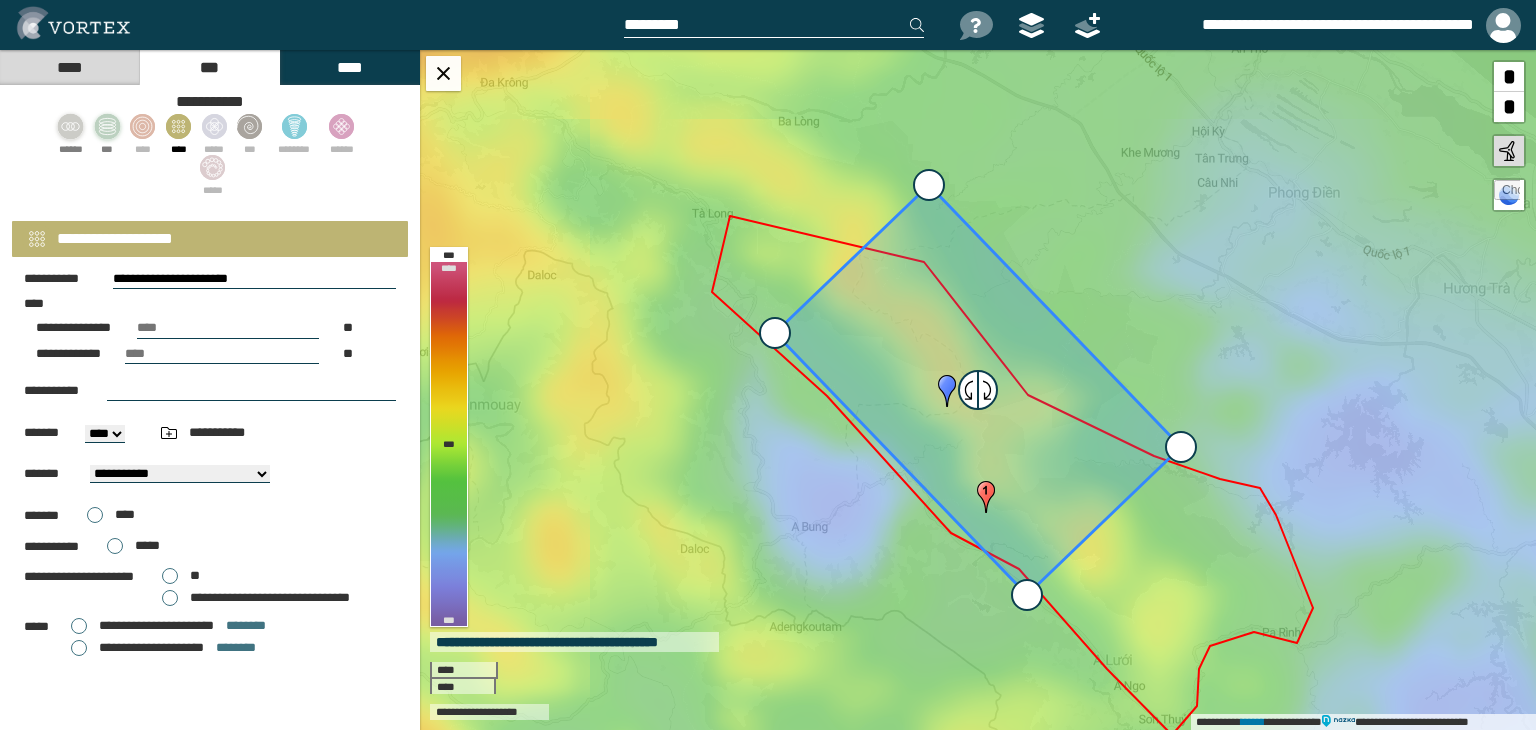 click on "**********" at bounding box center [151, 647] 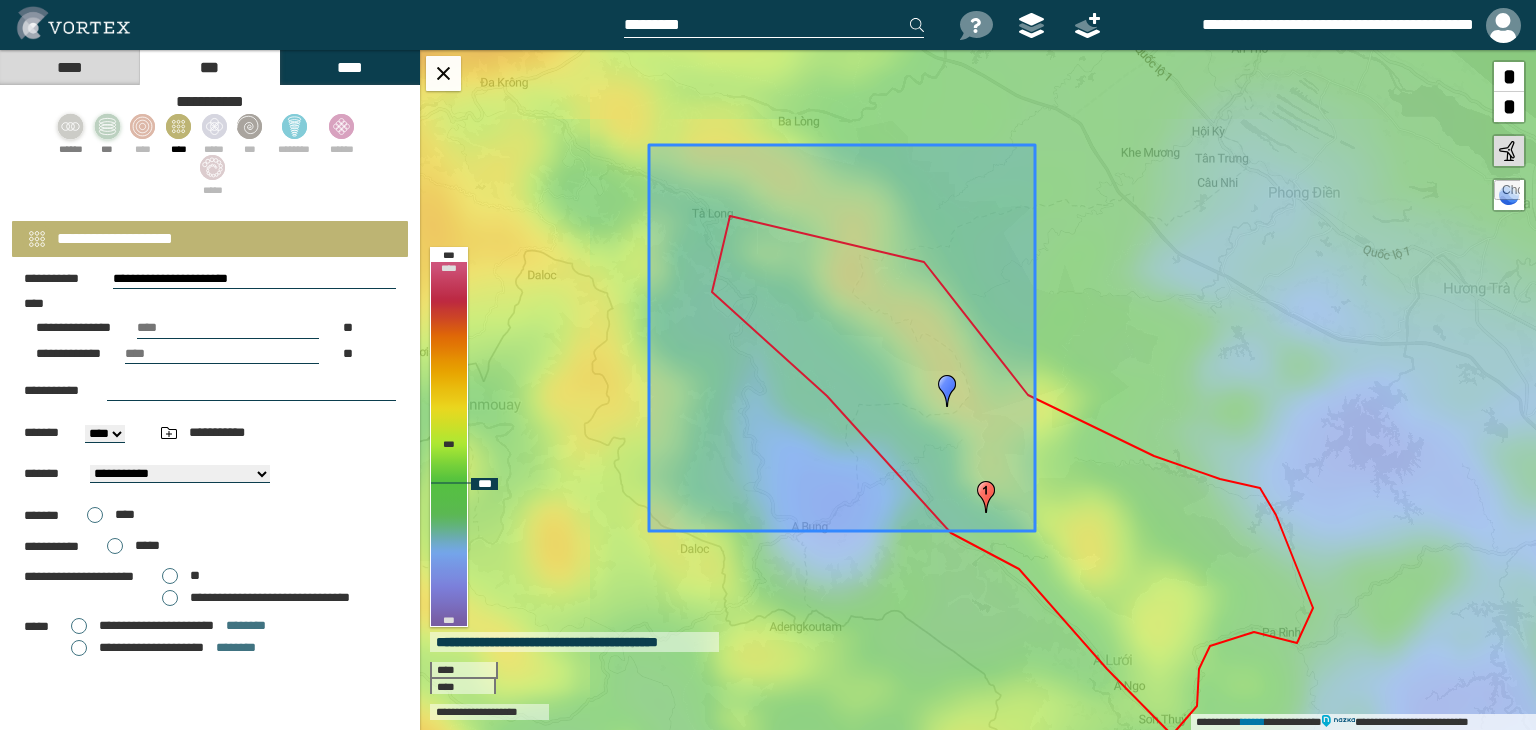 drag, startPoint x: 1073, startPoint y: 249, endPoint x: 983, endPoint y: 261, distance: 90.79648 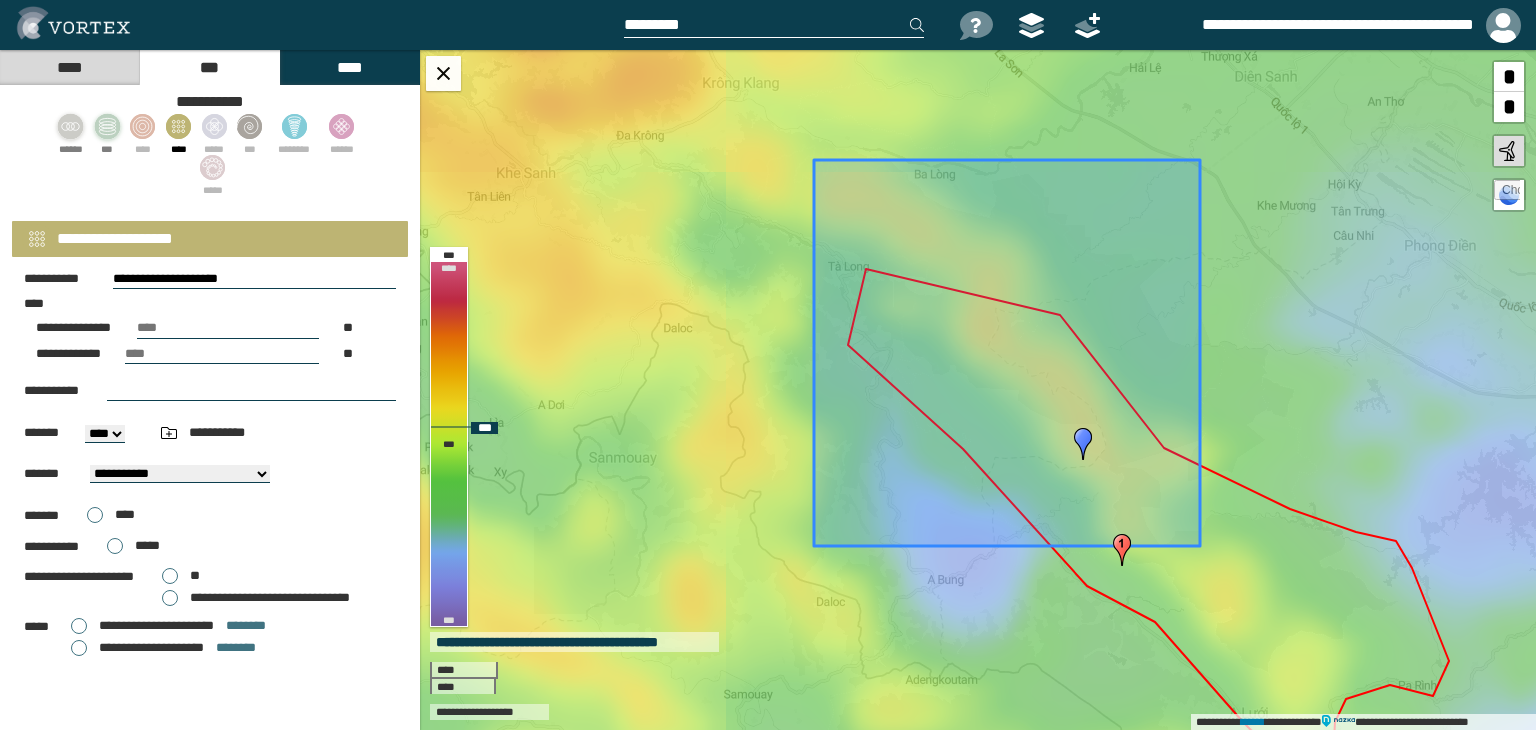 drag, startPoint x: 1115, startPoint y: 498, endPoint x: 1144, endPoint y: 462, distance: 46.227695 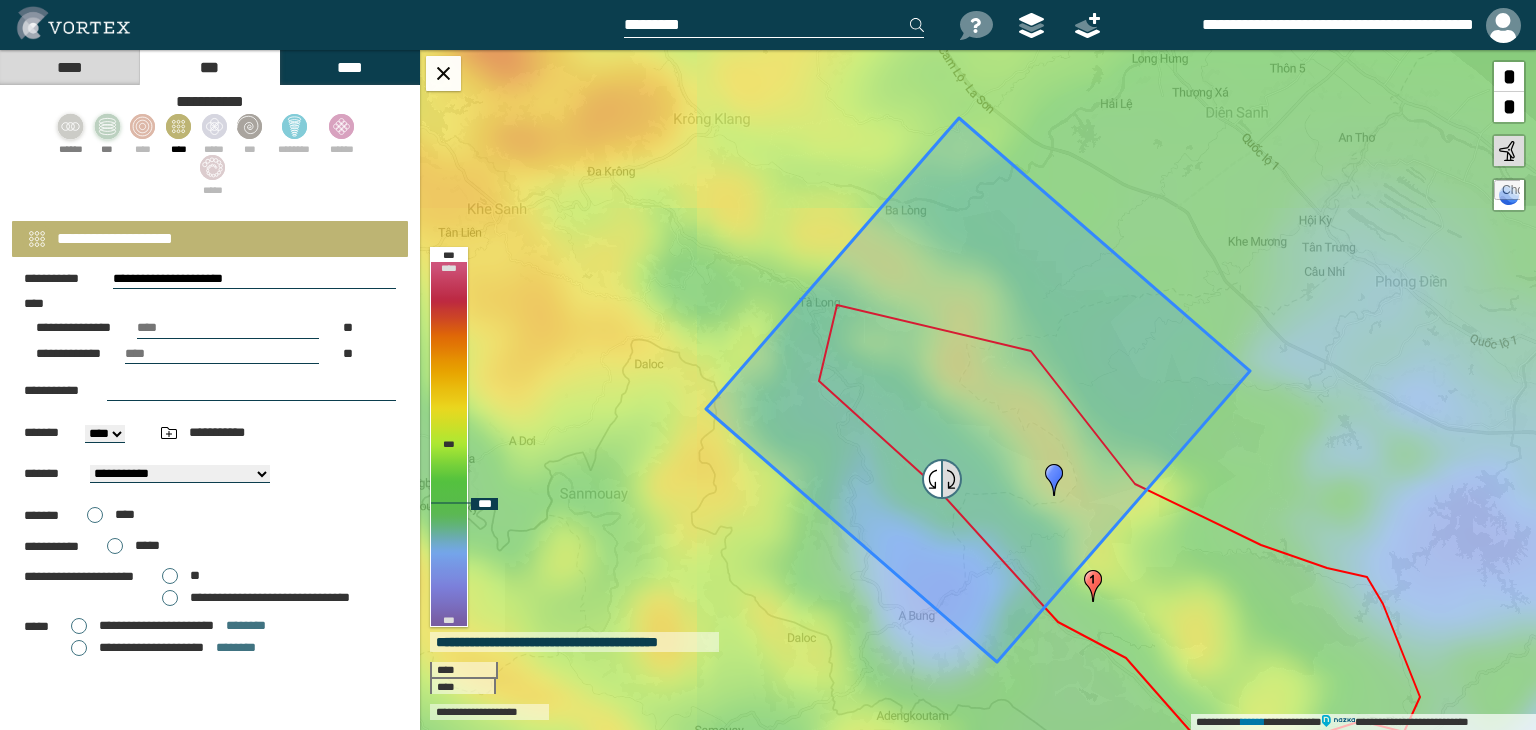 drag, startPoint x: 983, startPoint y: 392, endPoint x: 947, endPoint y: 481, distance: 96.00521 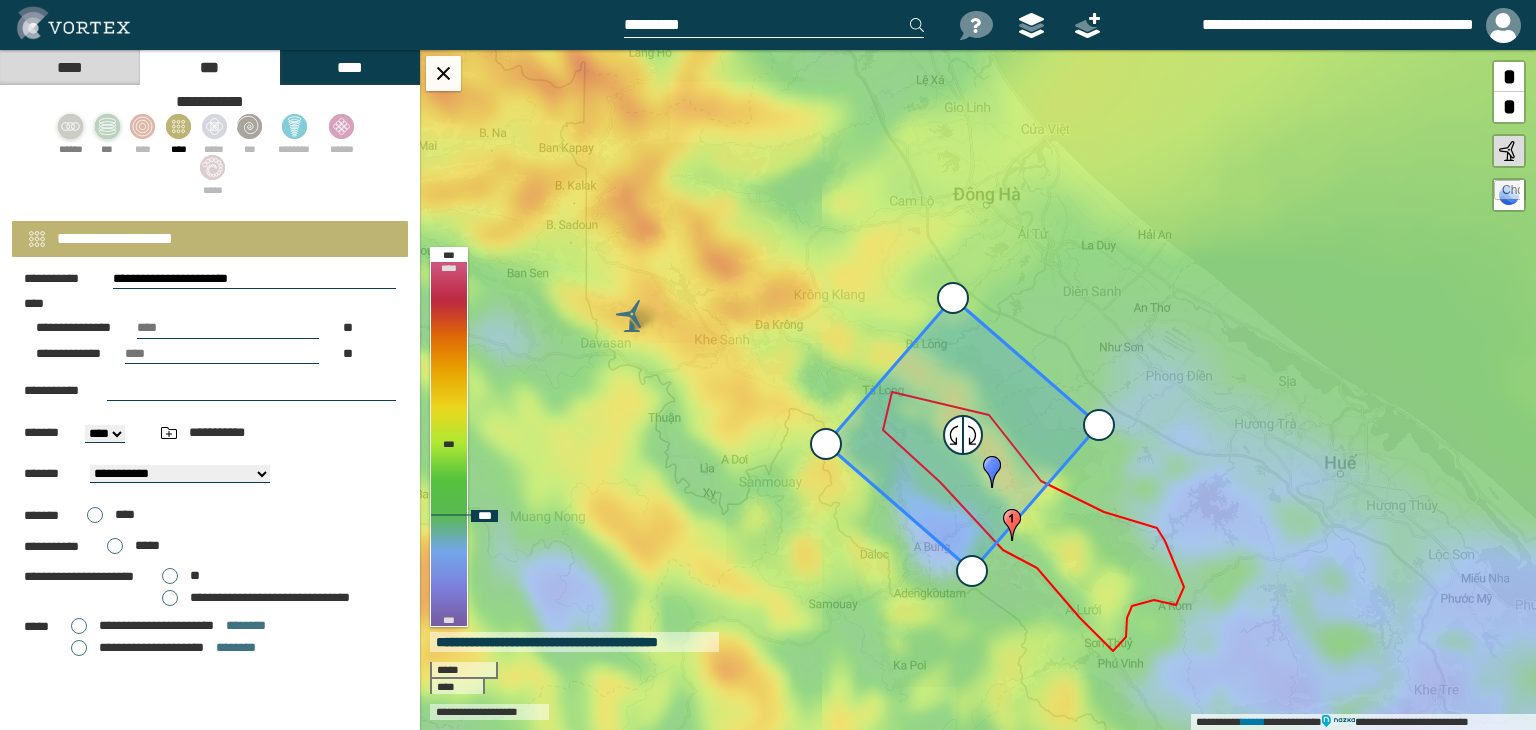 drag, startPoint x: 1096, startPoint y: 433, endPoint x: 1108, endPoint y: 473, distance: 41.761227 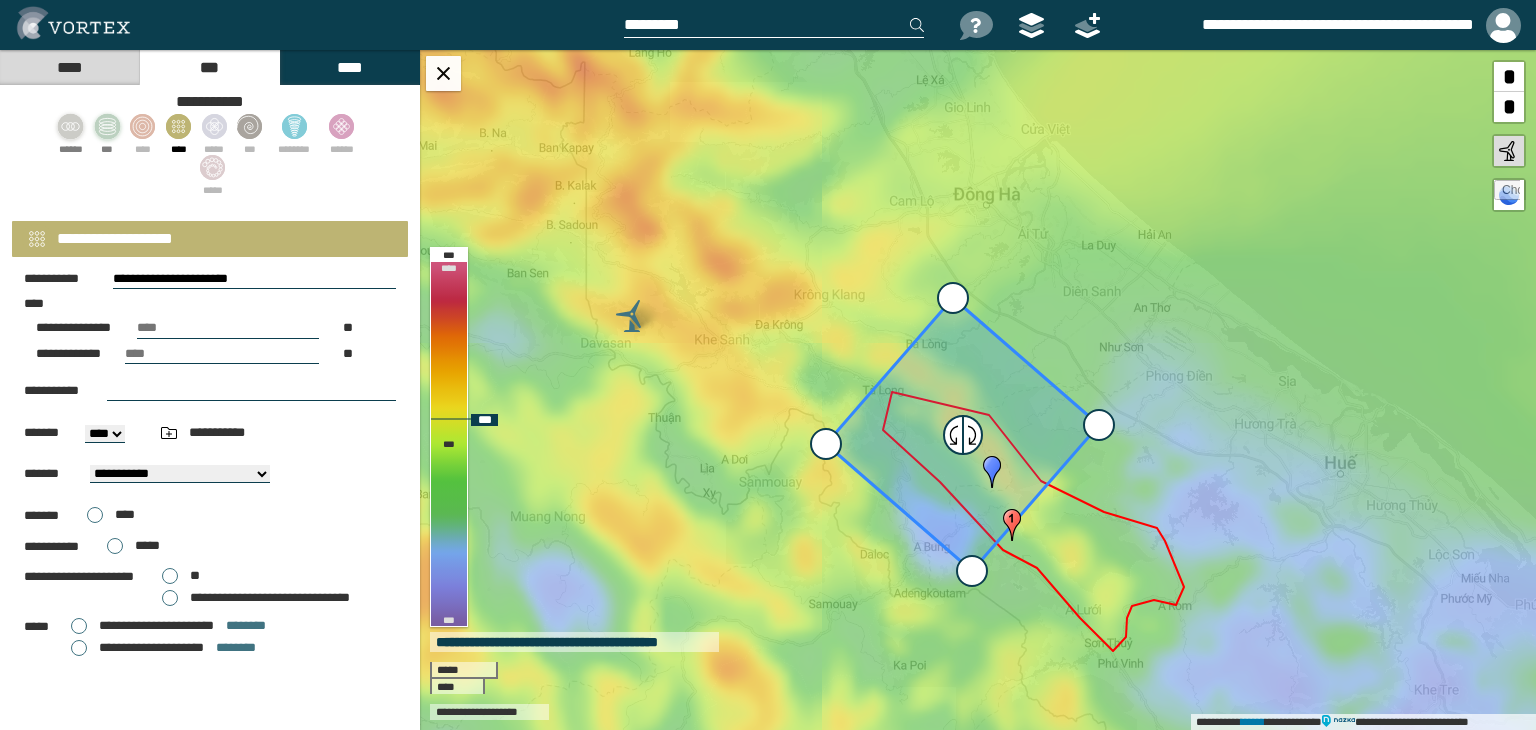 drag, startPoint x: 984, startPoint y: 563, endPoint x: 1008, endPoint y: 483, distance: 83.52245 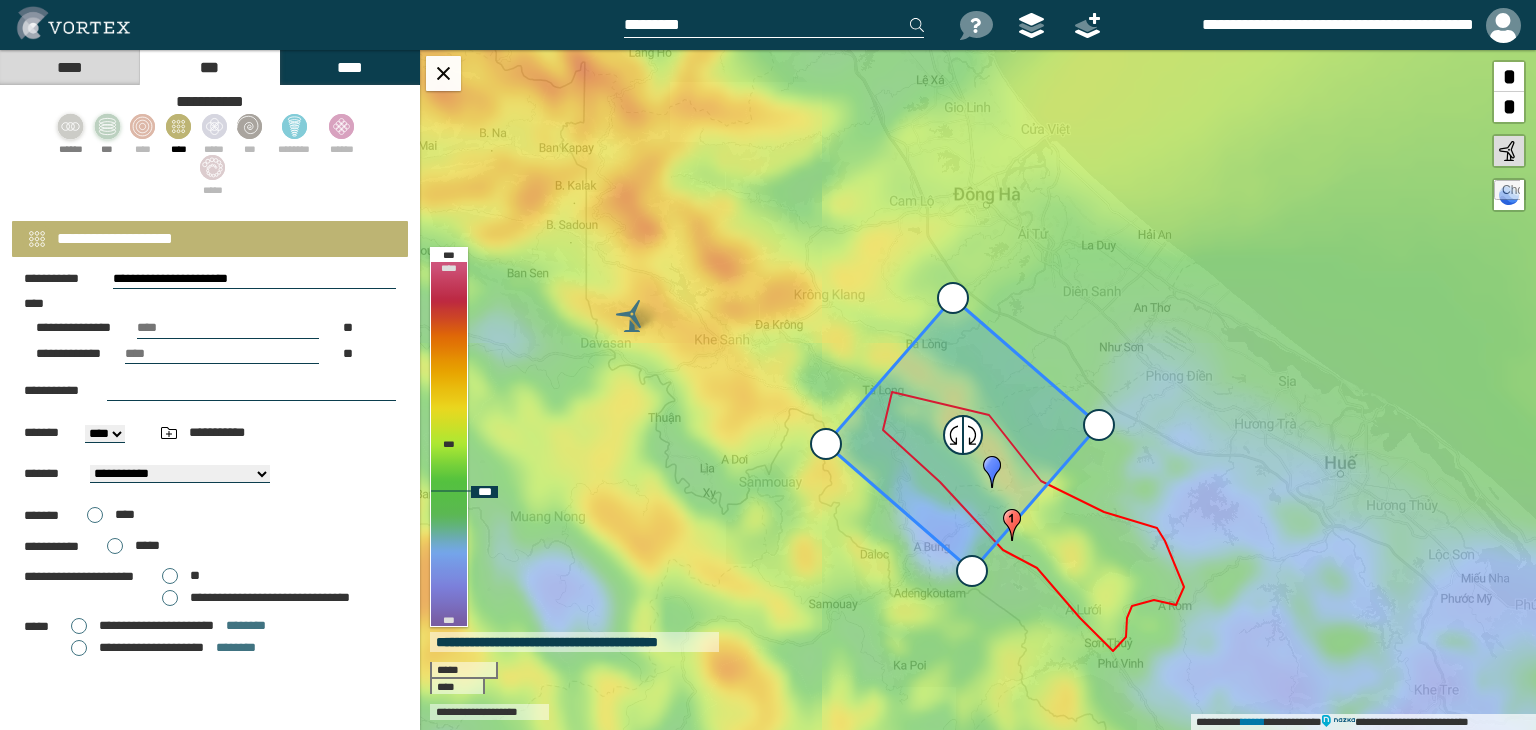 drag, startPoint x: 1086, startPoint y: 423, endPoint x: 1089, endPoint y: 438, distance: 15.297058 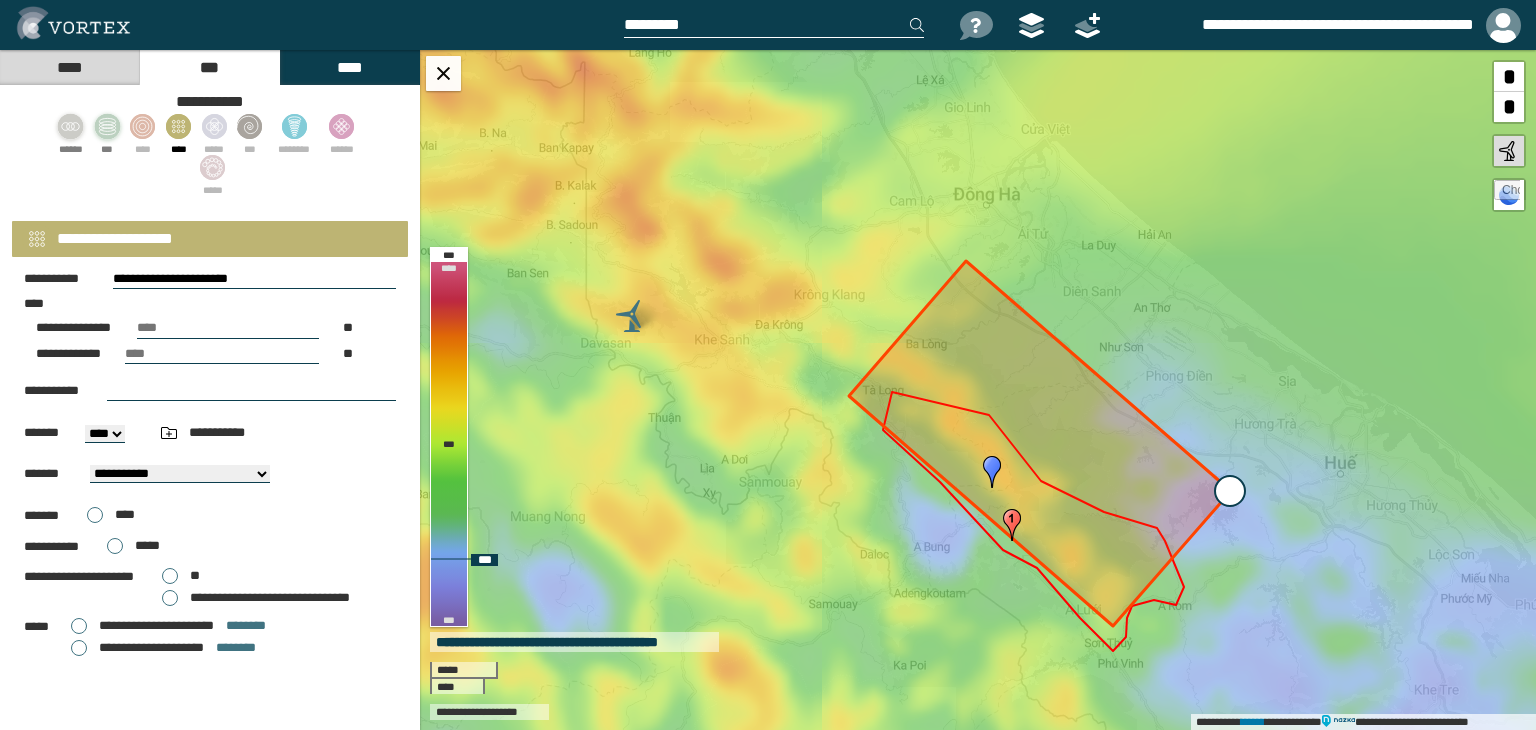 type on "**********" 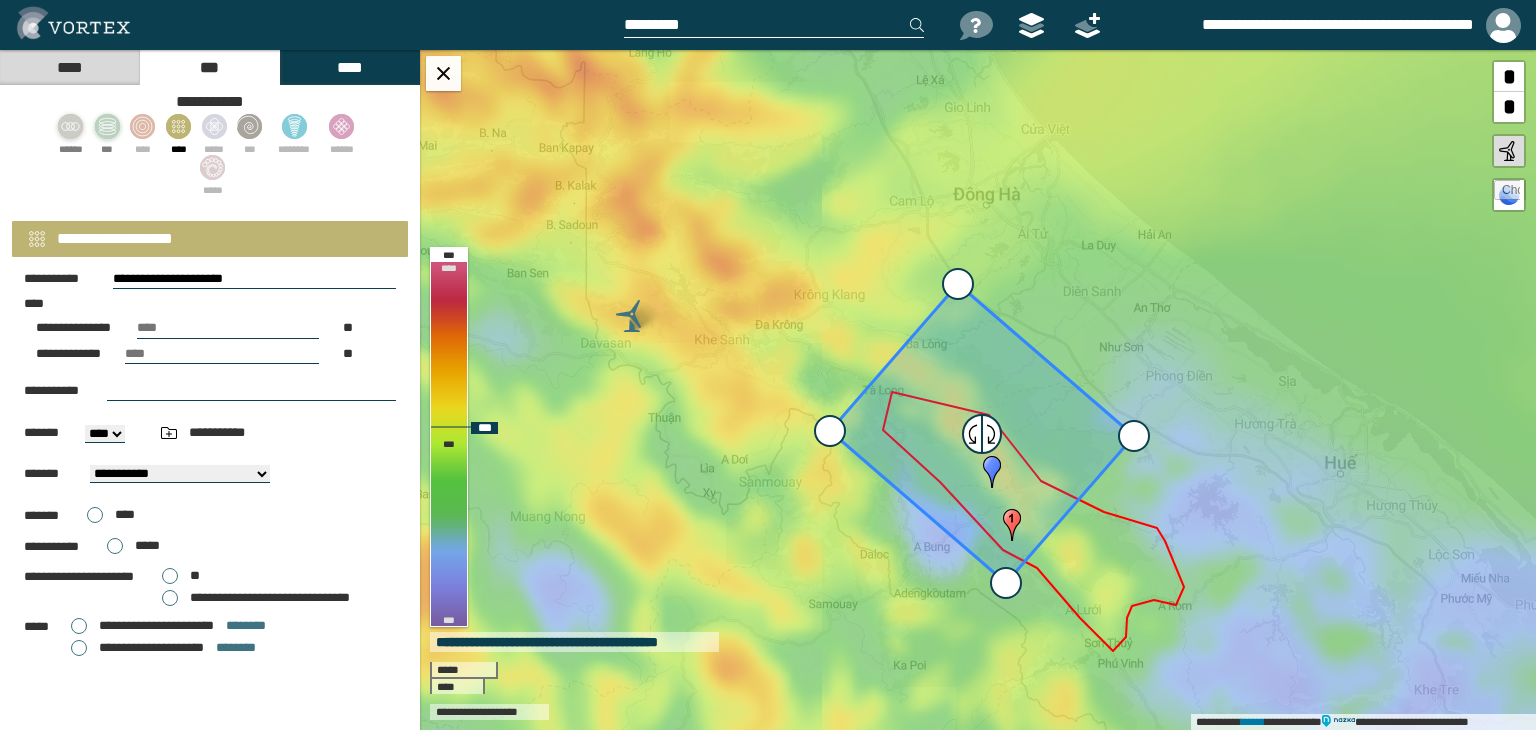 drag, startPoint x: 1097, startPoint y: 433, endPoint x: 1088, endPoint y: 473, distance: 41 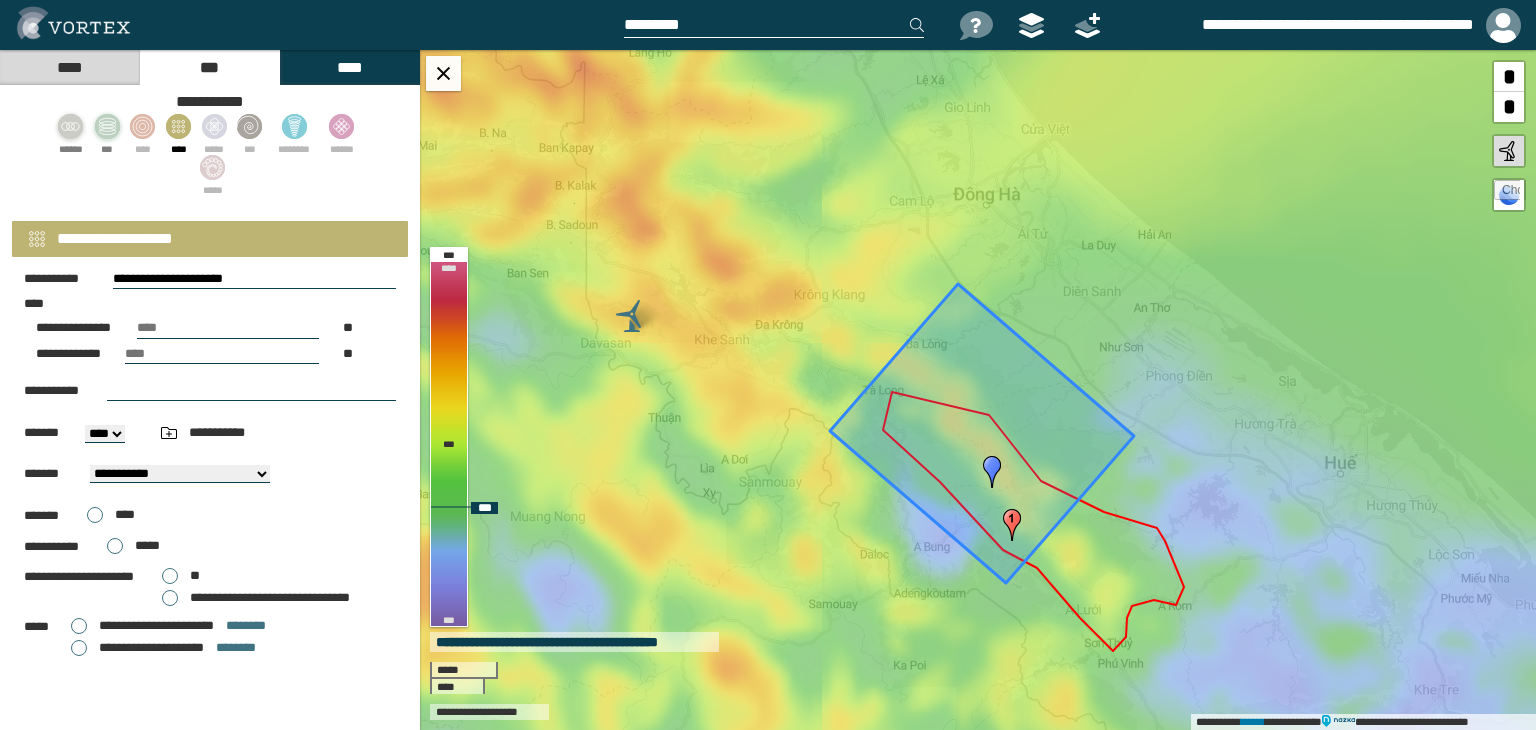 drag, startPoint x: 1142, startPoint y: 435, endPoint x: 1100, endPoint y: 486, distance: 66.068146 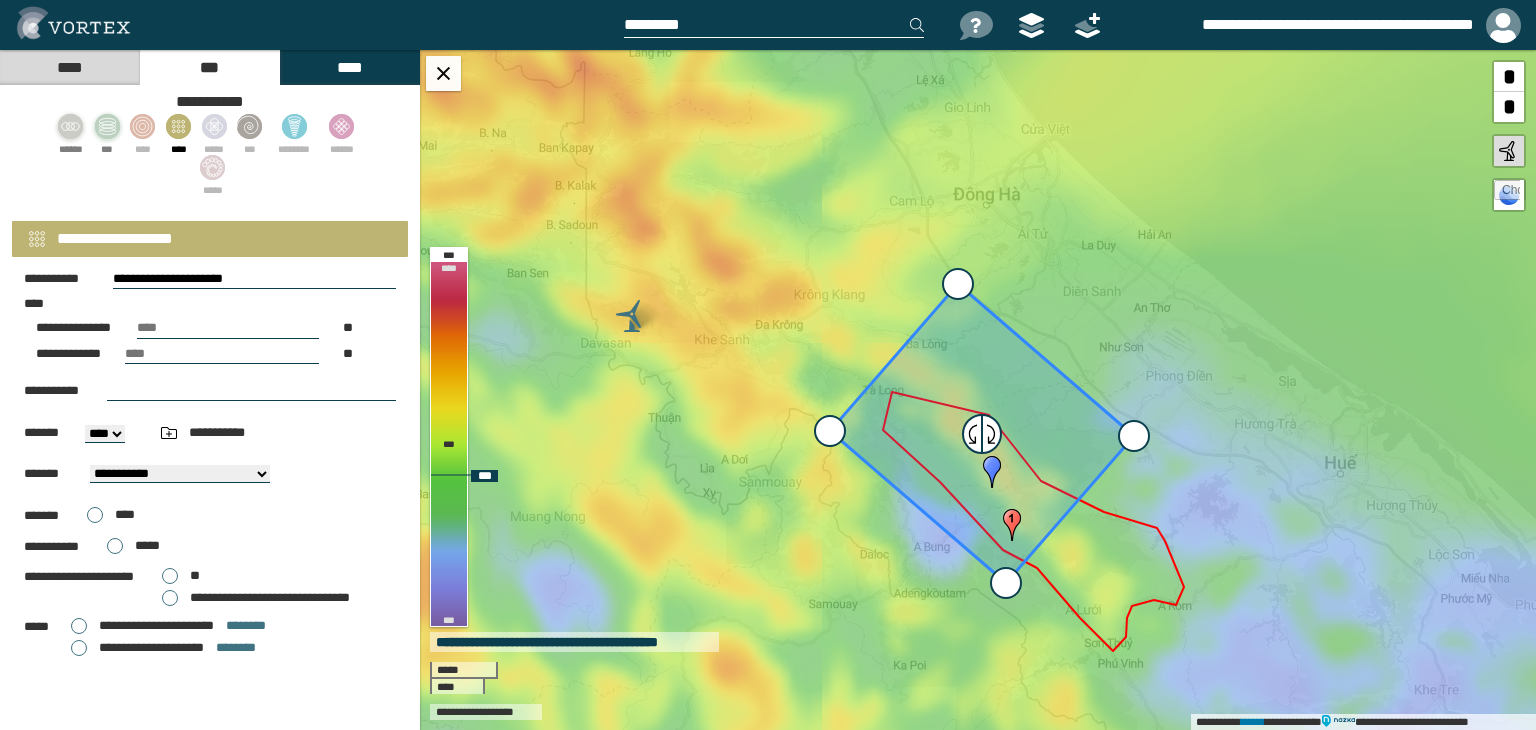 drag, startPoint x: 825, startPoint y: 431, endPoint x: 1000, endPoint y: 418, distance: 175.4822 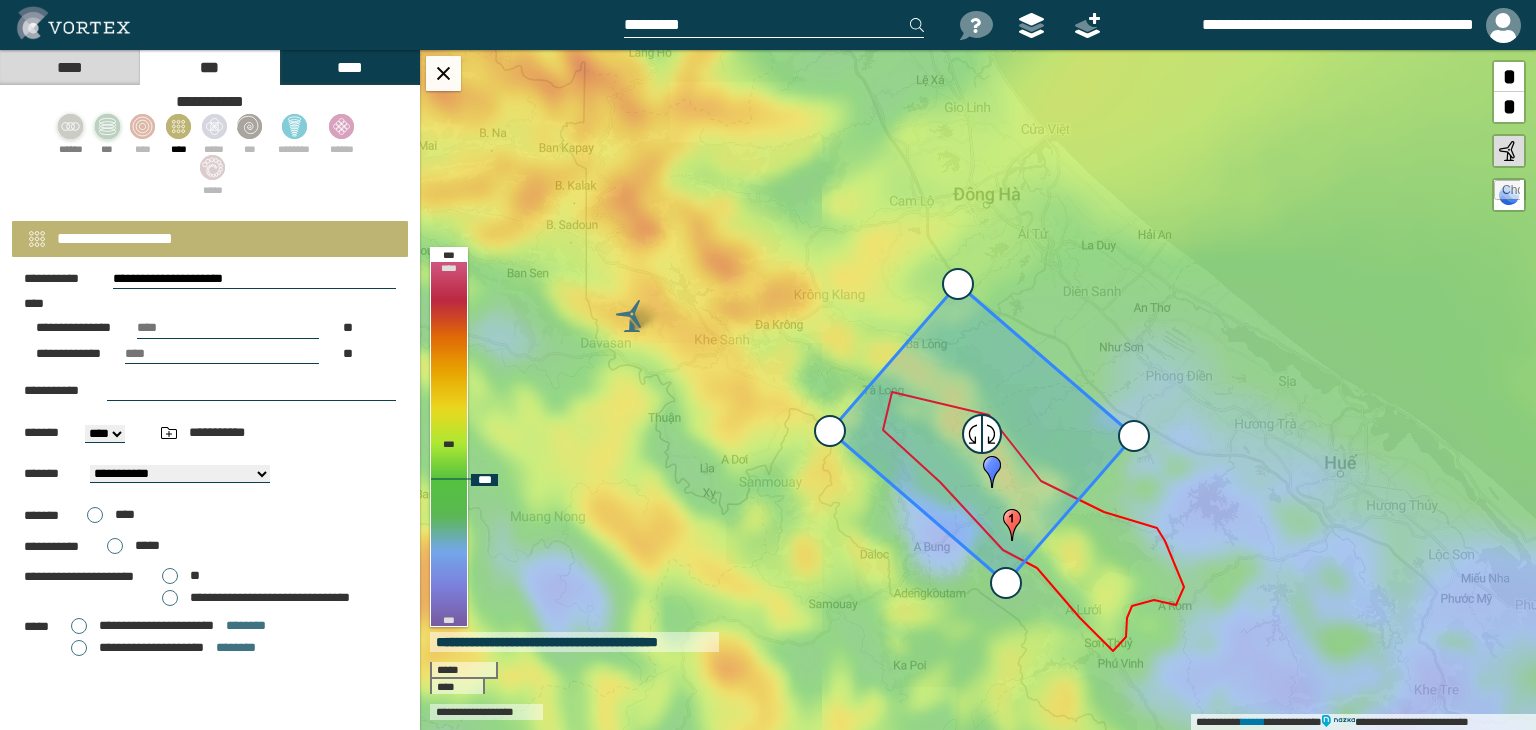 drag, startPoint x: 952, startPoint y: 288, endPoint x: 983, endPoint y: 318, distance: 43.13931 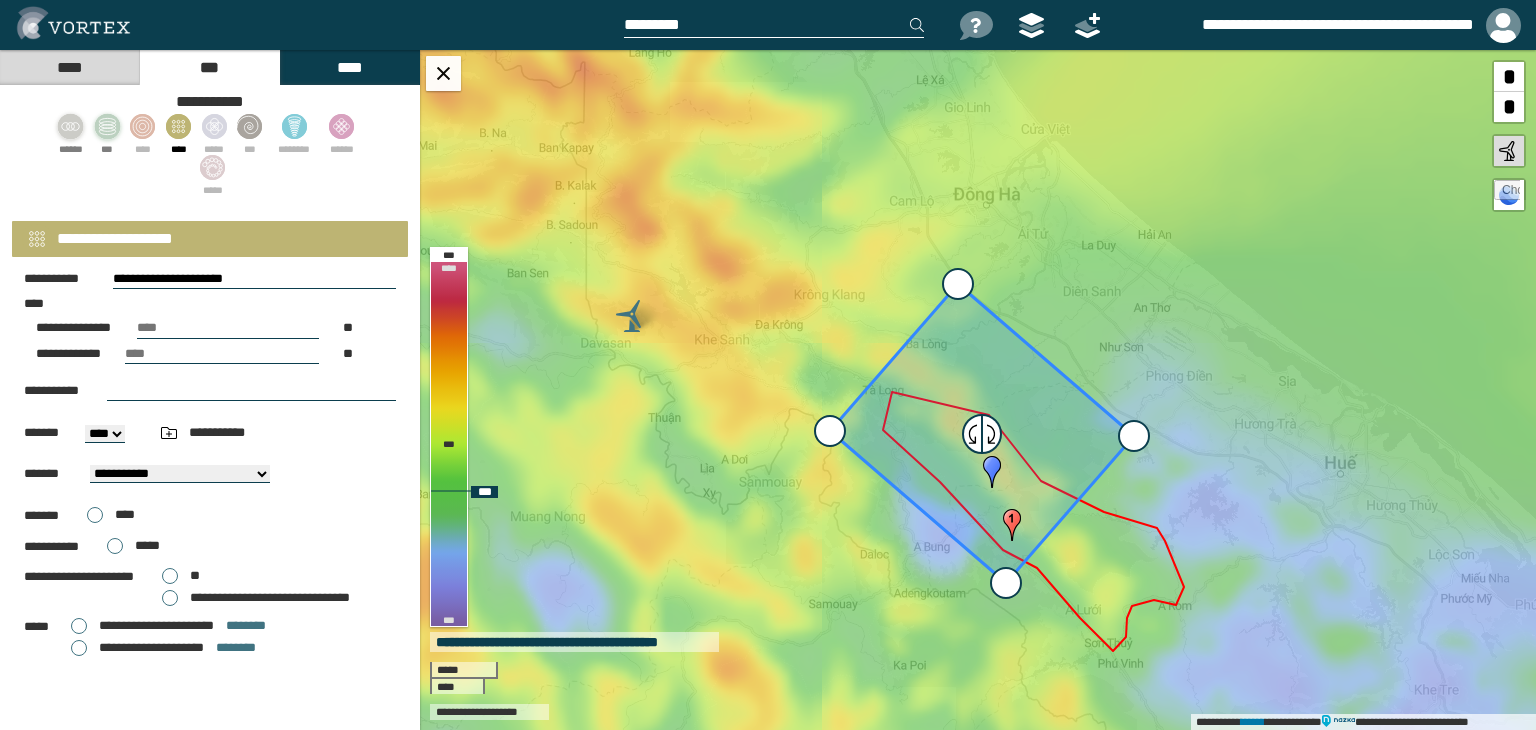 drag, startPoint x: 954, startPoint y: 287, endPoint x: 1009, endPoint y: 375, distance: 103.773796 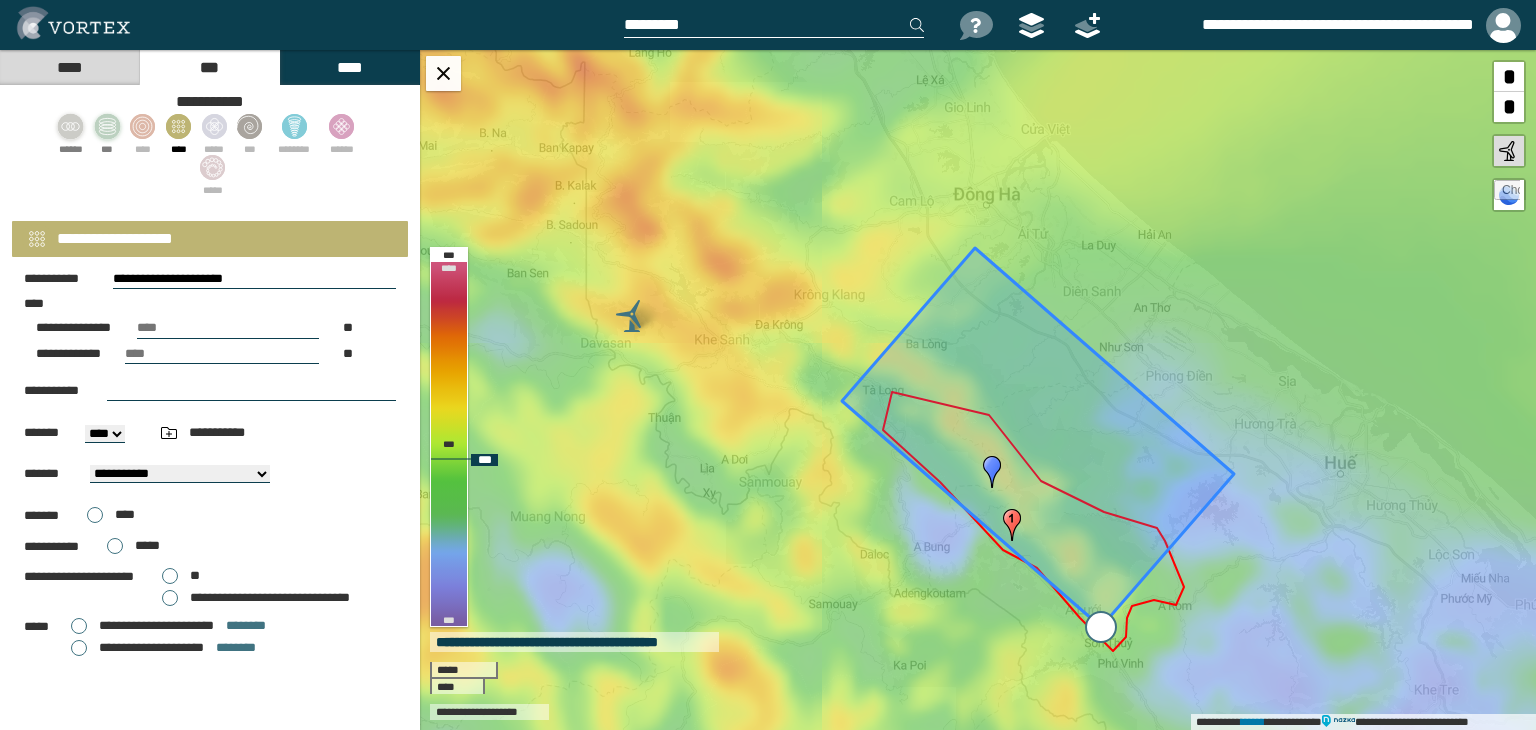 drag, startPoint x: 1008, startPoint y: 585, endPoint x: 1103, endPoint y: 629, distance: 104.69479 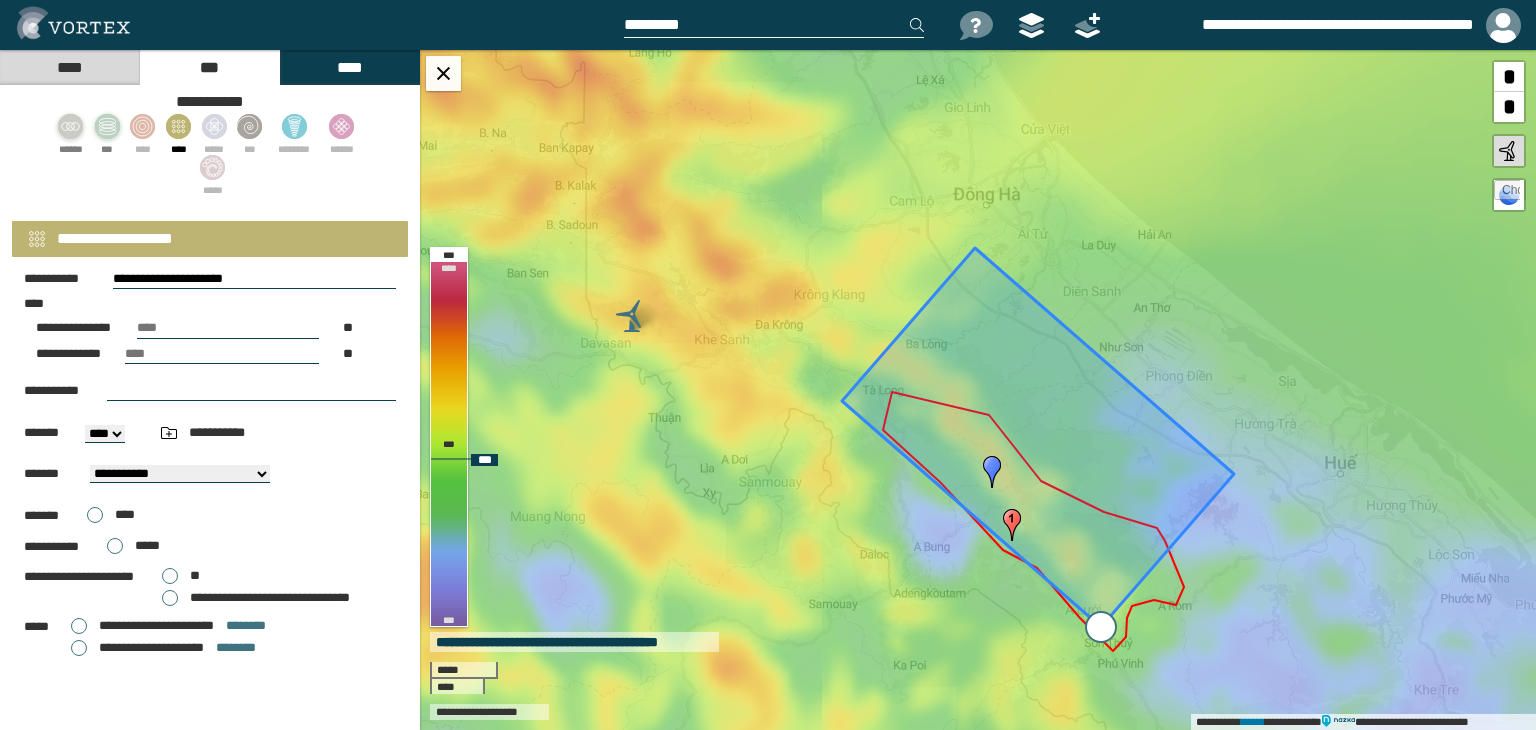 type on "**********" 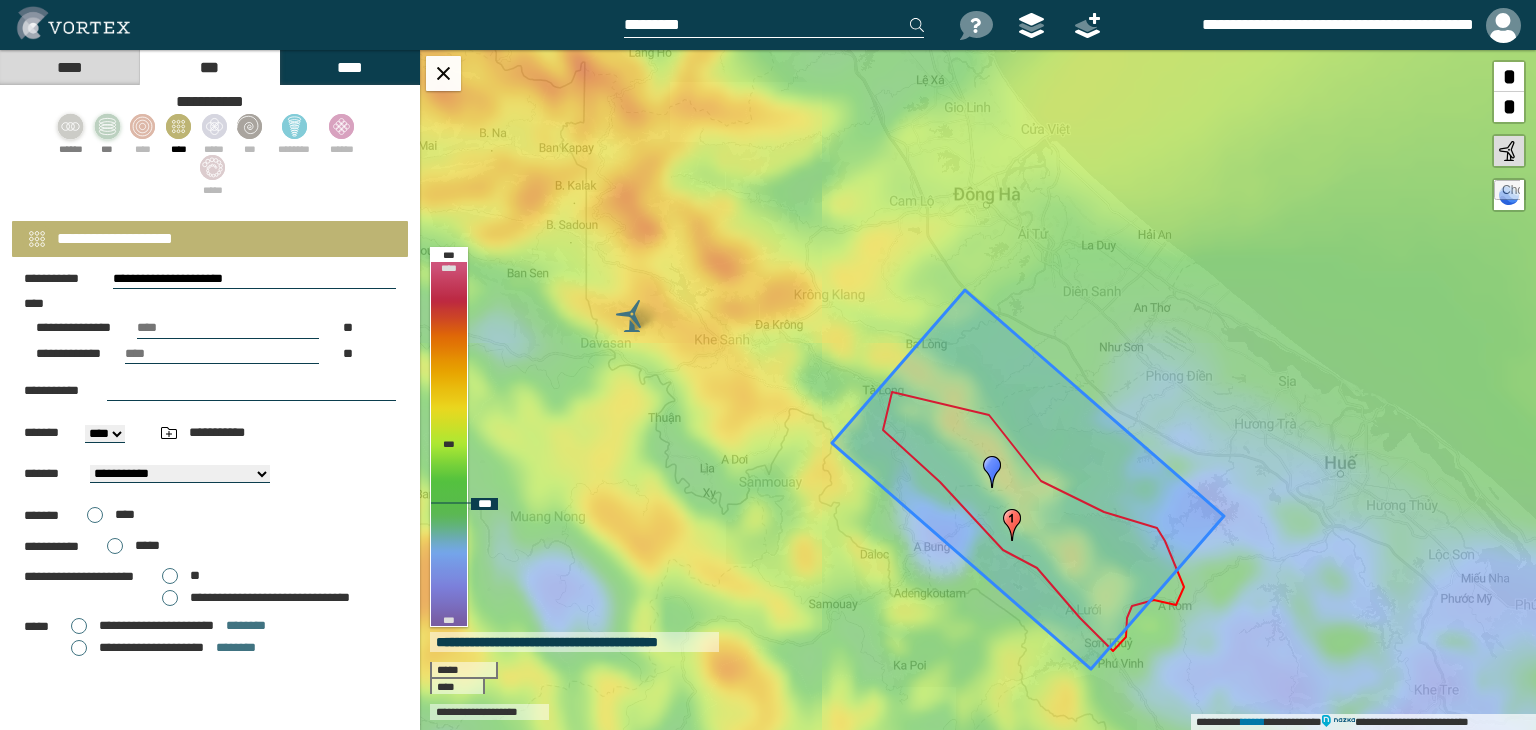 drag, startPoint x: 1110, startPoint y: 470, endPoint x: 1100, endPoint y: 512, distance: 43.174065 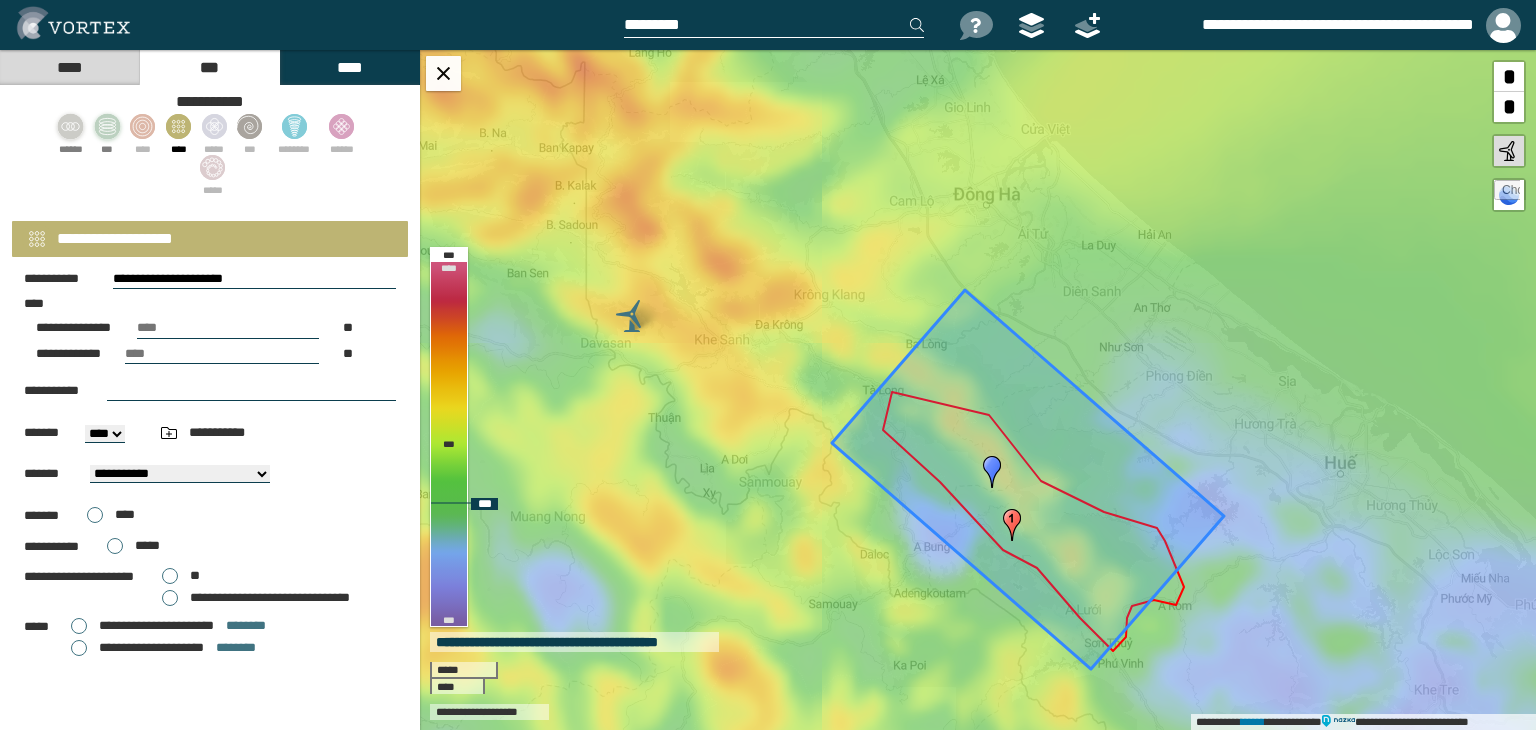 click 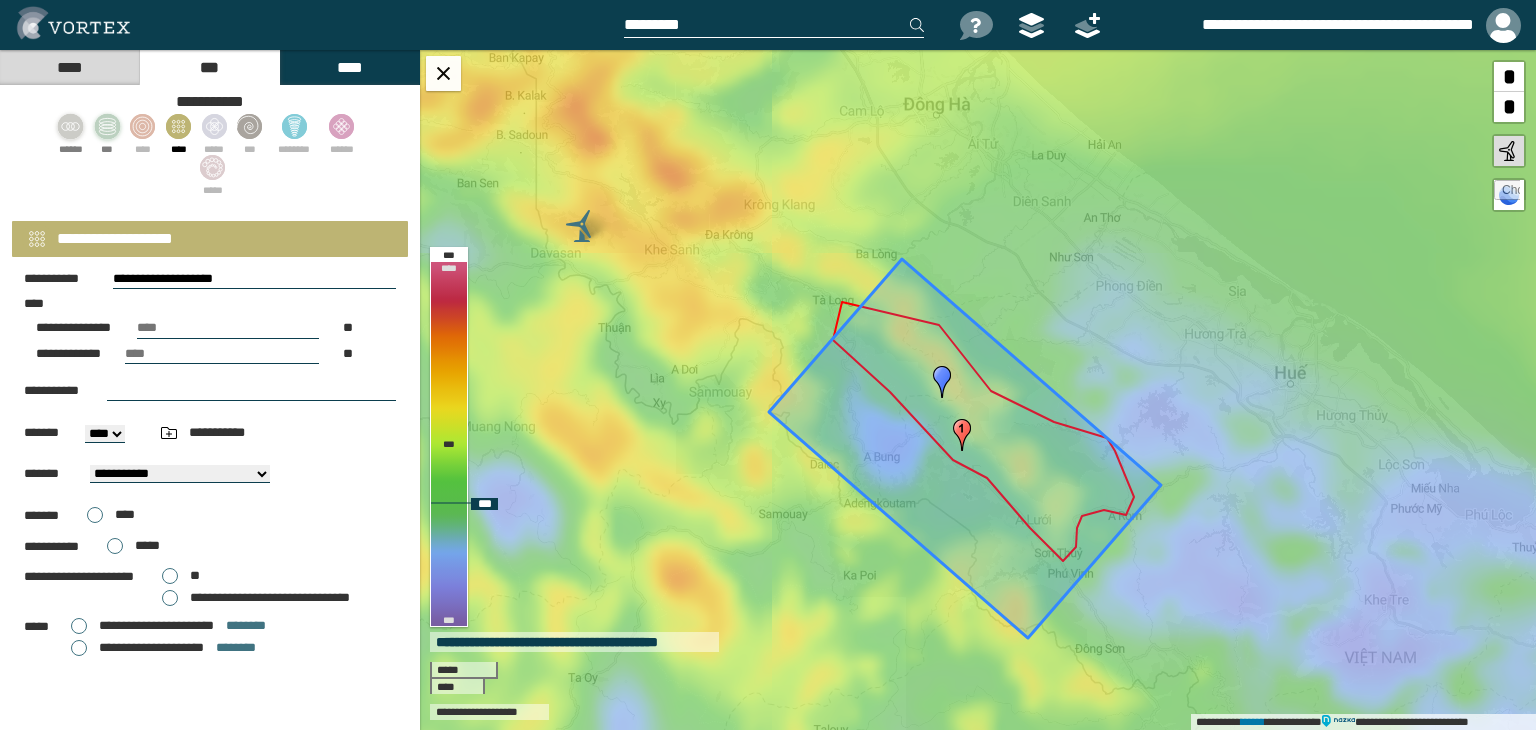 drag, startPoint x: 1101, startPoint y: 410, endPoint x: 1088, endPoint y: 469, distance: 60.41523 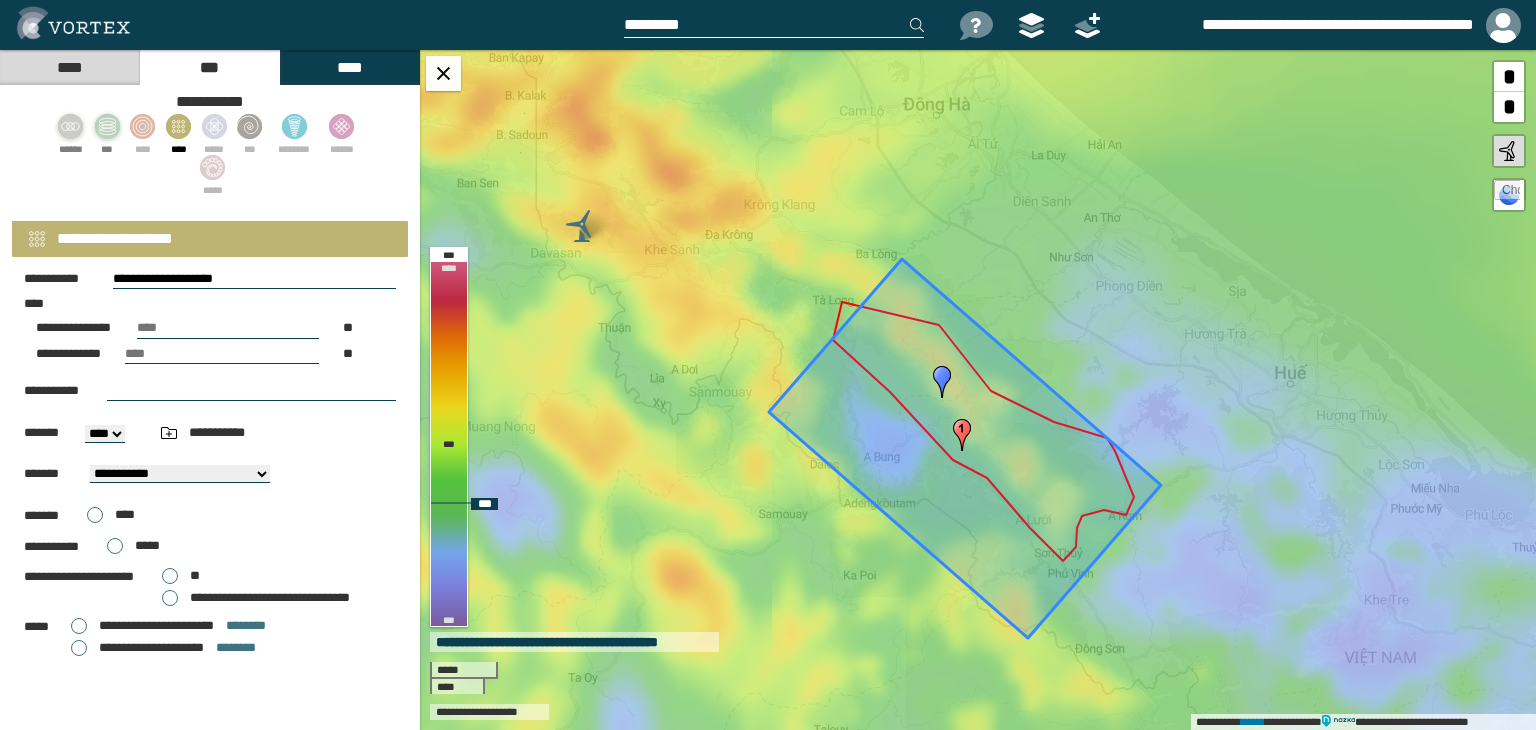 click 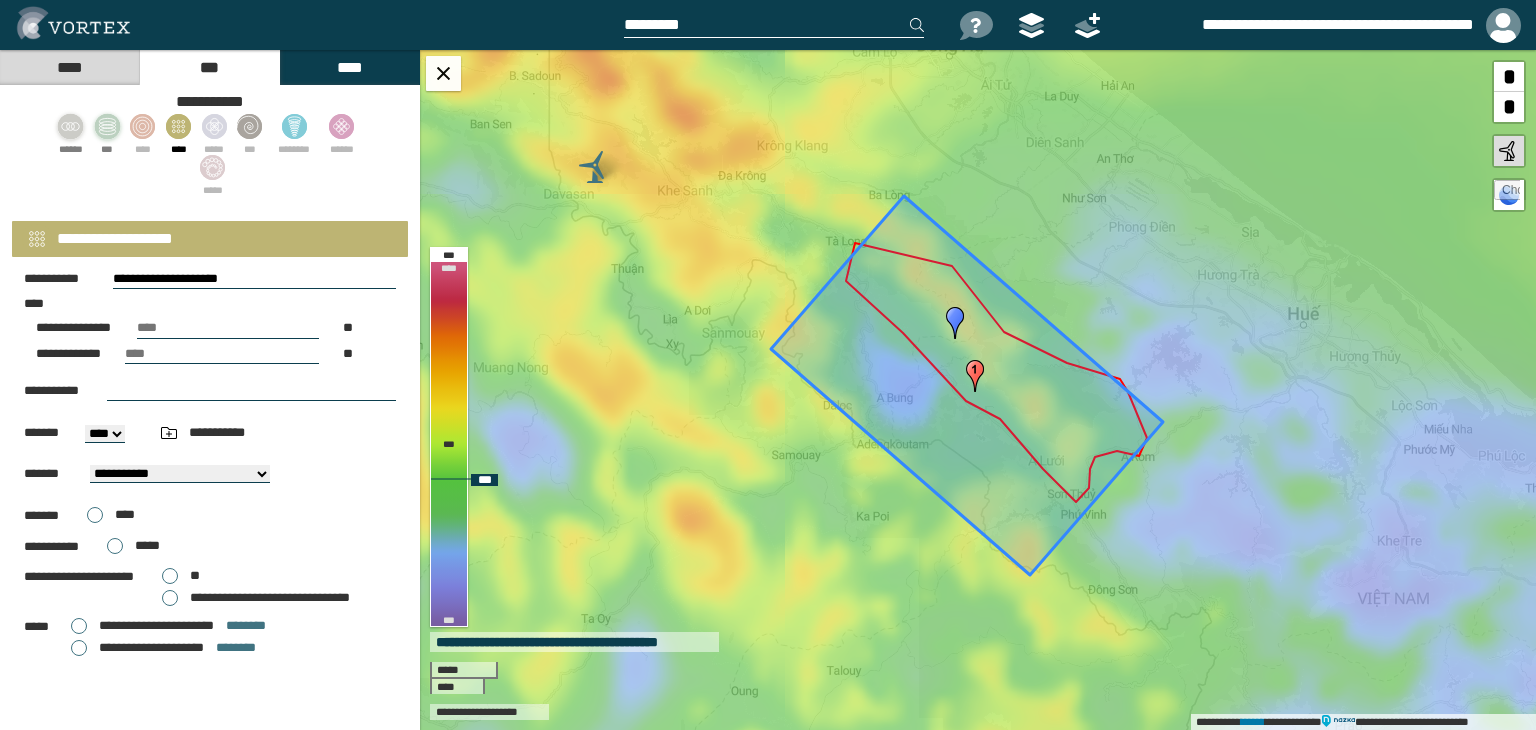 drag, startPoint x: 1090, startPoint y: 412, endPoint x: 1079, endPoint y: 408, distance: 11.7046995 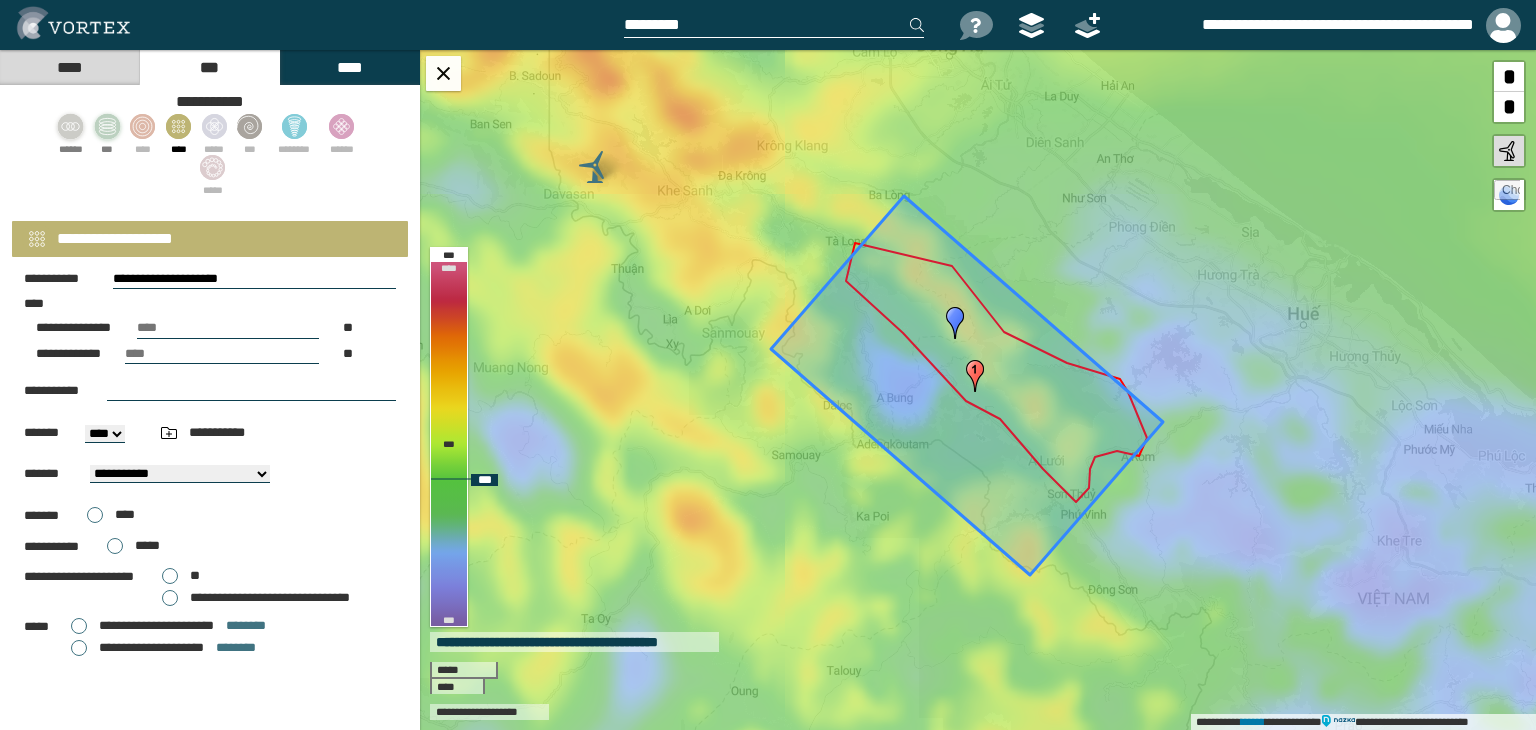 click 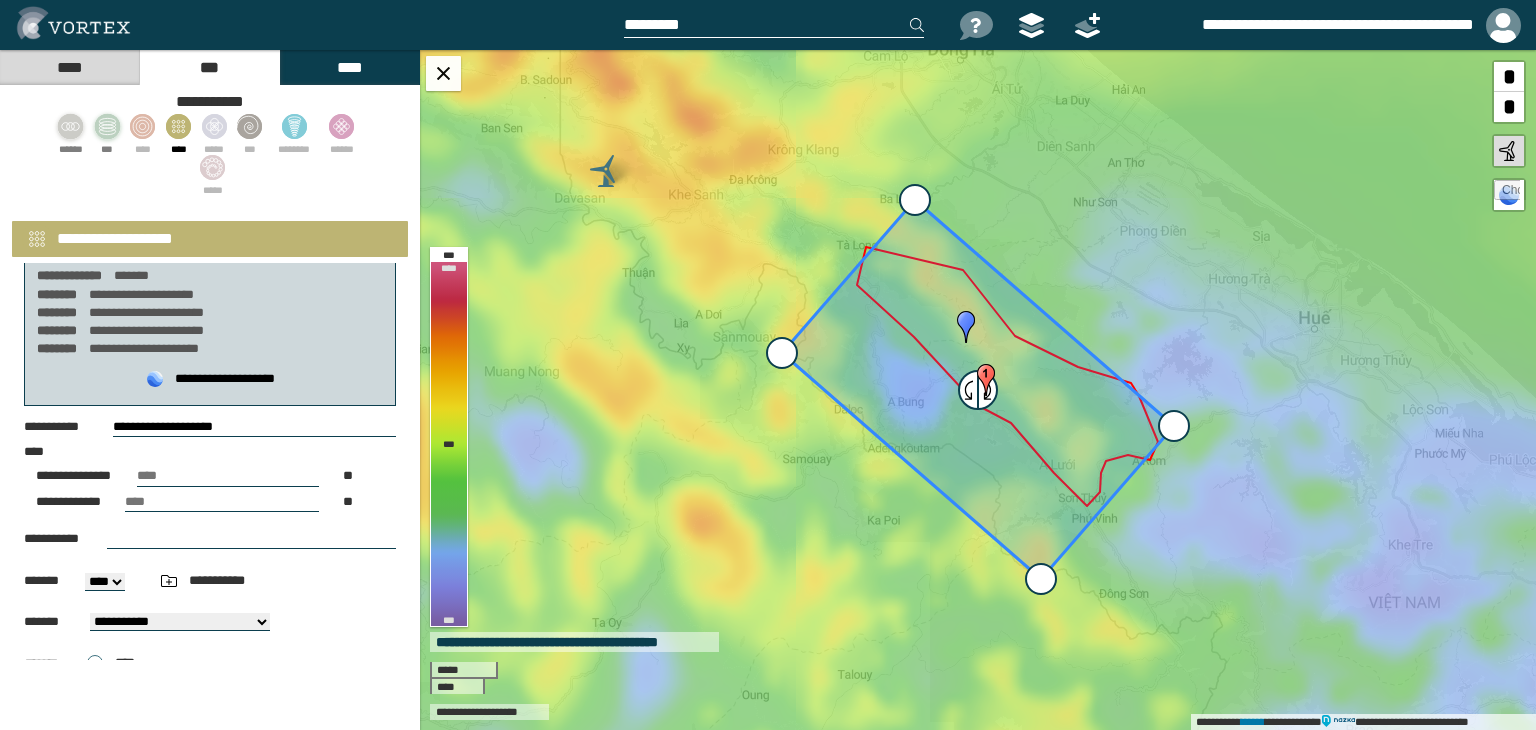 scroll, scrollTop: 0, scrollLeft: 0, axis: both 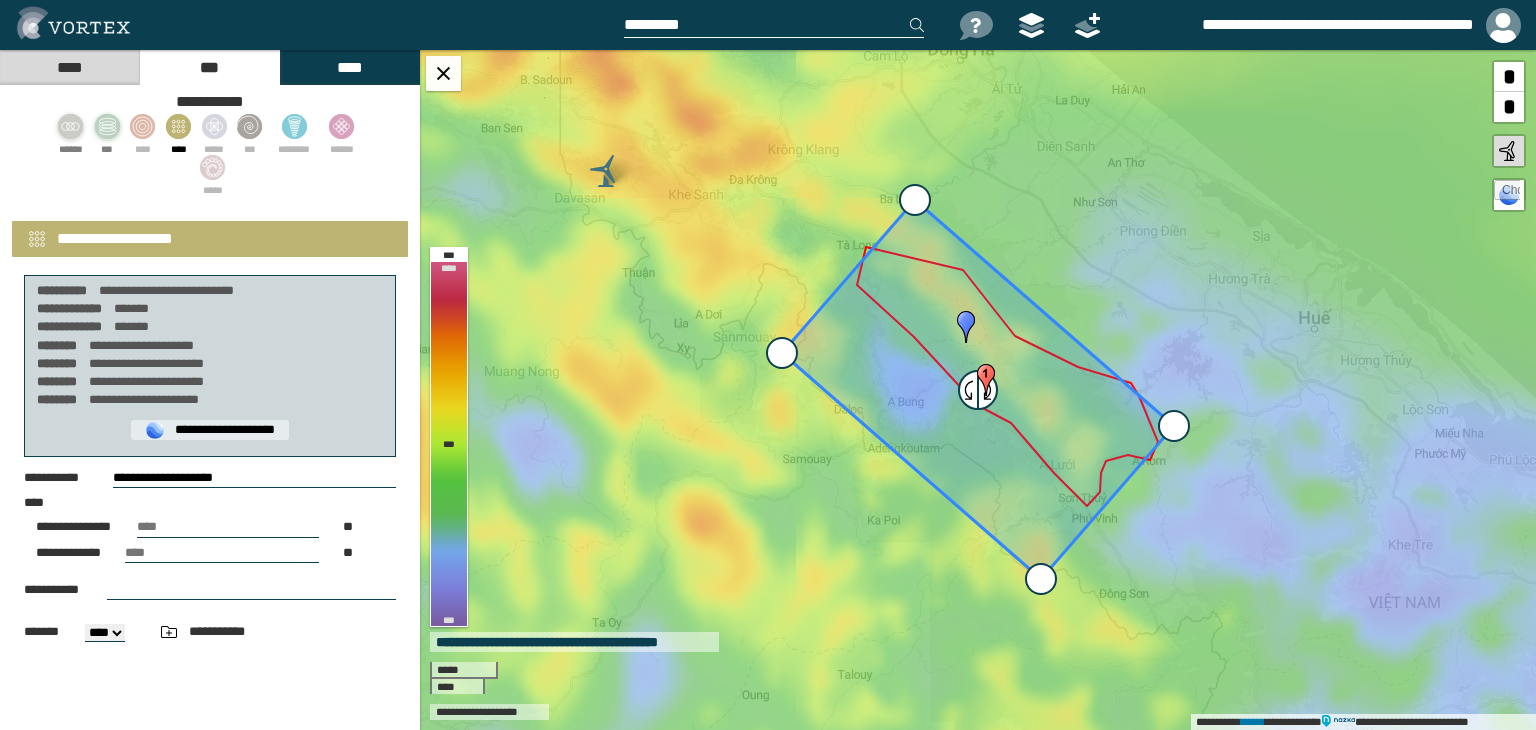 click on "**********" at bounding box center [210, 430] 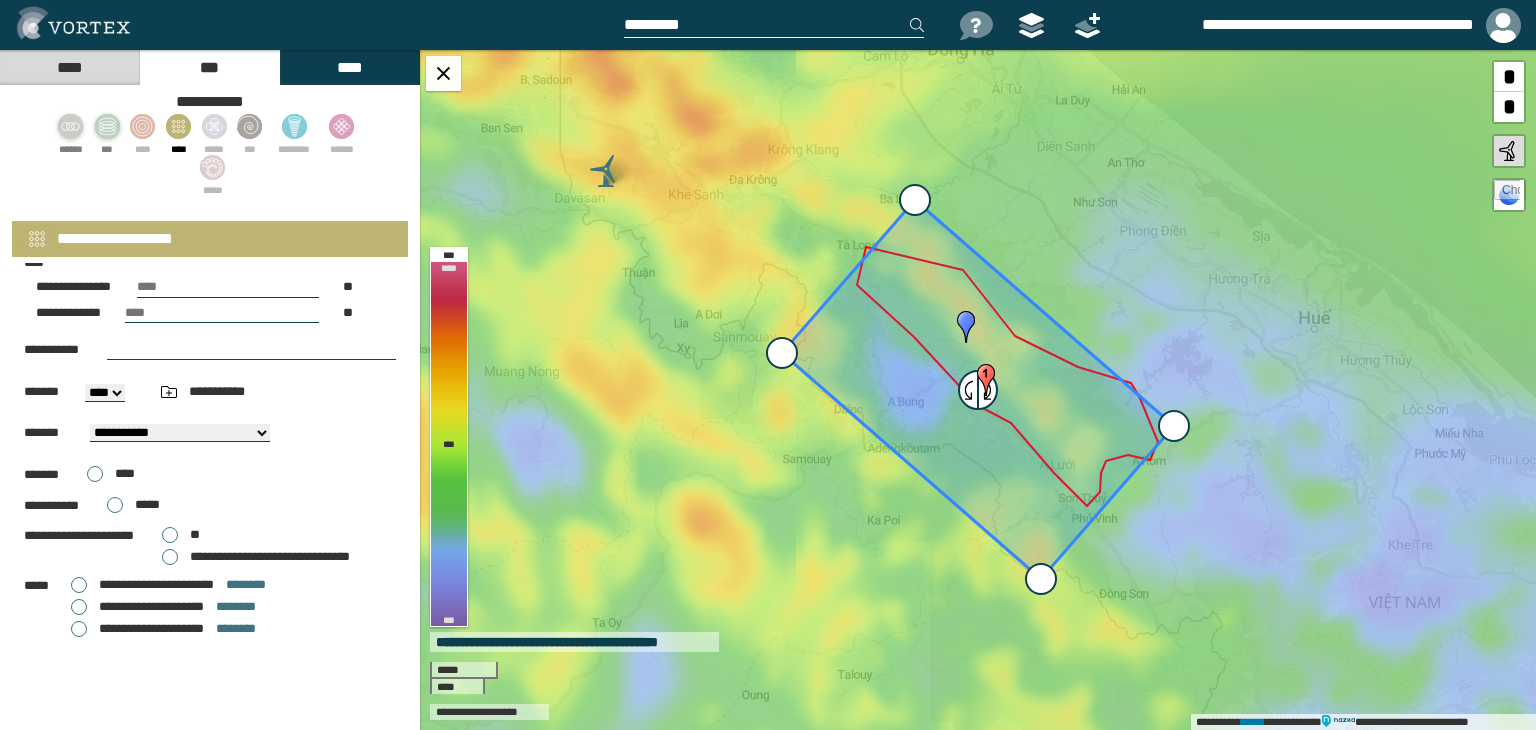 scroll, scrollTop: 286, scrollLeft: 0, axis: vertical 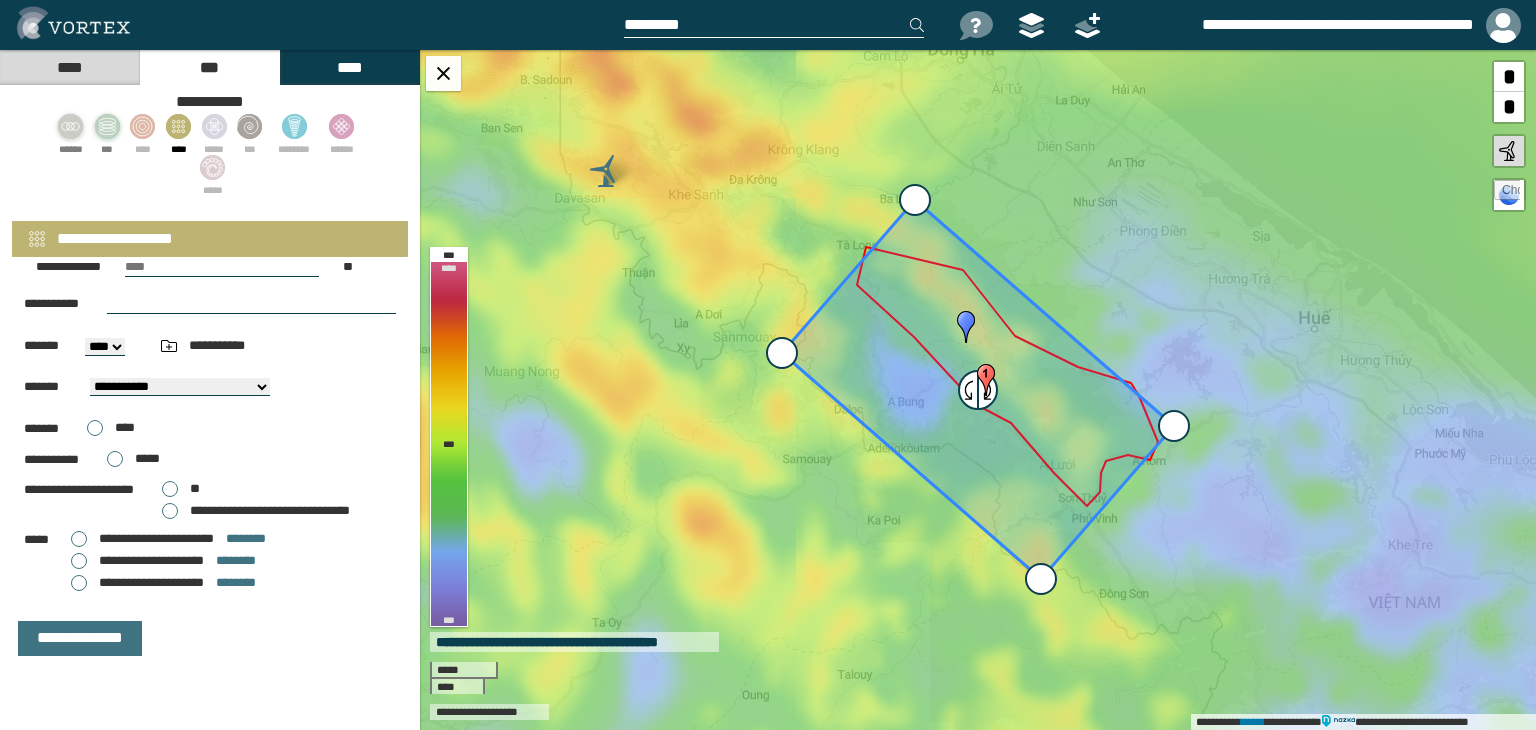 click on "**********" at bounding box center [210, 390] 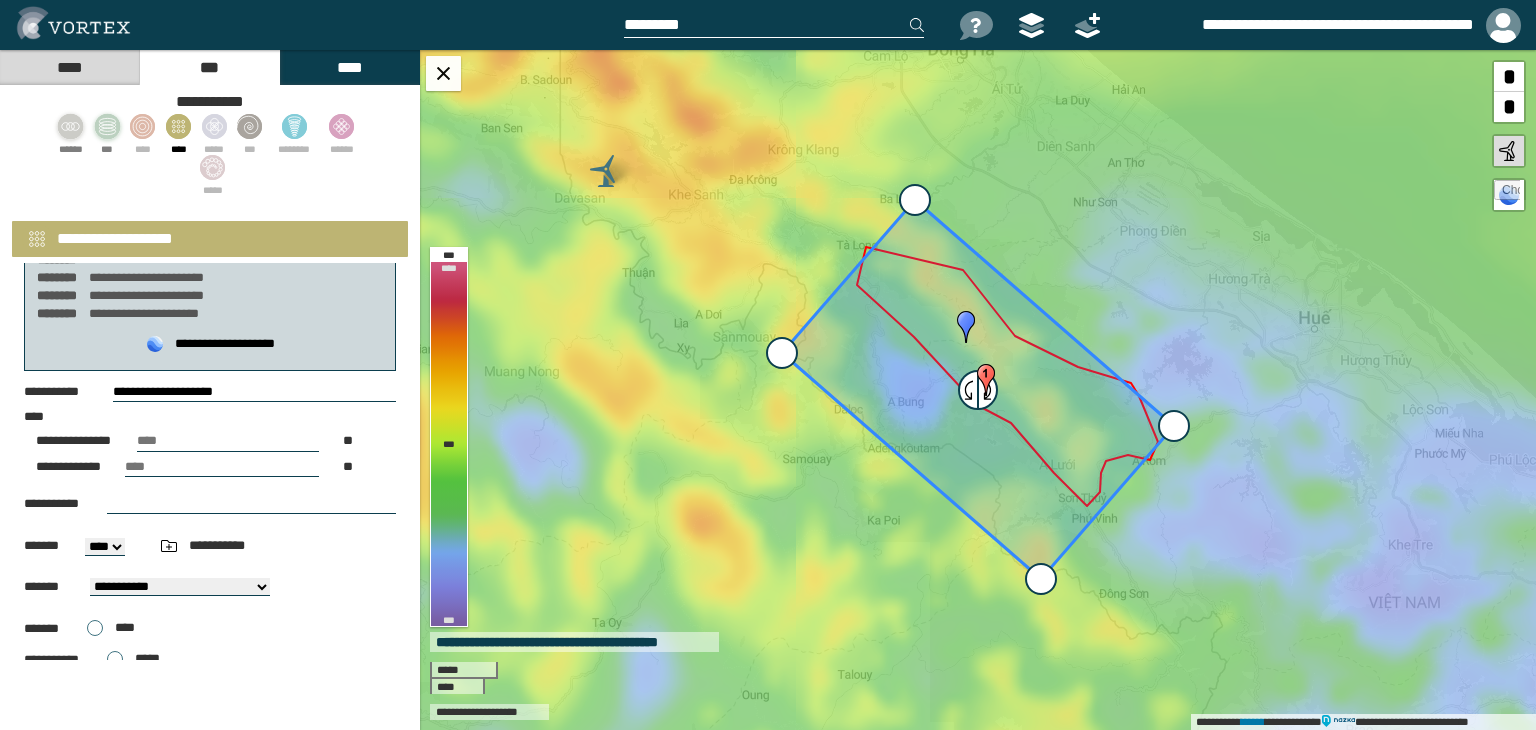 scroll, scrollTop: 0, scrollLeft: 0, axis: both 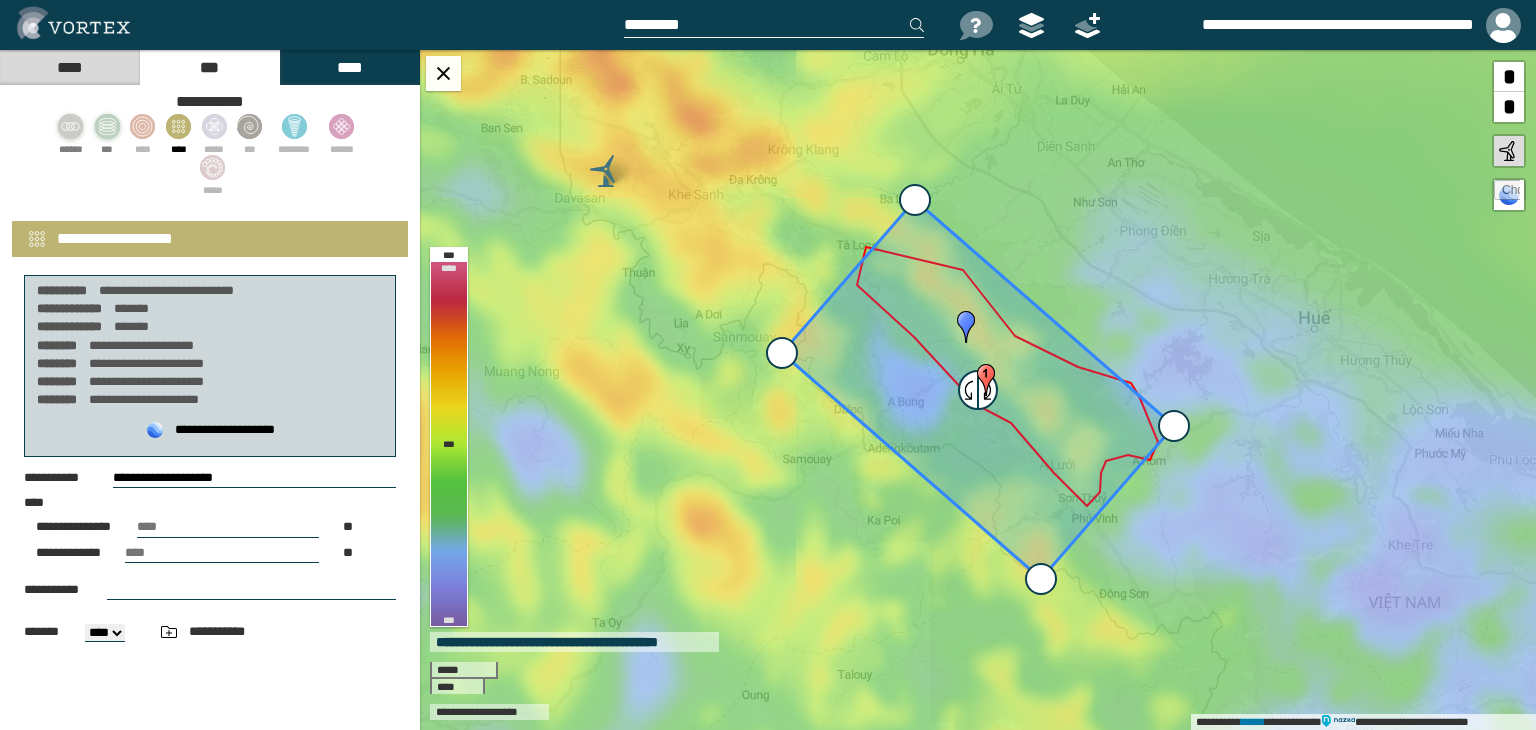 click on "****" at bounding box center [349, 67] 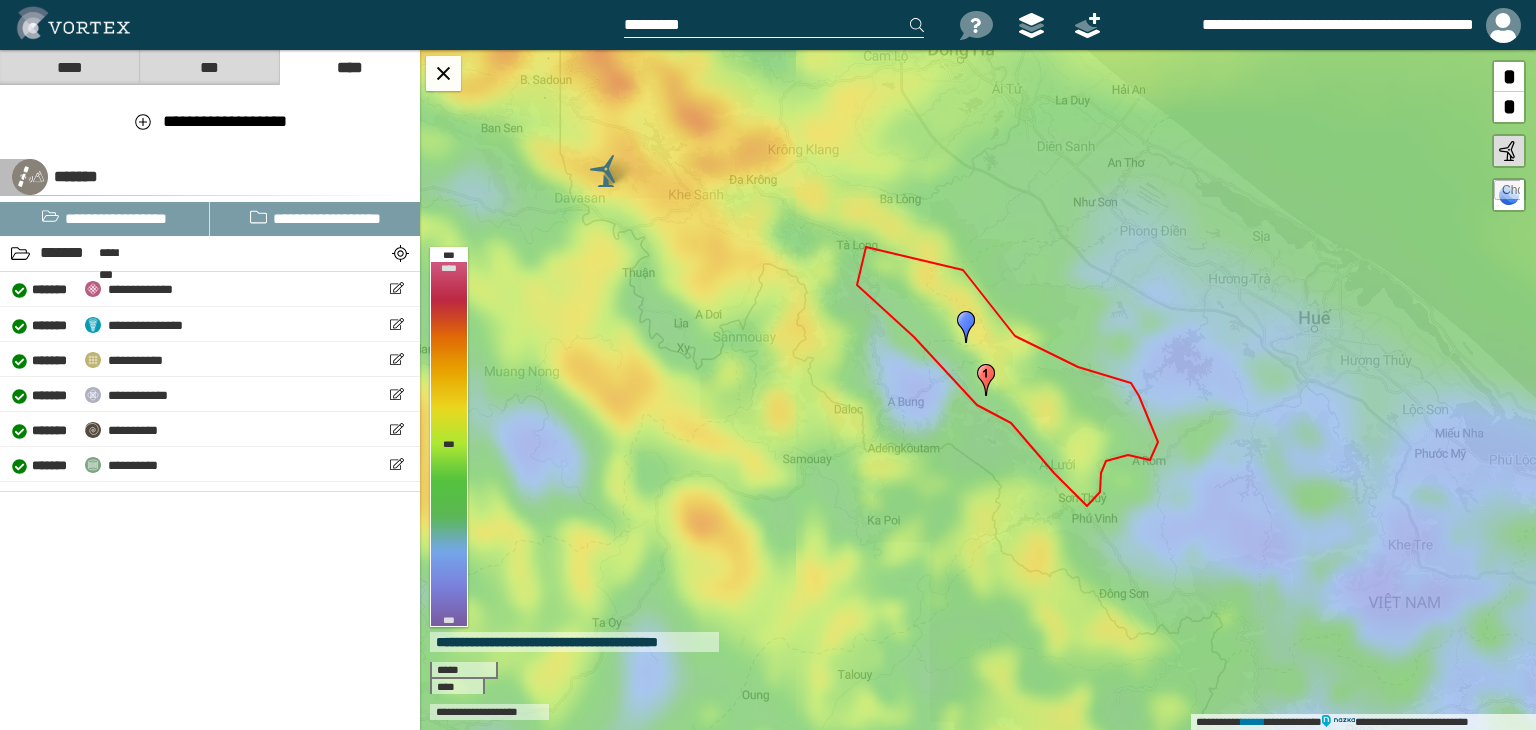 click on "***" at bounding box center [209, 67] 